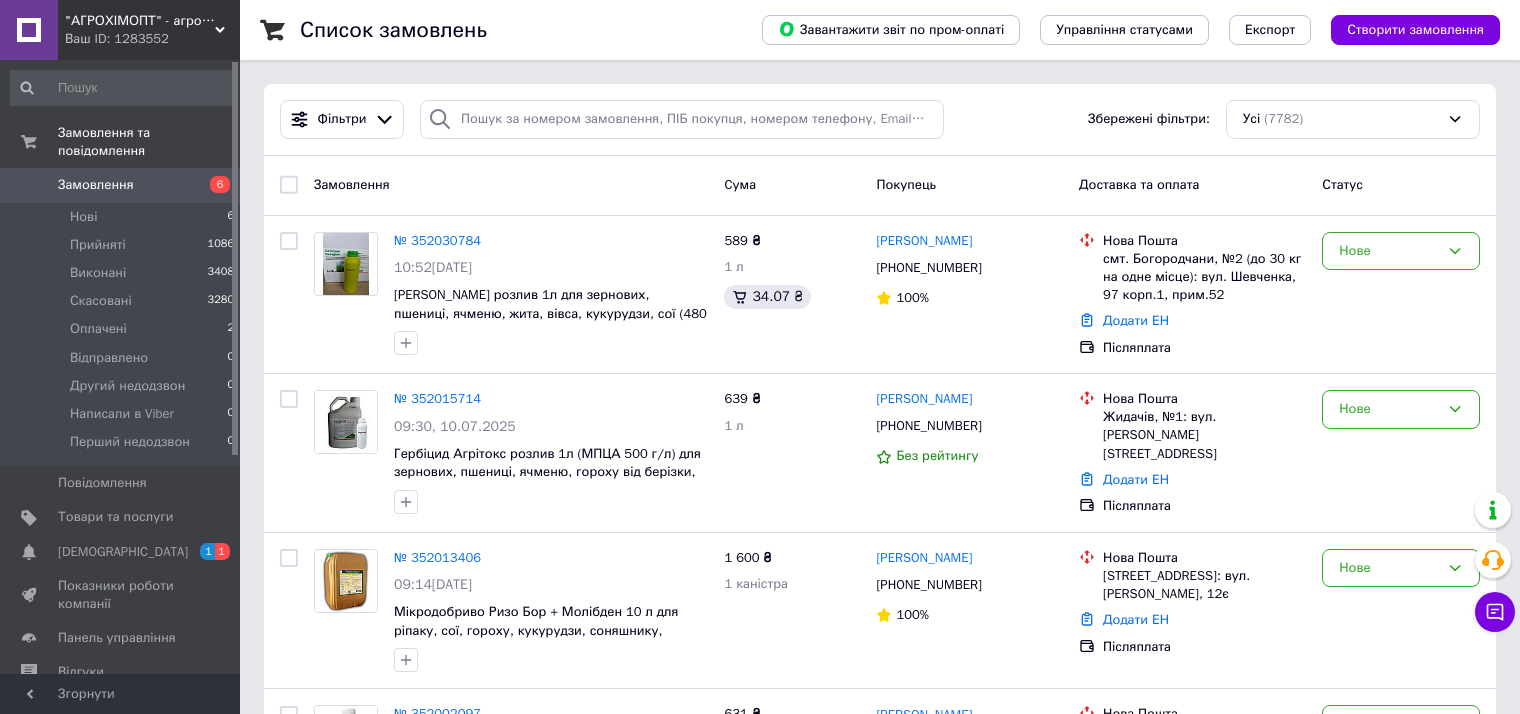 scroll, scrollTop: 0, scrollLeft: 0, axis: both 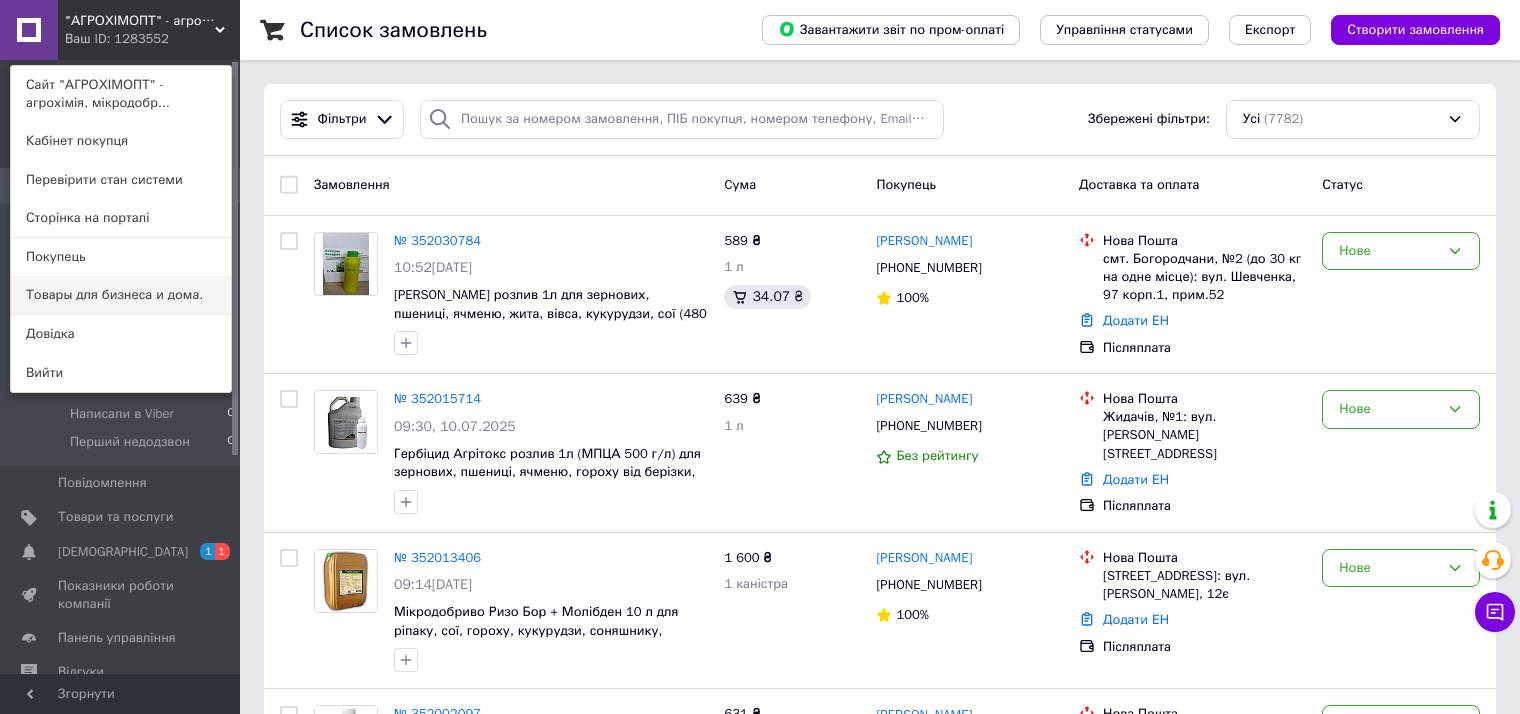 click on "Товары для бизнеса и дома." at bounding box center [121, 295] 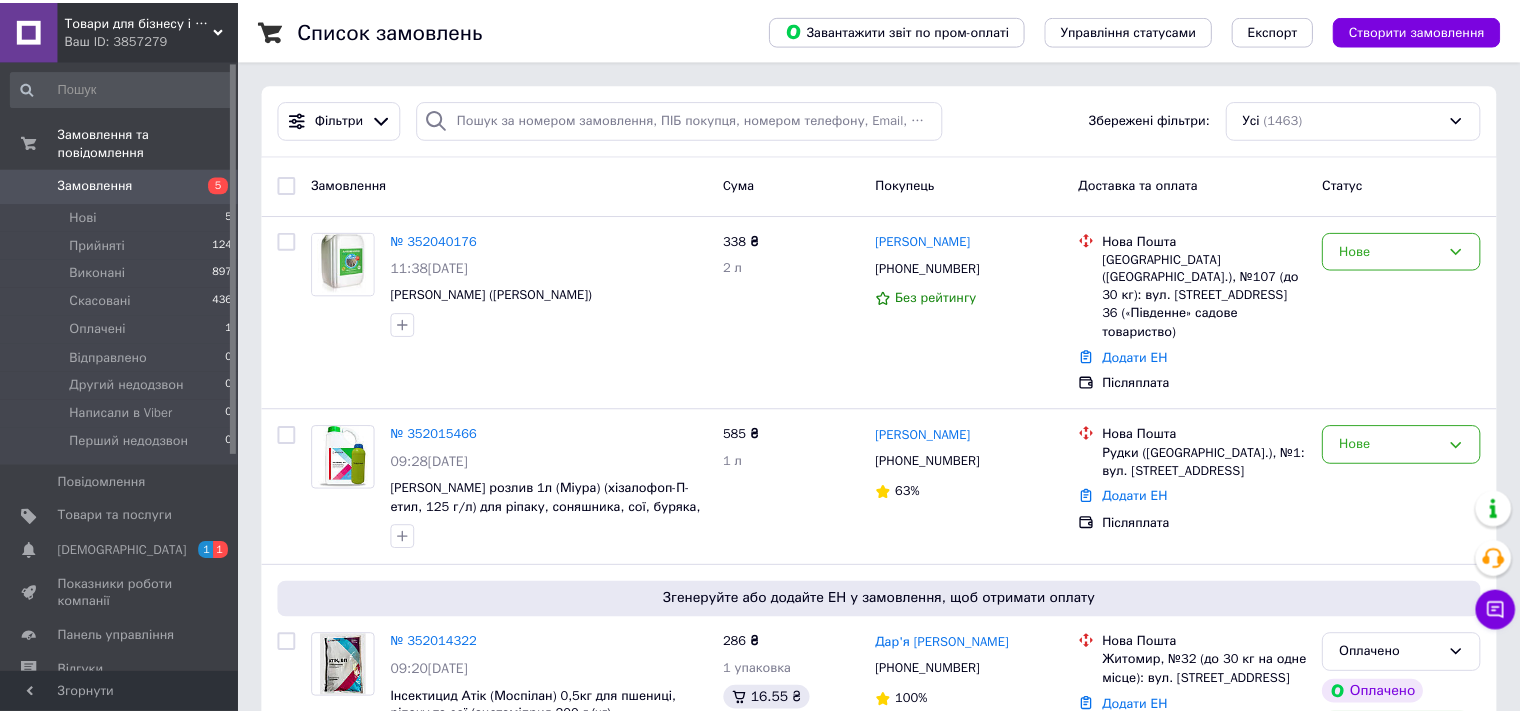 scroll, scrollTop: 0, scrollLeft: 0, axis: both 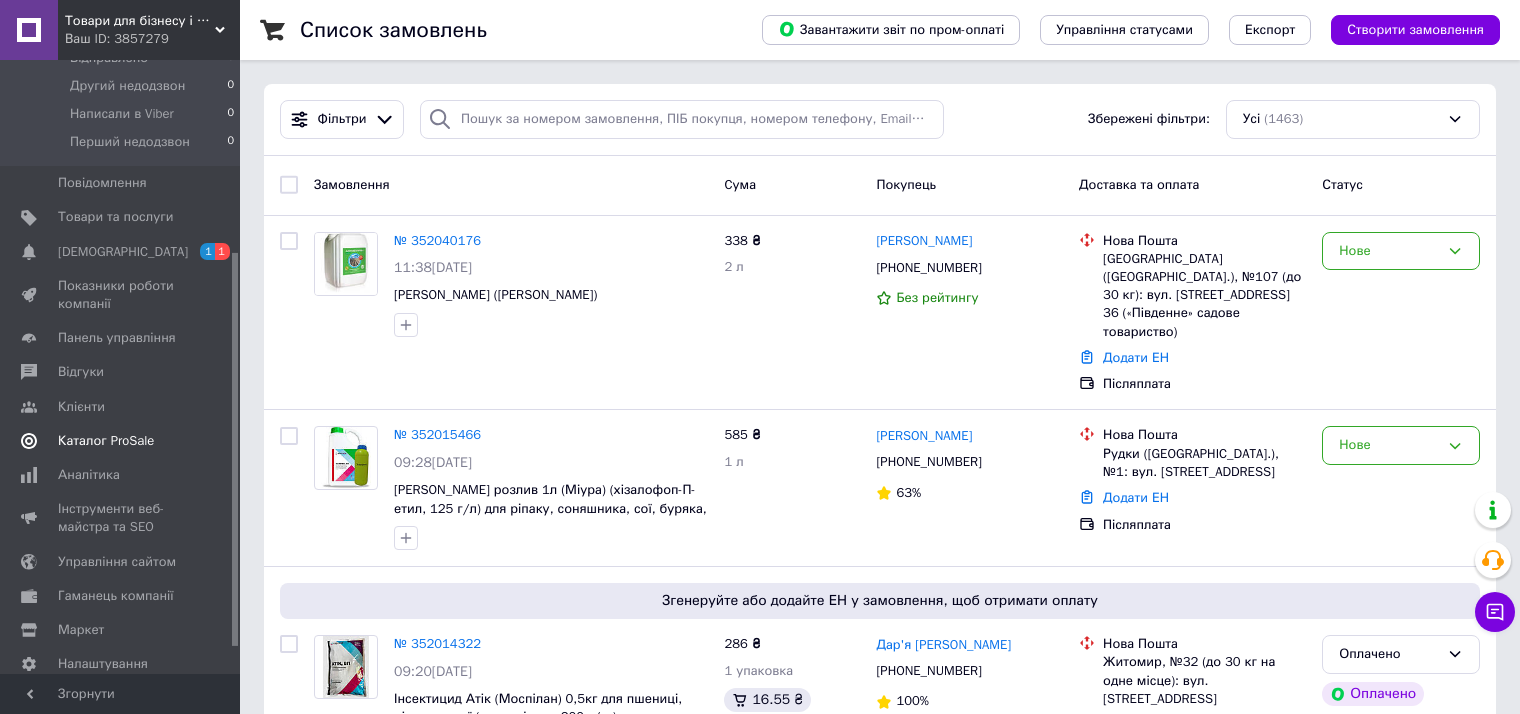 click on "Каталог ProSale" at bounding box center (106, 441) 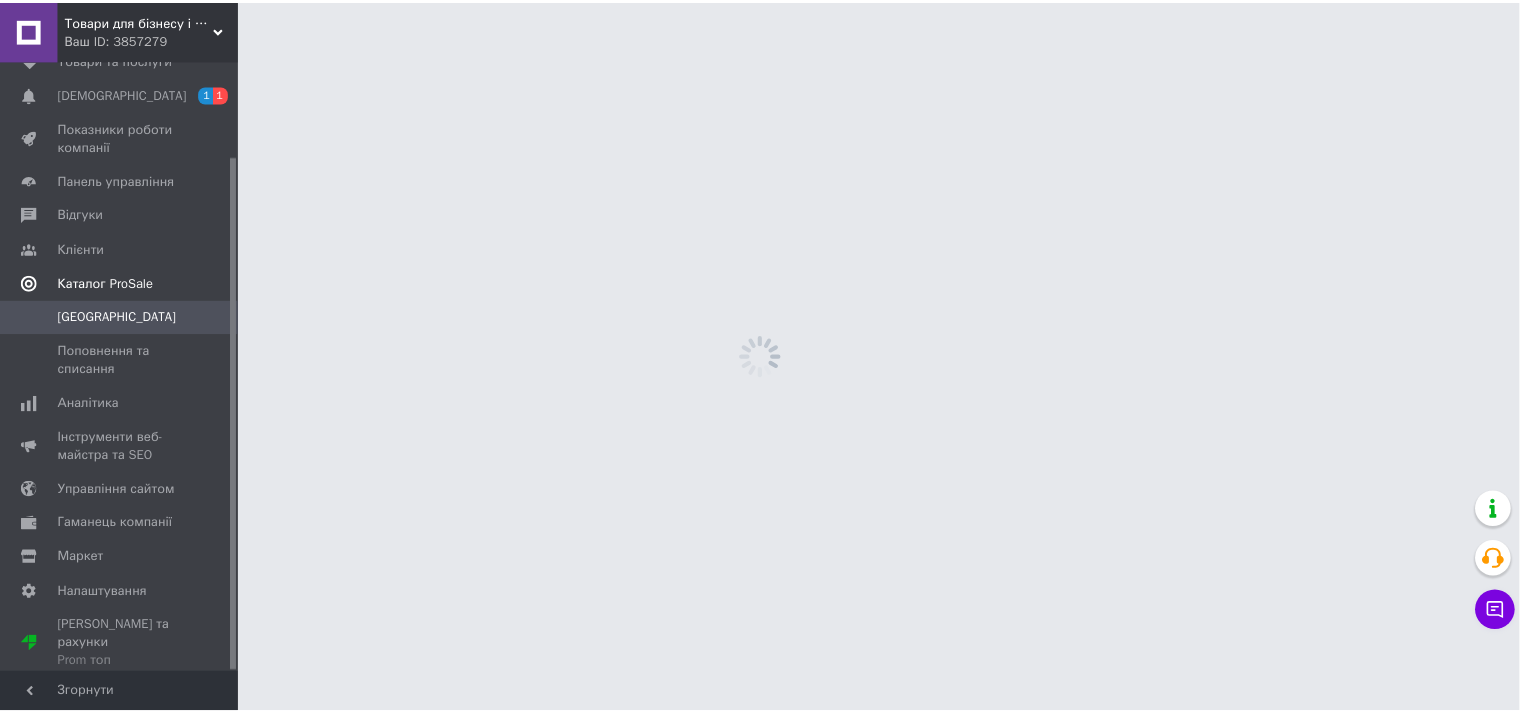 scroll, scrollTop: 113, scrollLeft: 0, axis: vertical 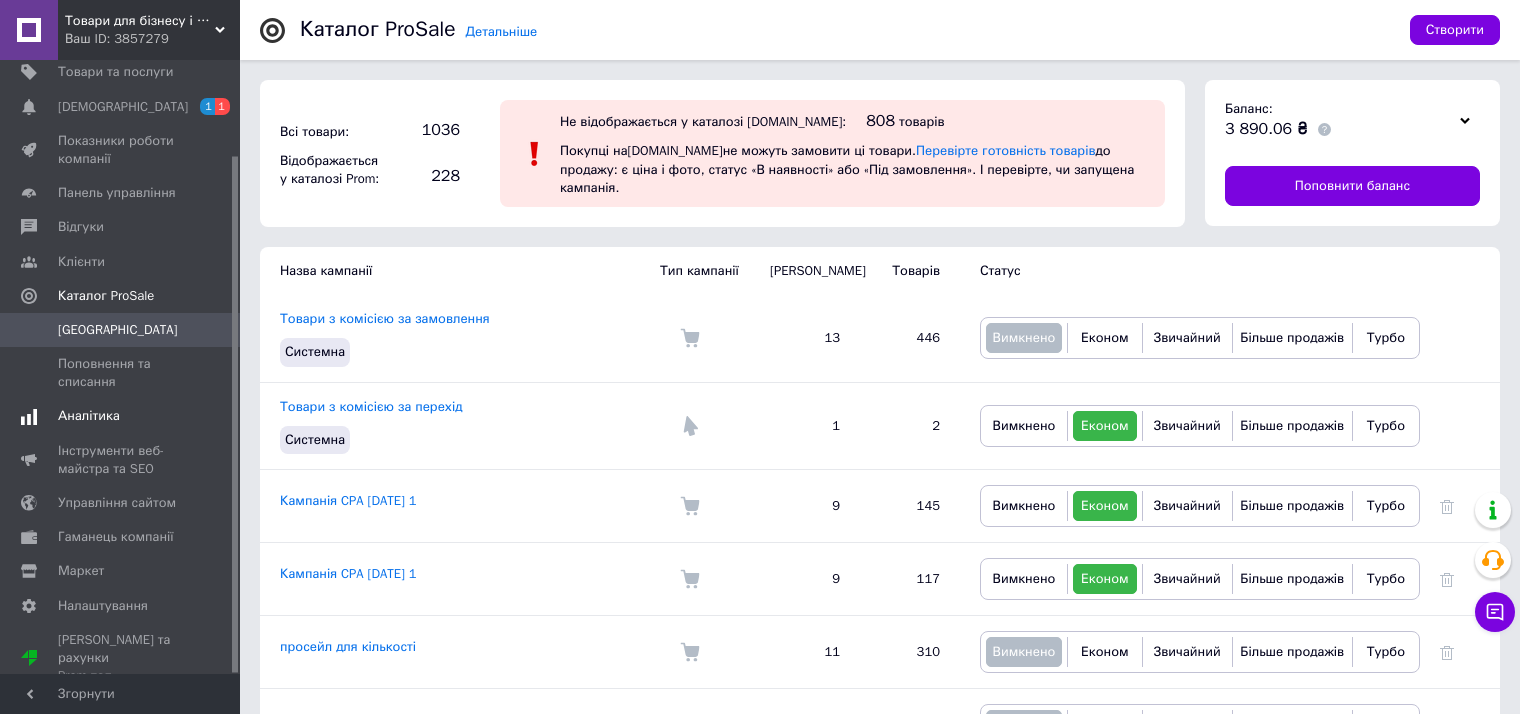 click on "Аналітика" at bounding box center (121, 416) 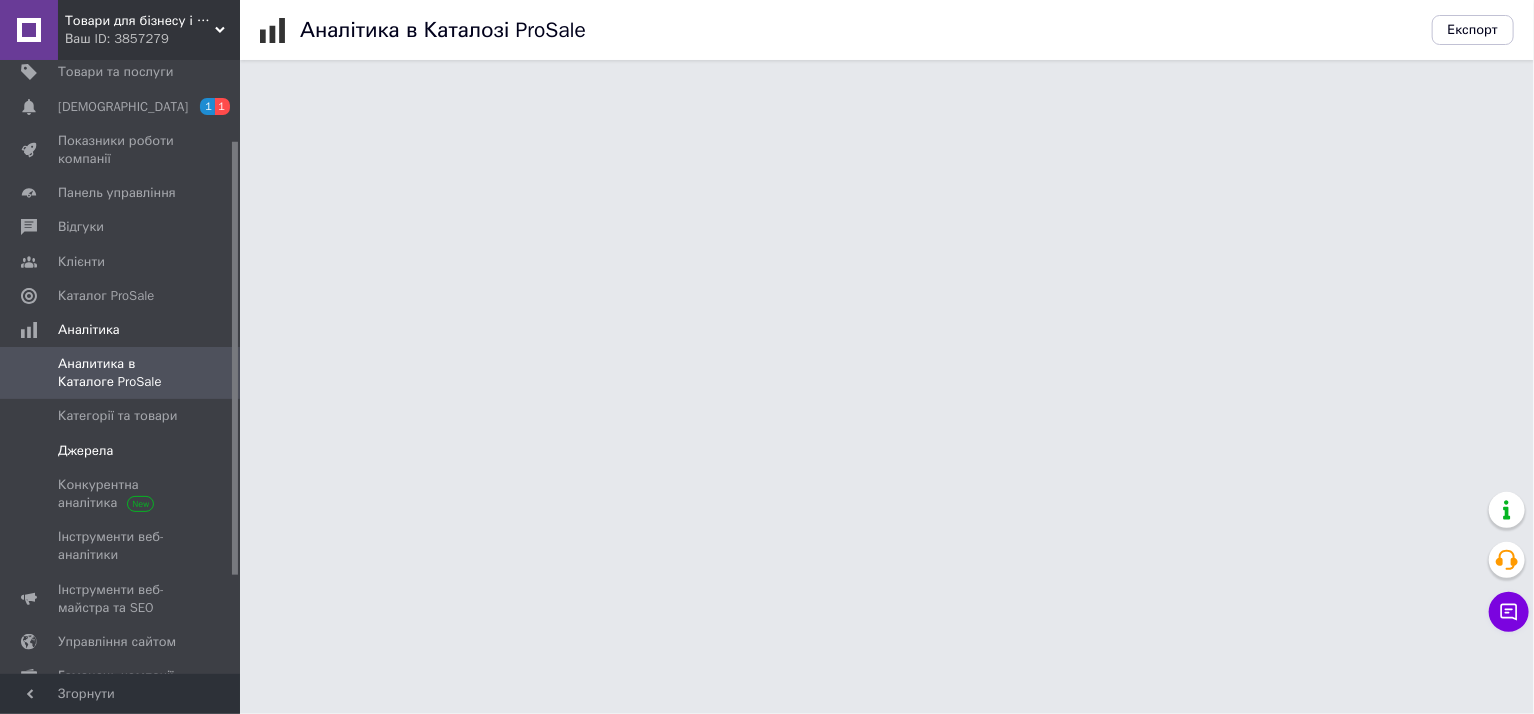 click on "Джерела" at bounding box center (85, 451) 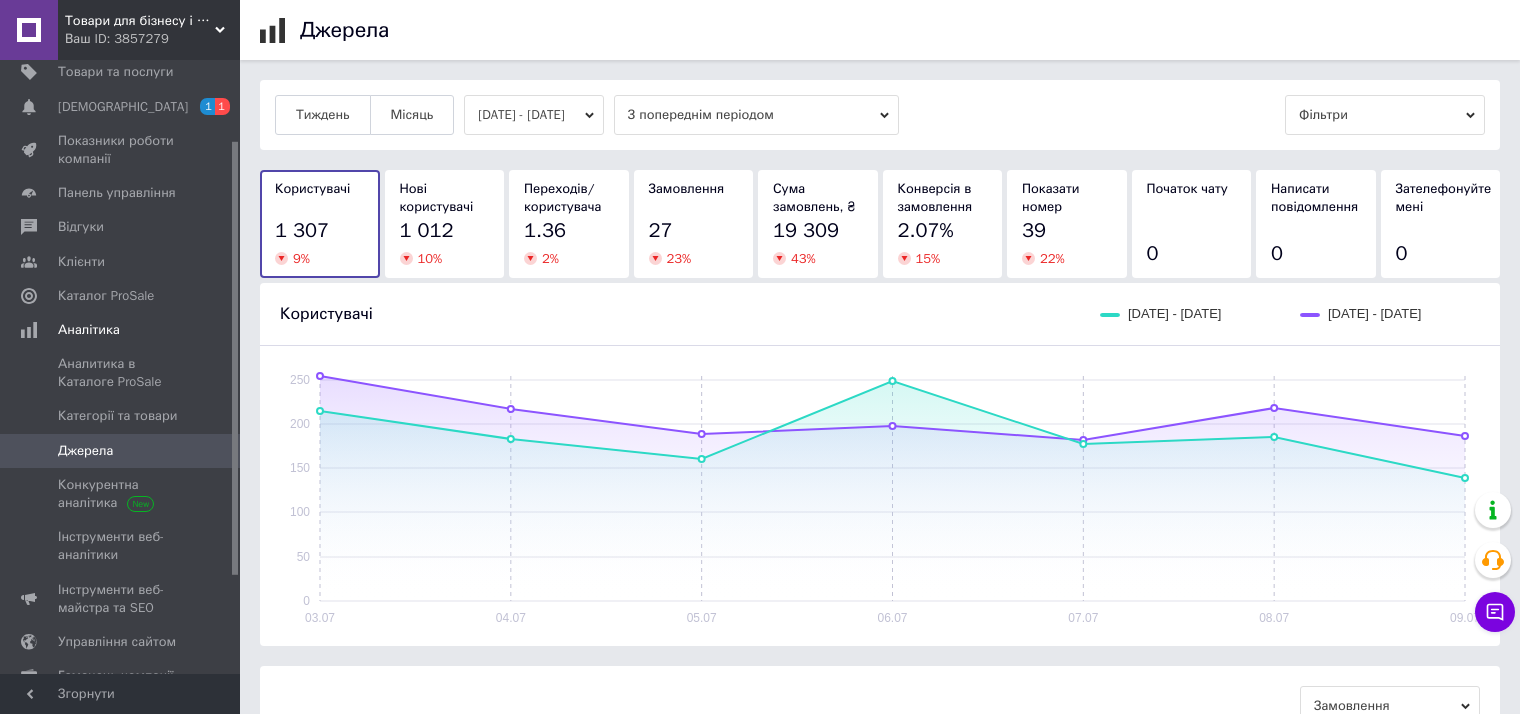 click on "З попереднім періодом" at bounding box center (756, 115) 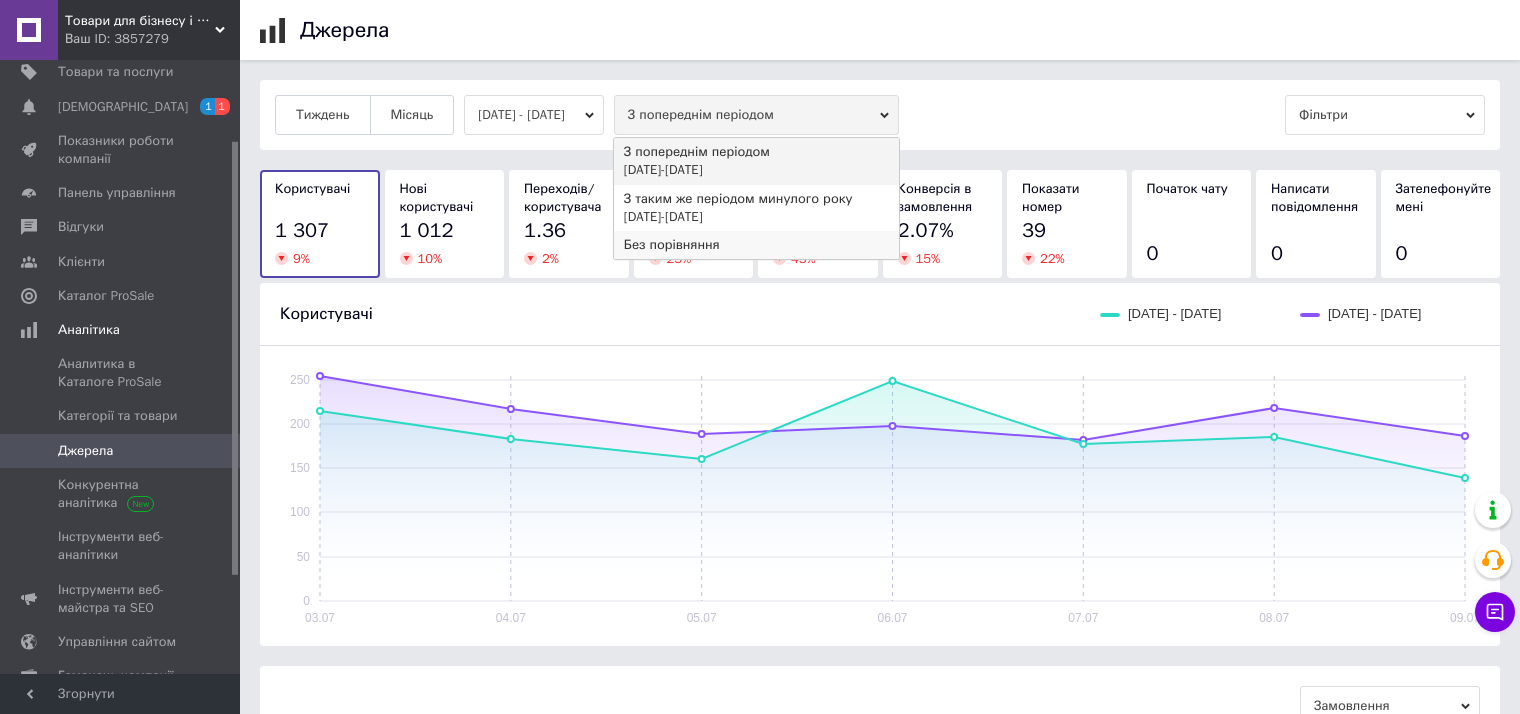 click on "Без порівняння" at bounding box center [756, 245] 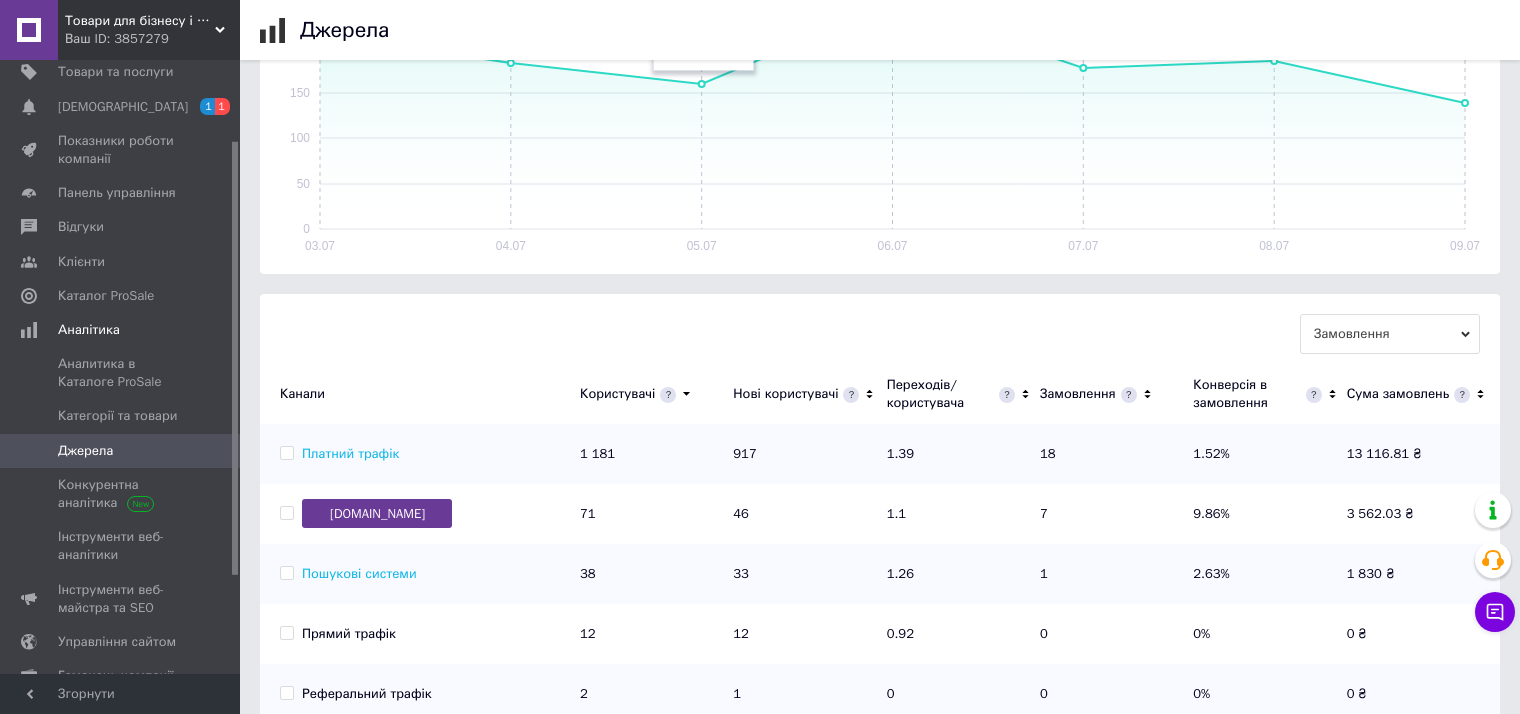 scroll, scrollTop: 400, scrollLeft: 0, axis: vertical 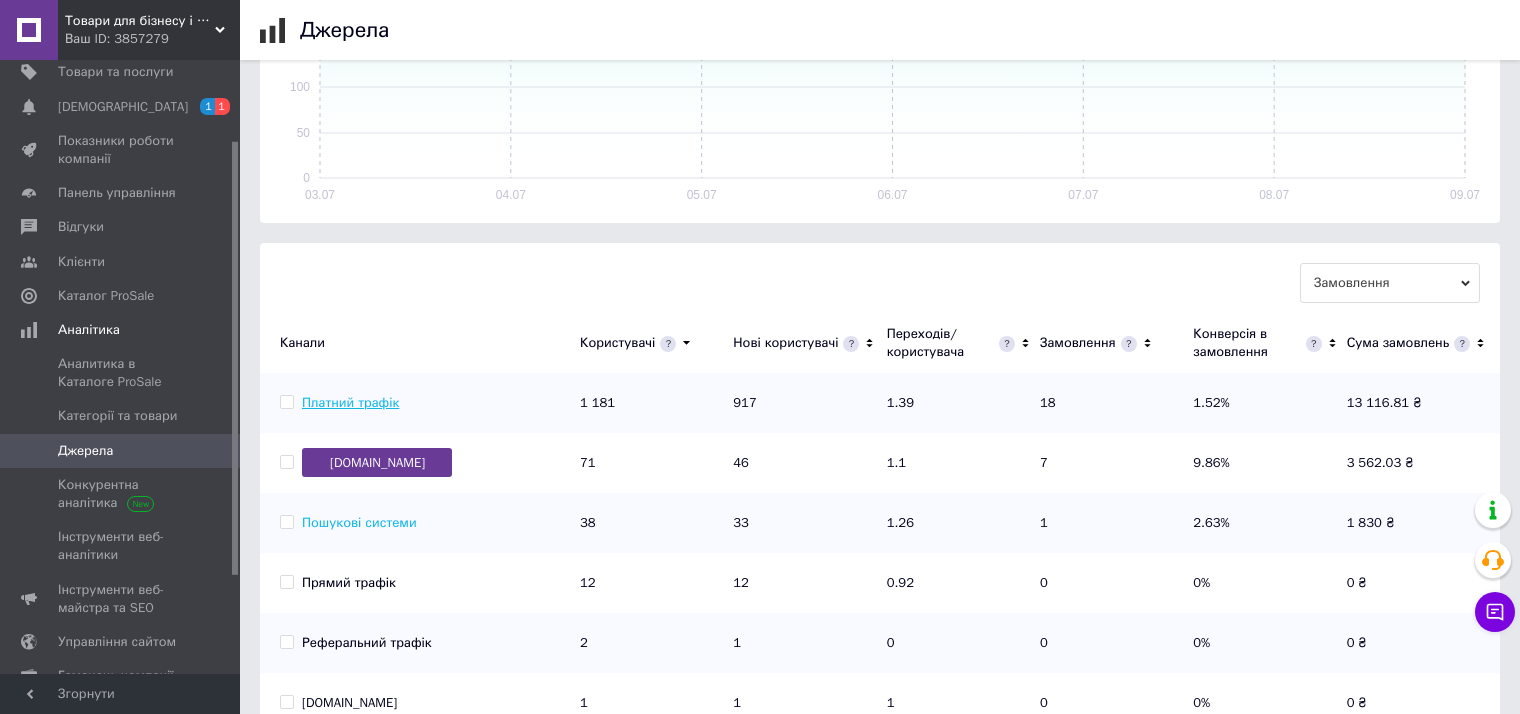 click on "Платний трафік" at bounding box center [350, 402] 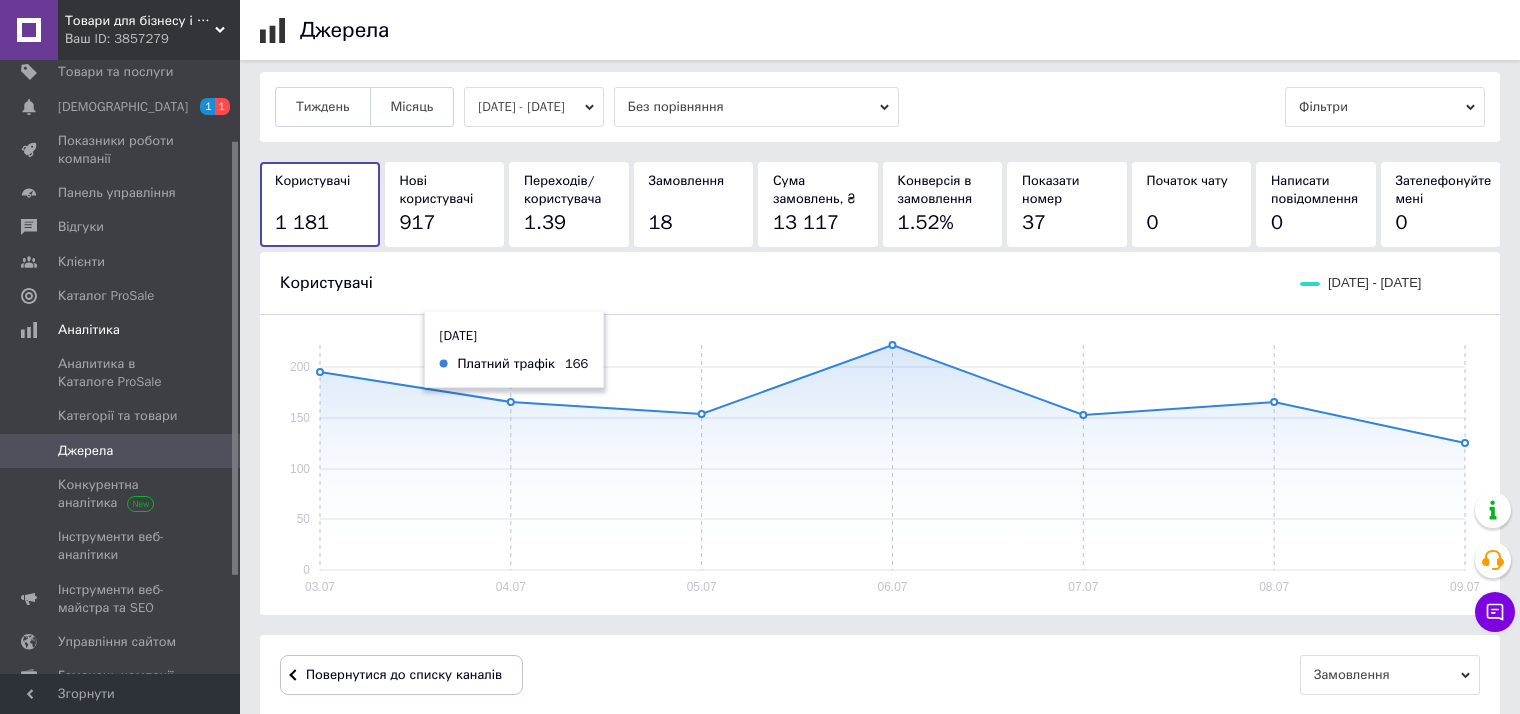 scroll, scrollTop: 0, scrollLeft: 0, axis: both 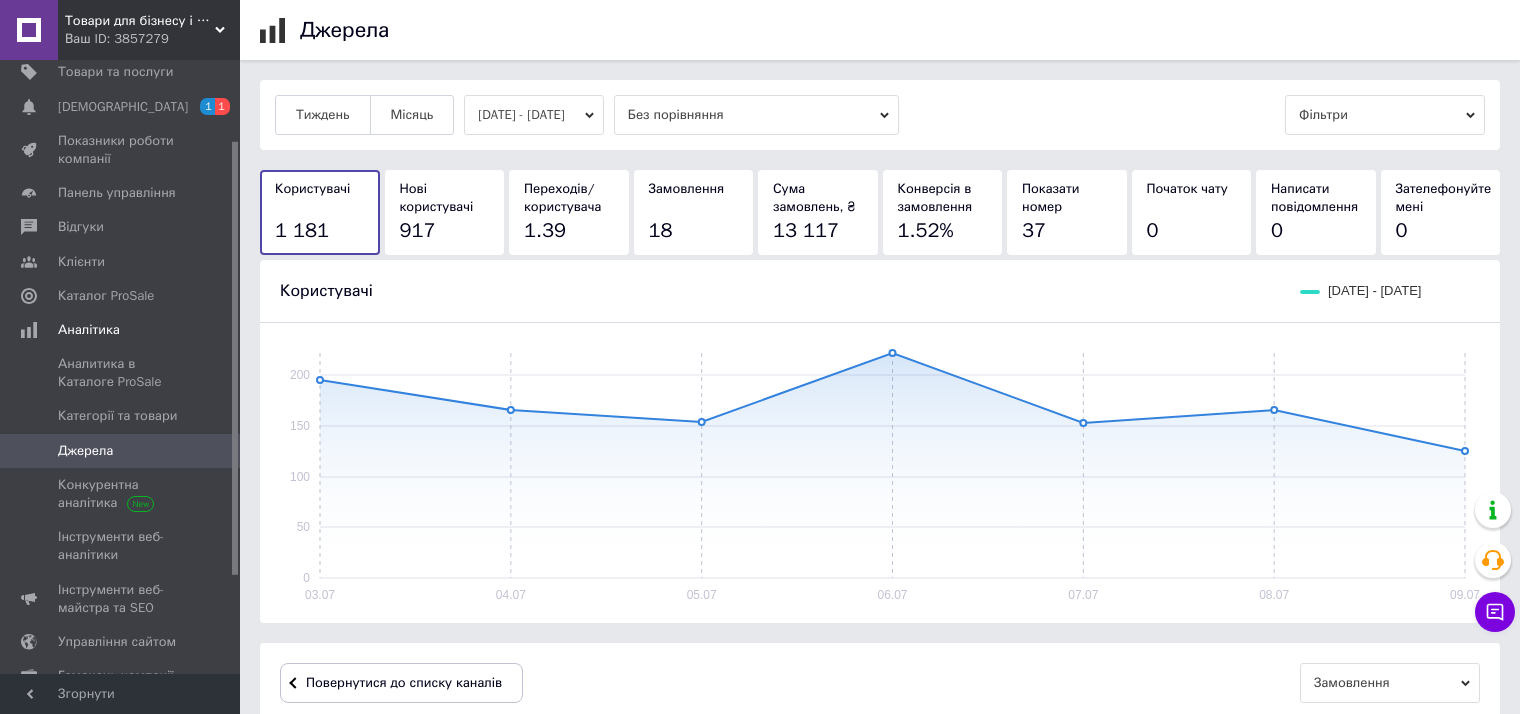 click on "[DATE] - [DATE]" at bounding box center [534, 115] 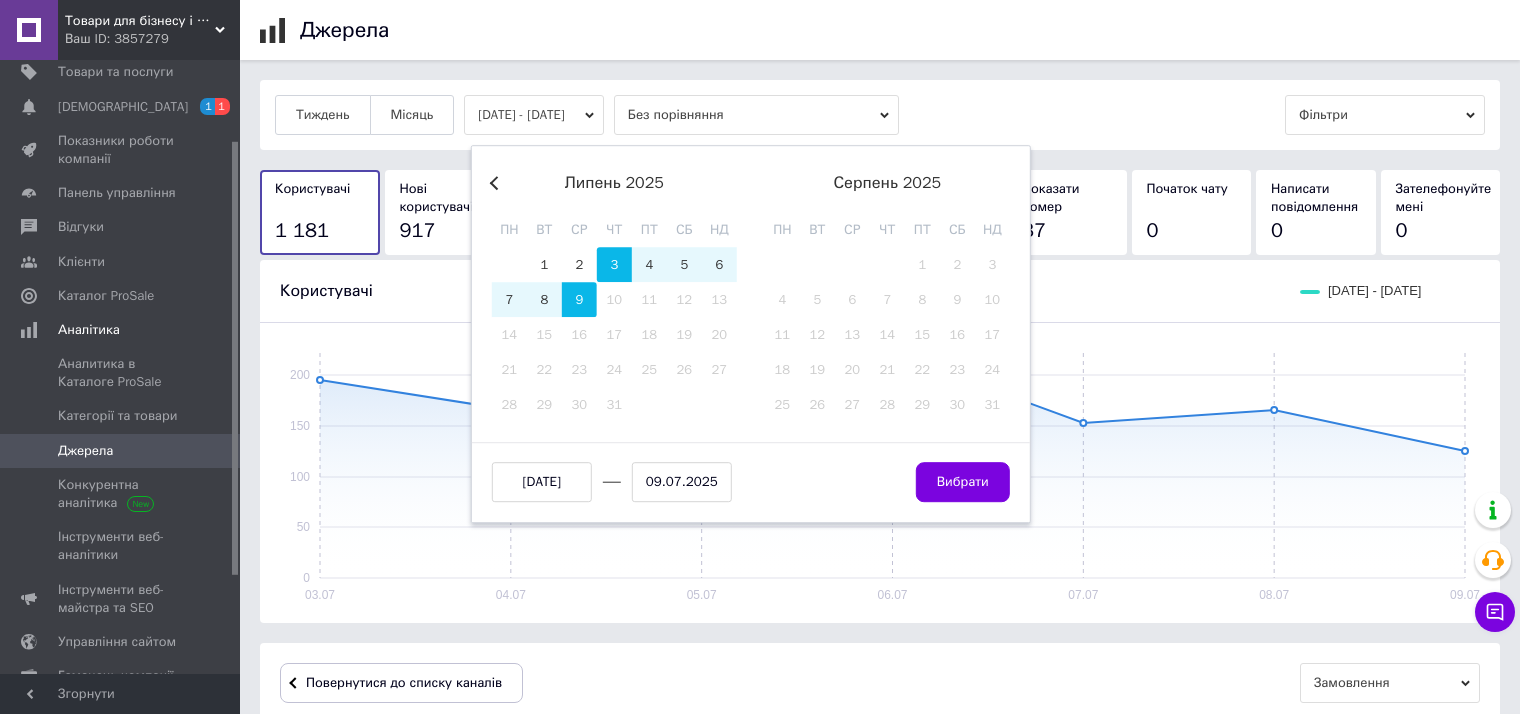 click on "Previous Month" at bounding box center (497, 183) 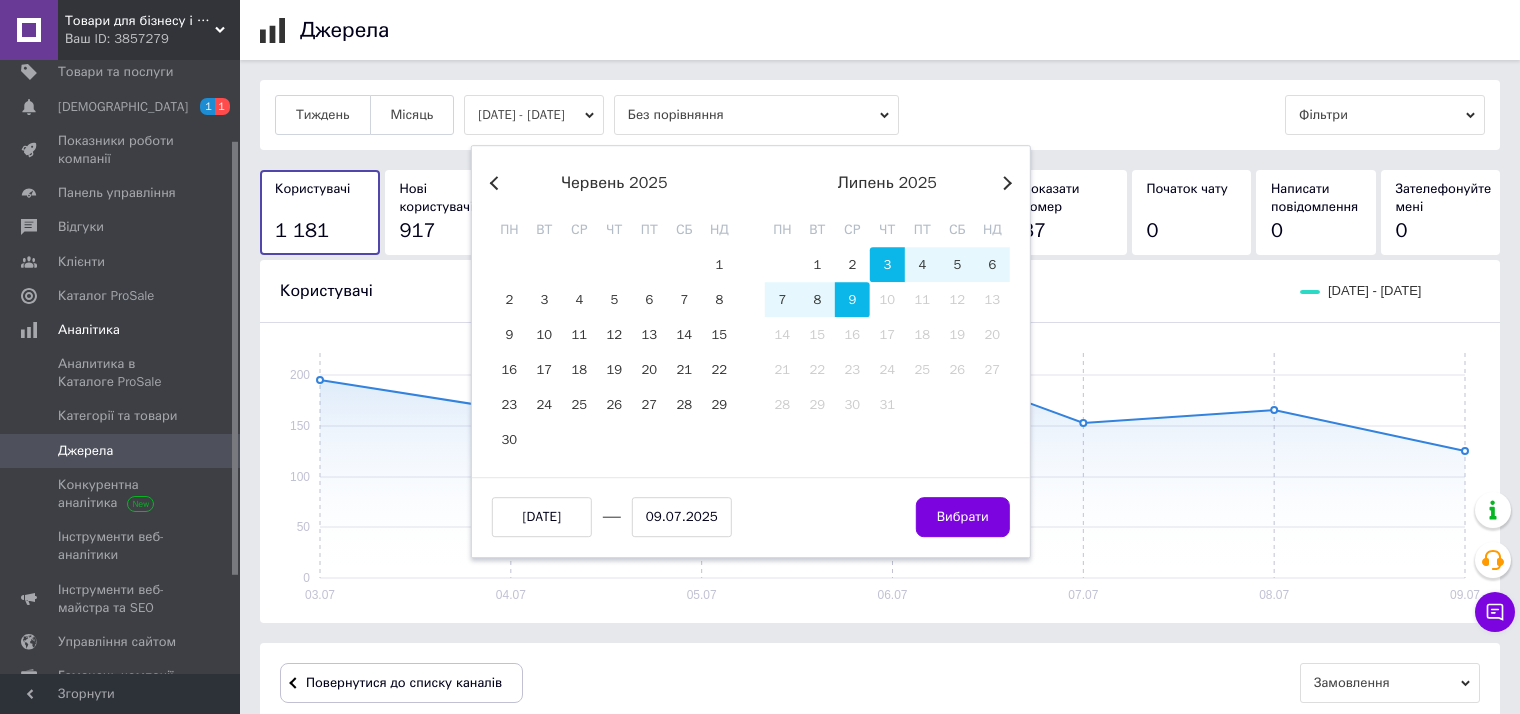 click on "Previous Month" at bounding box center [497, 183] 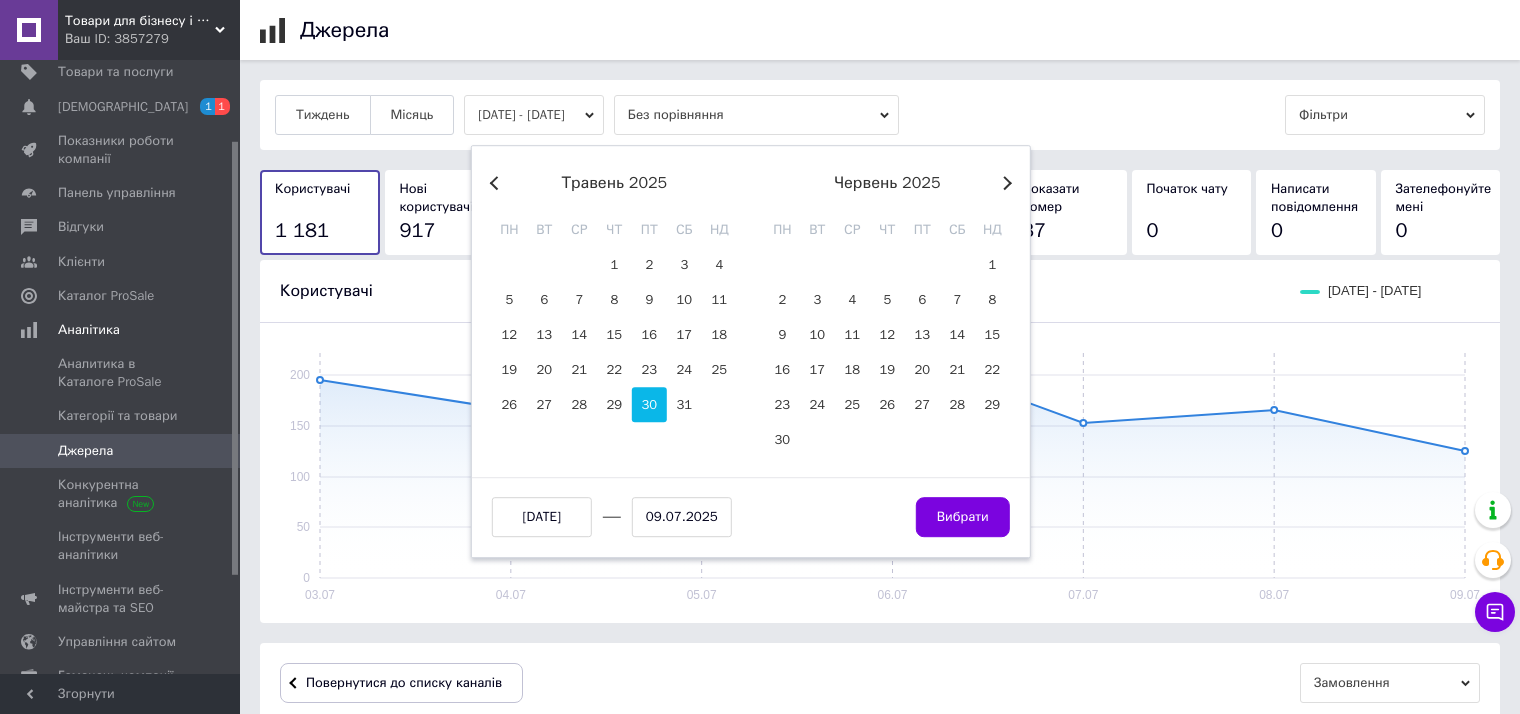 click on "30" at bounding box center (649, 404) 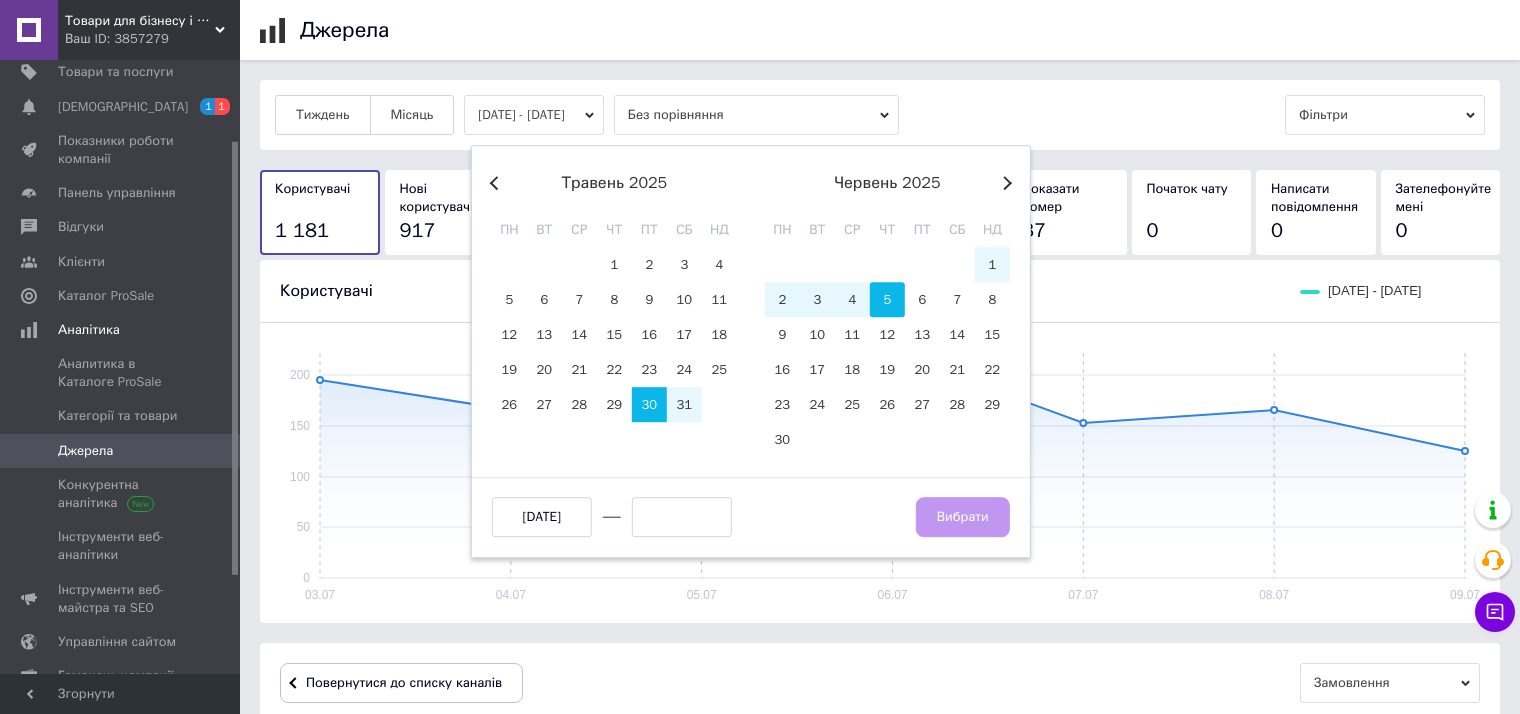 click on "5" at bounding box center (887, 299) 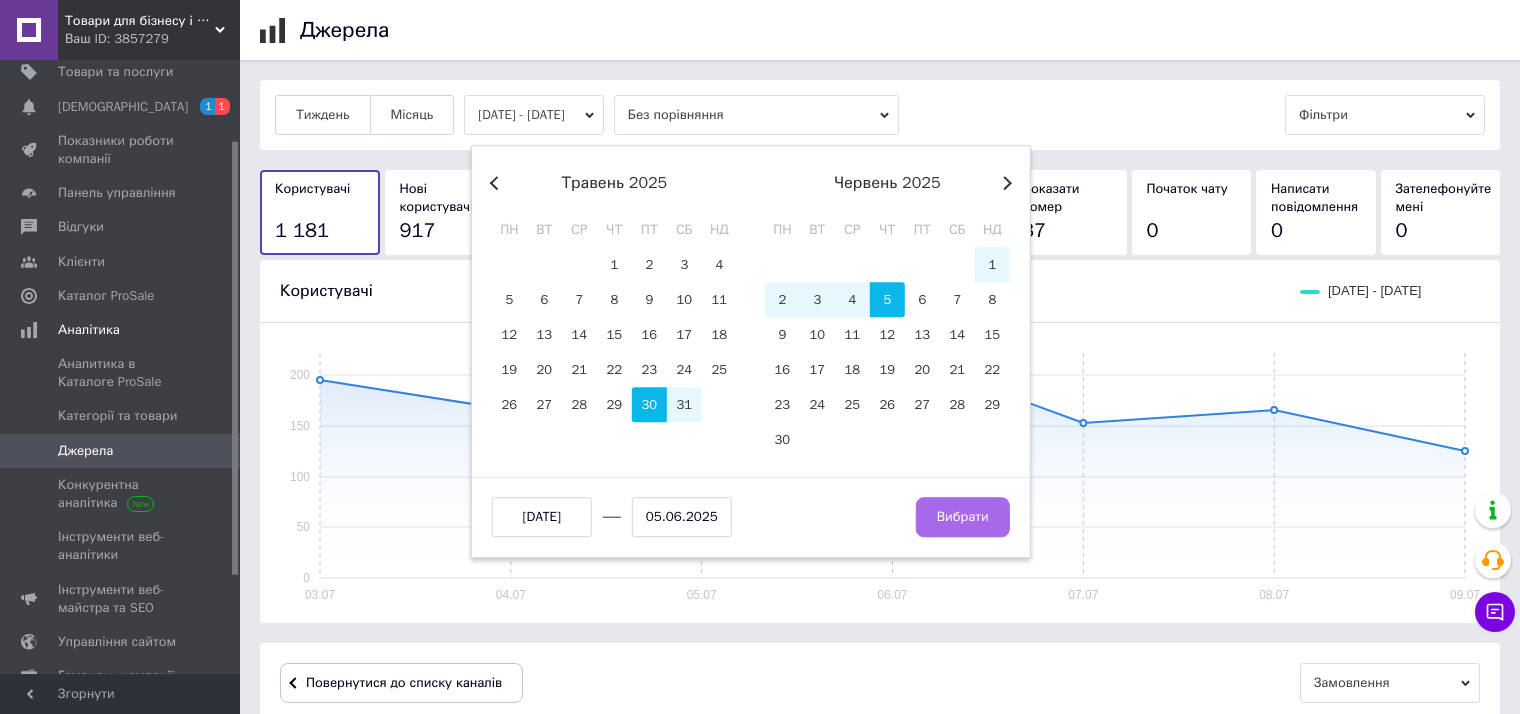 click on "Вибрати" at bounding box center (963, 517) 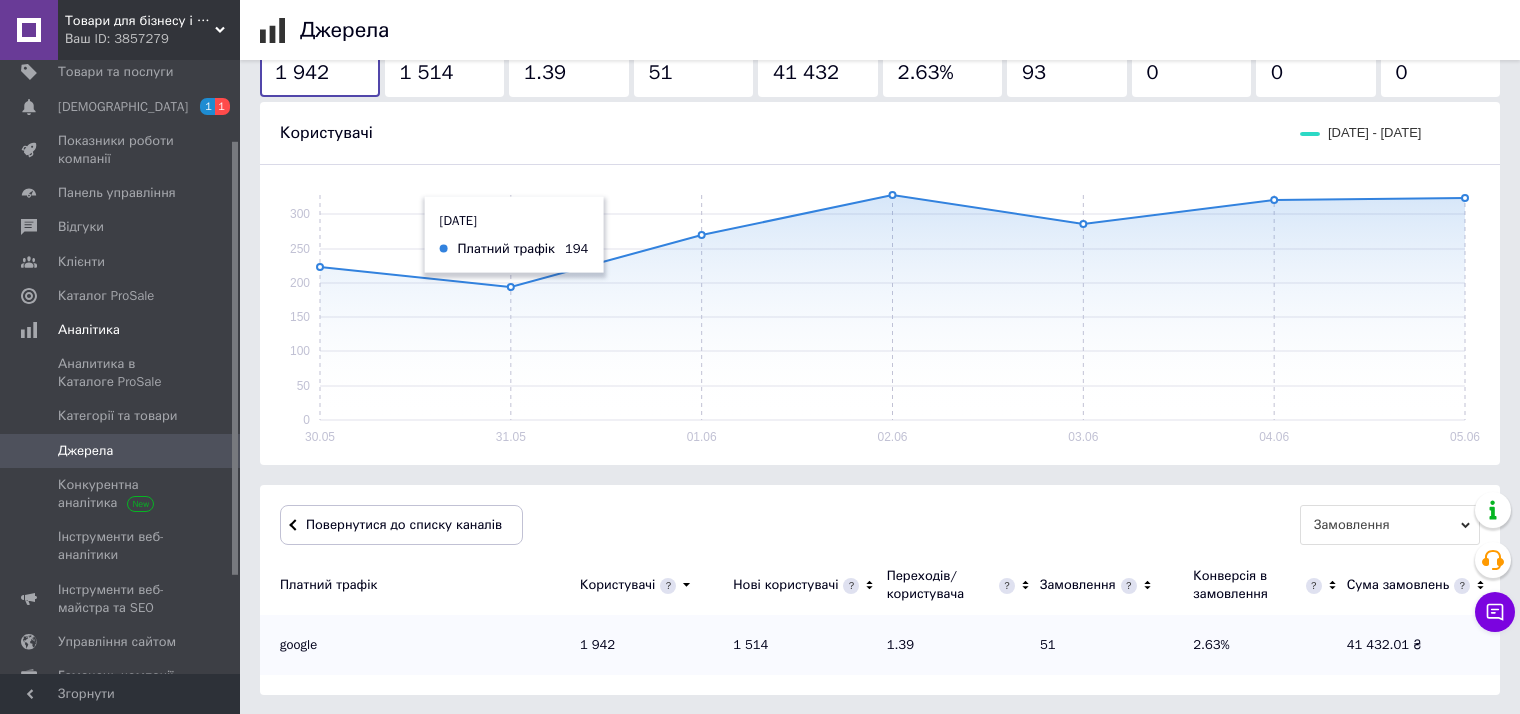 scroll, scrollTop: 0, scrollLeft: 0, axis: both 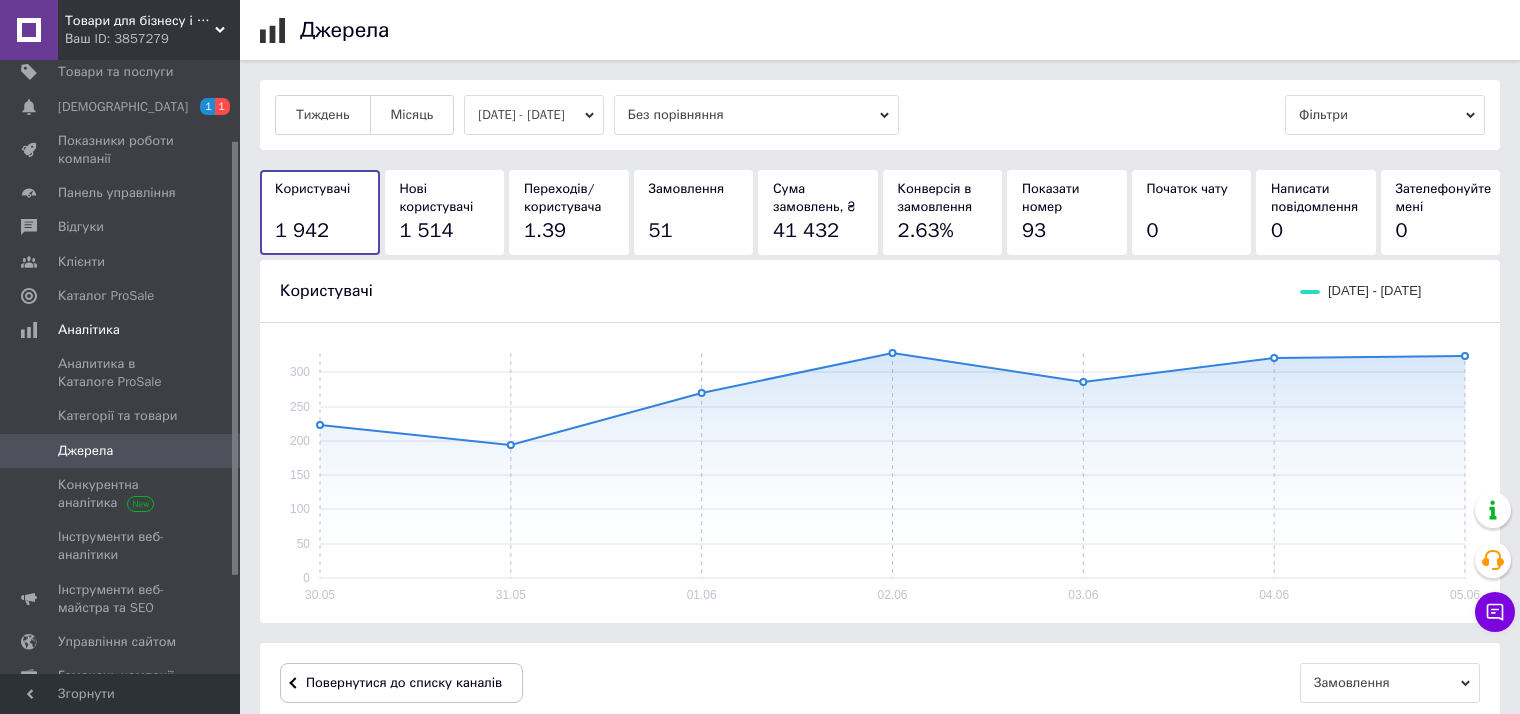click on "[DATE] - [DATE]" at bounding box center [534, 115] 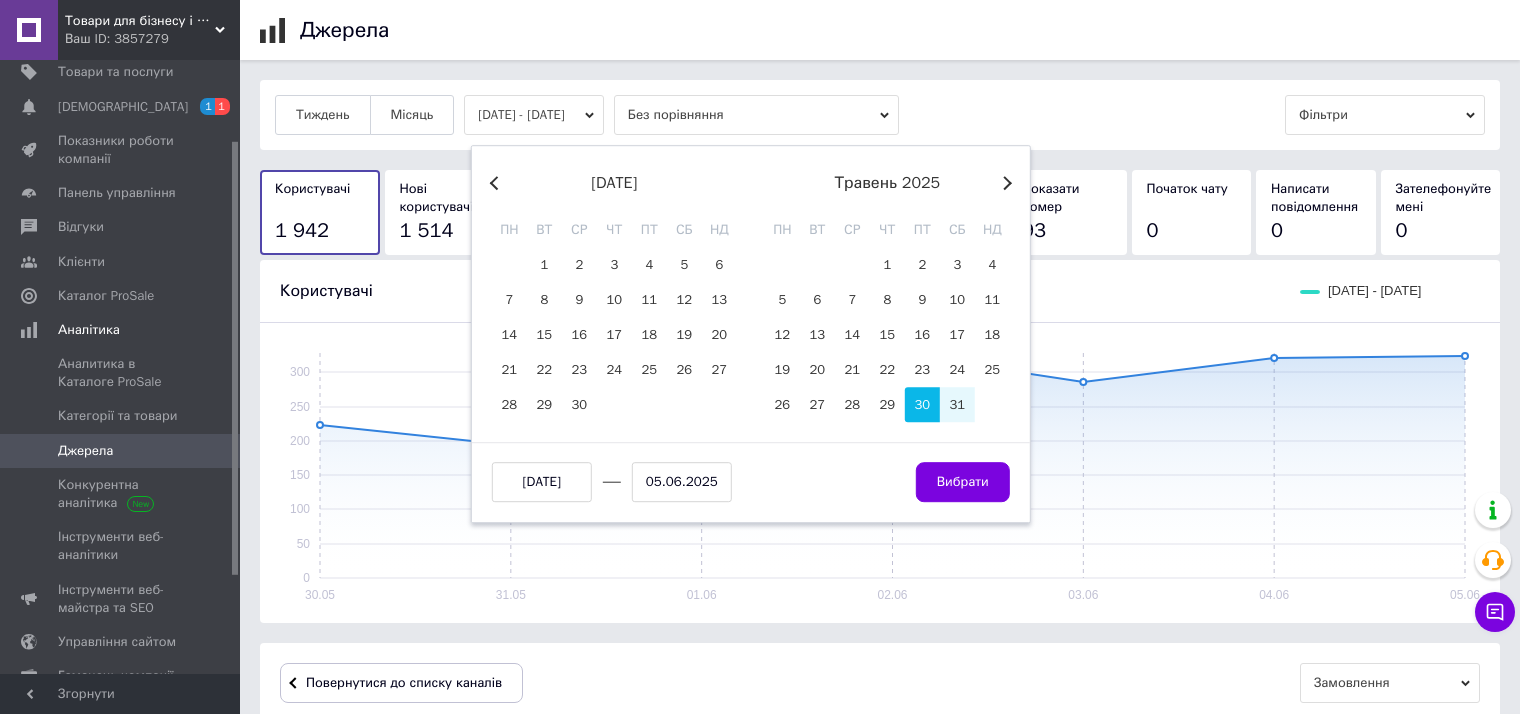 click on "травень 2025" at bounding box center [887, 183] 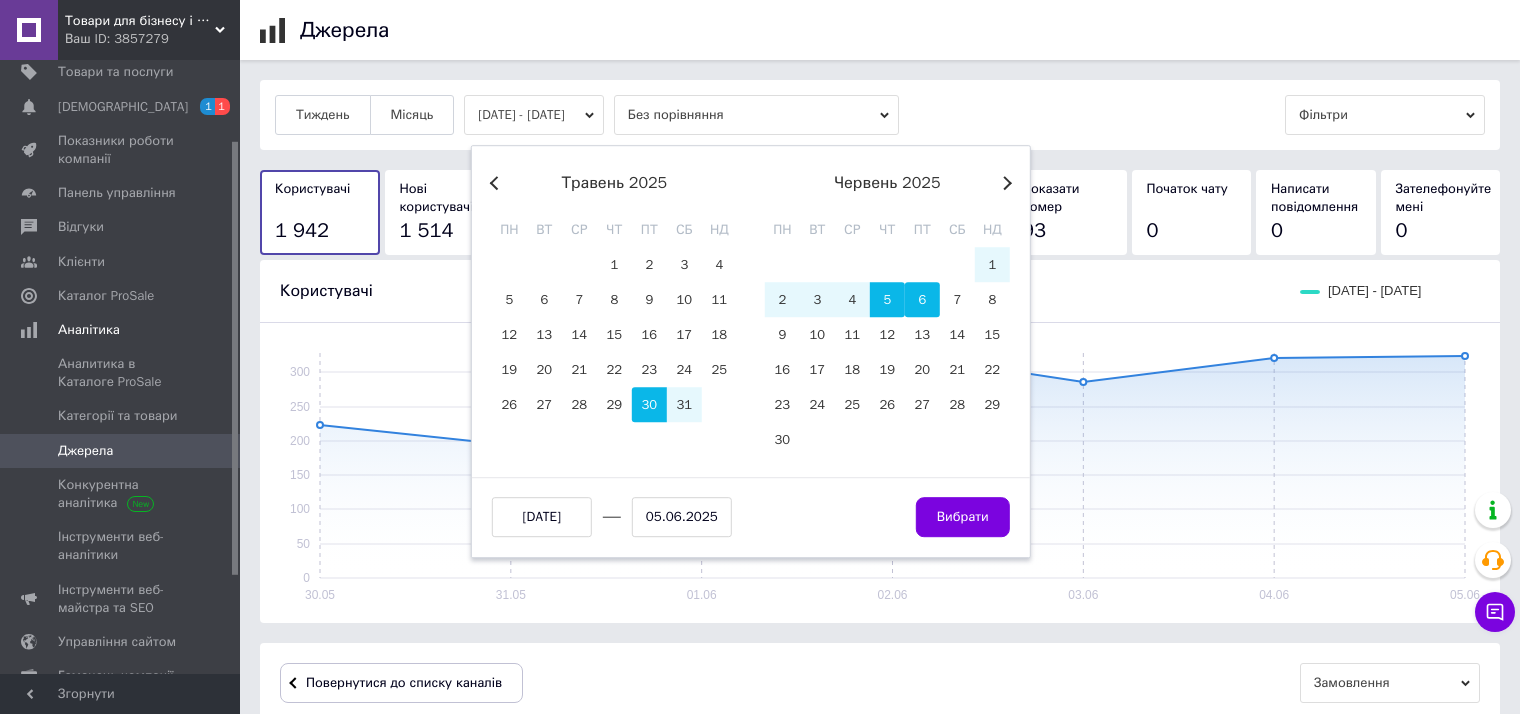 click on "6" at bounding box center [922, 299] 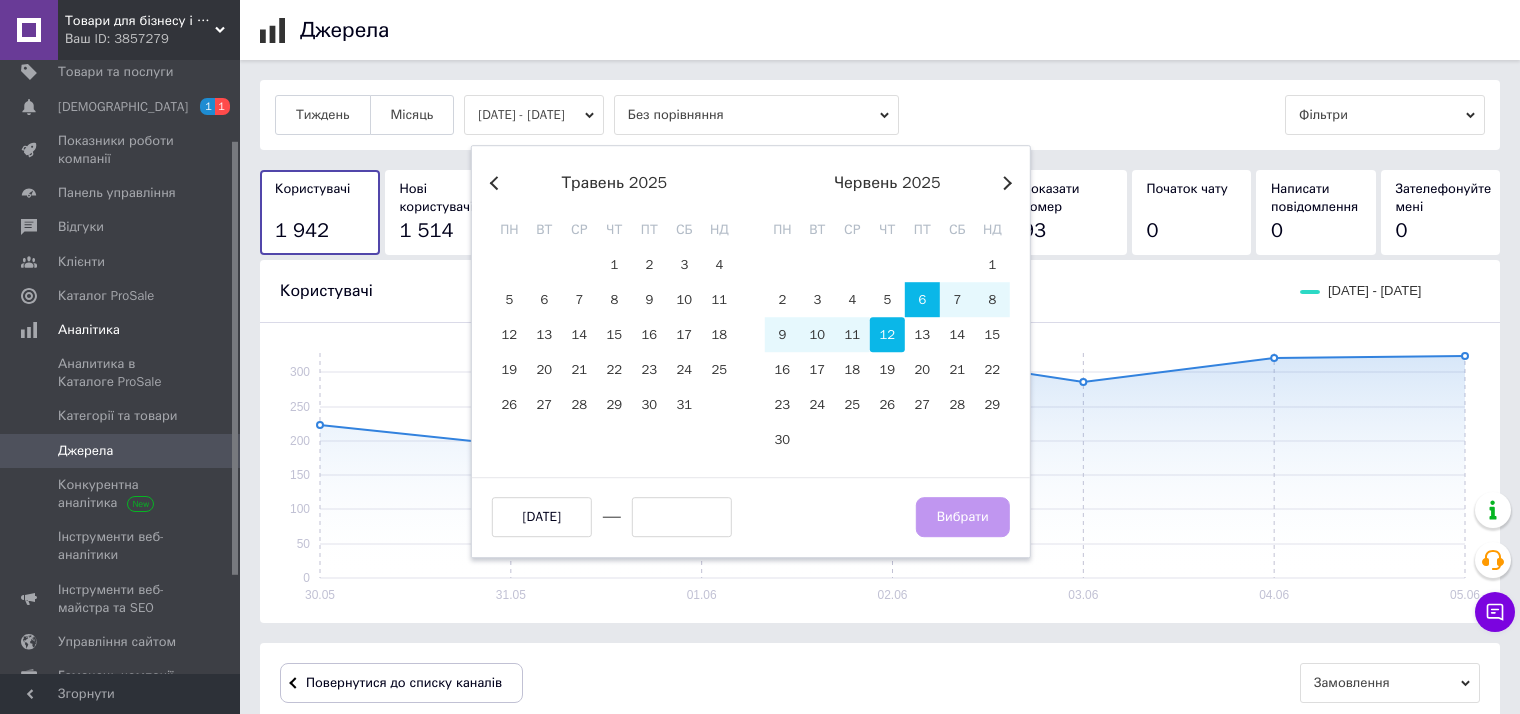 click on "12" at bounding box center (887, 334) 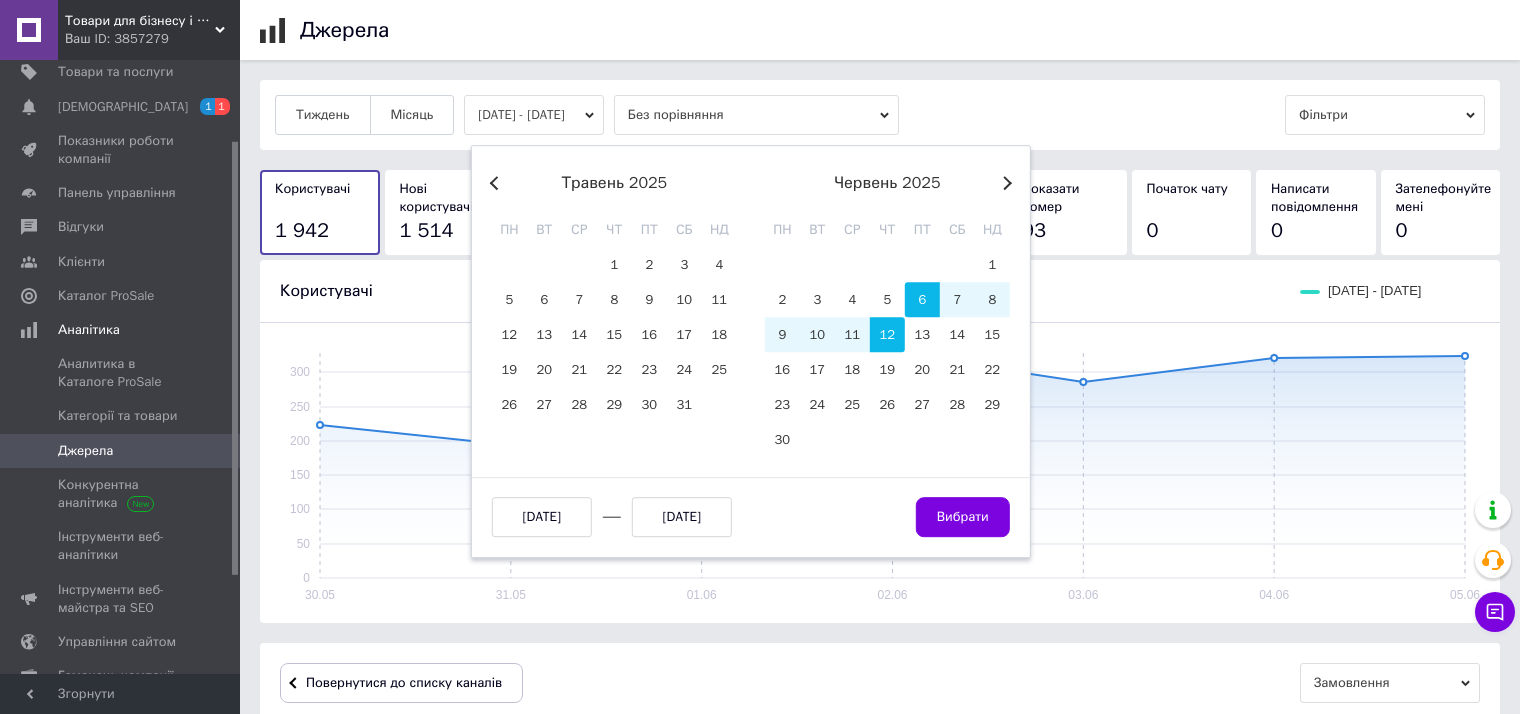 click on "Вибрати" at bounding box center [963, 517] 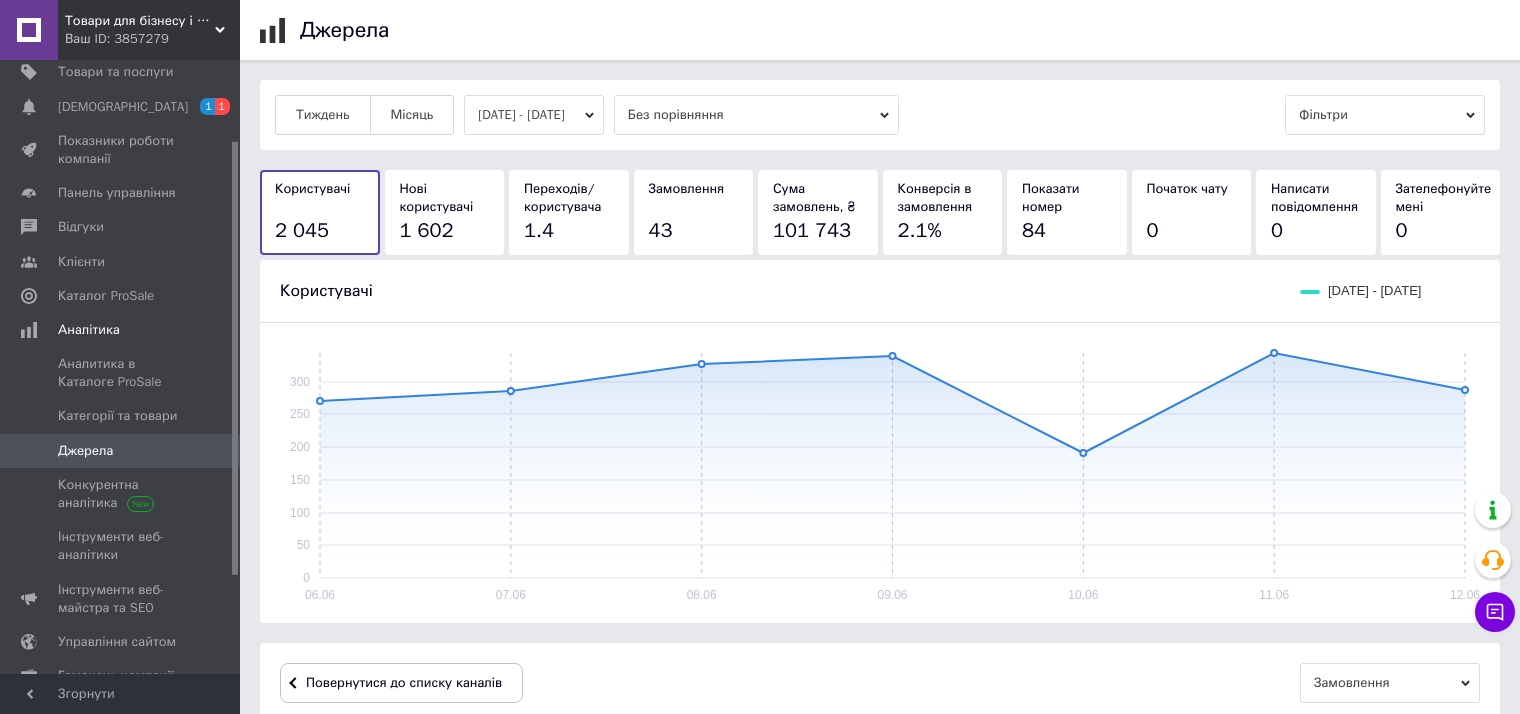 click on "[DATE] - [DATE]" at bounding box center (534, 115) 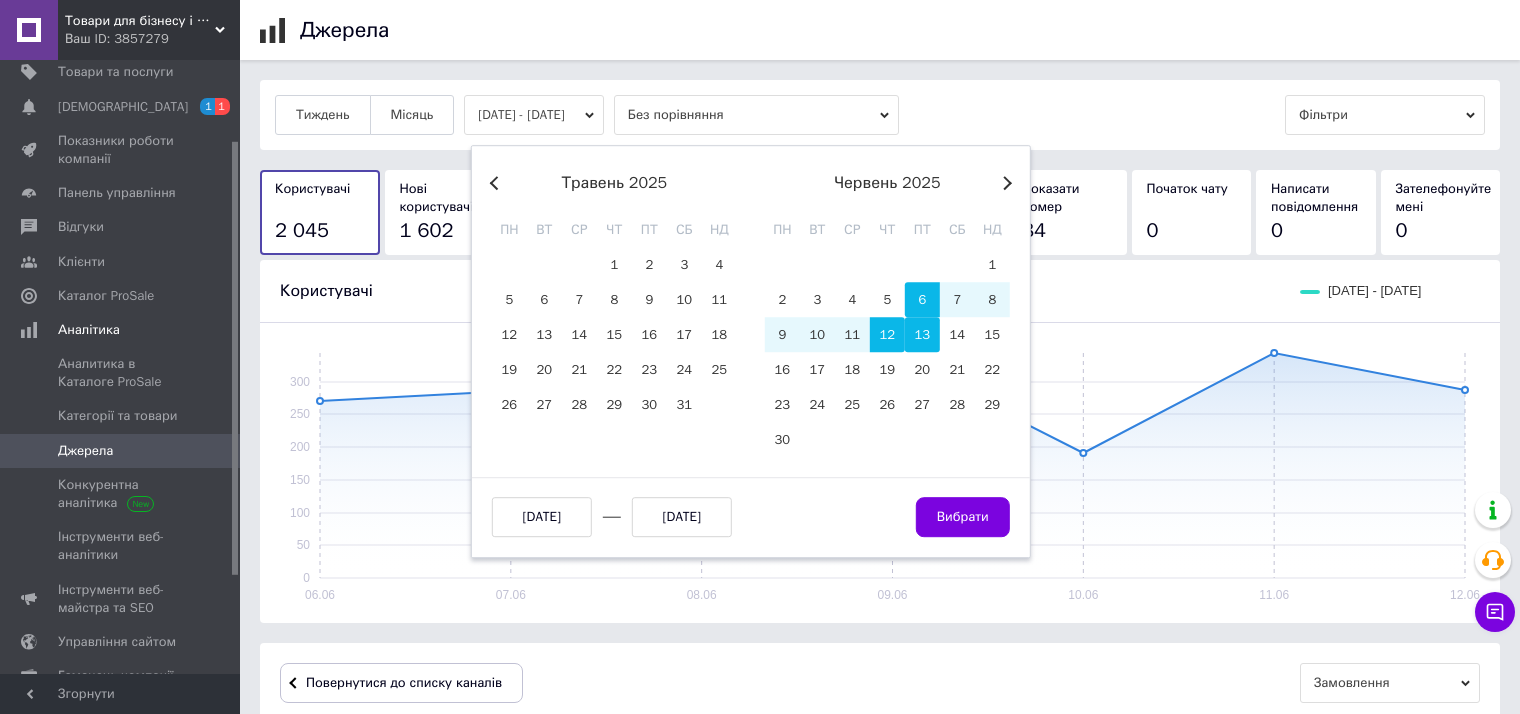 click on "13" at bounding box center [922, 334] 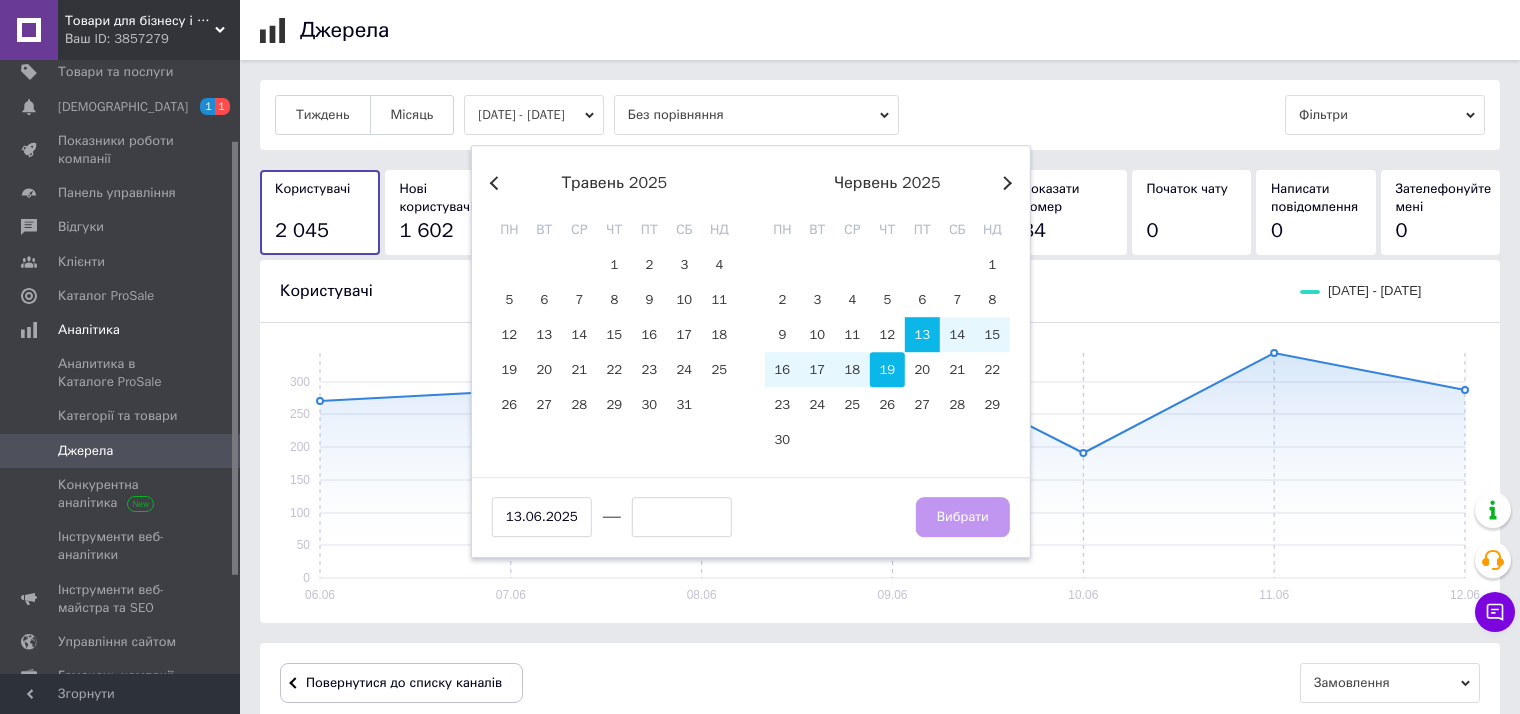 click on "19" at bounding box center [887, 369] 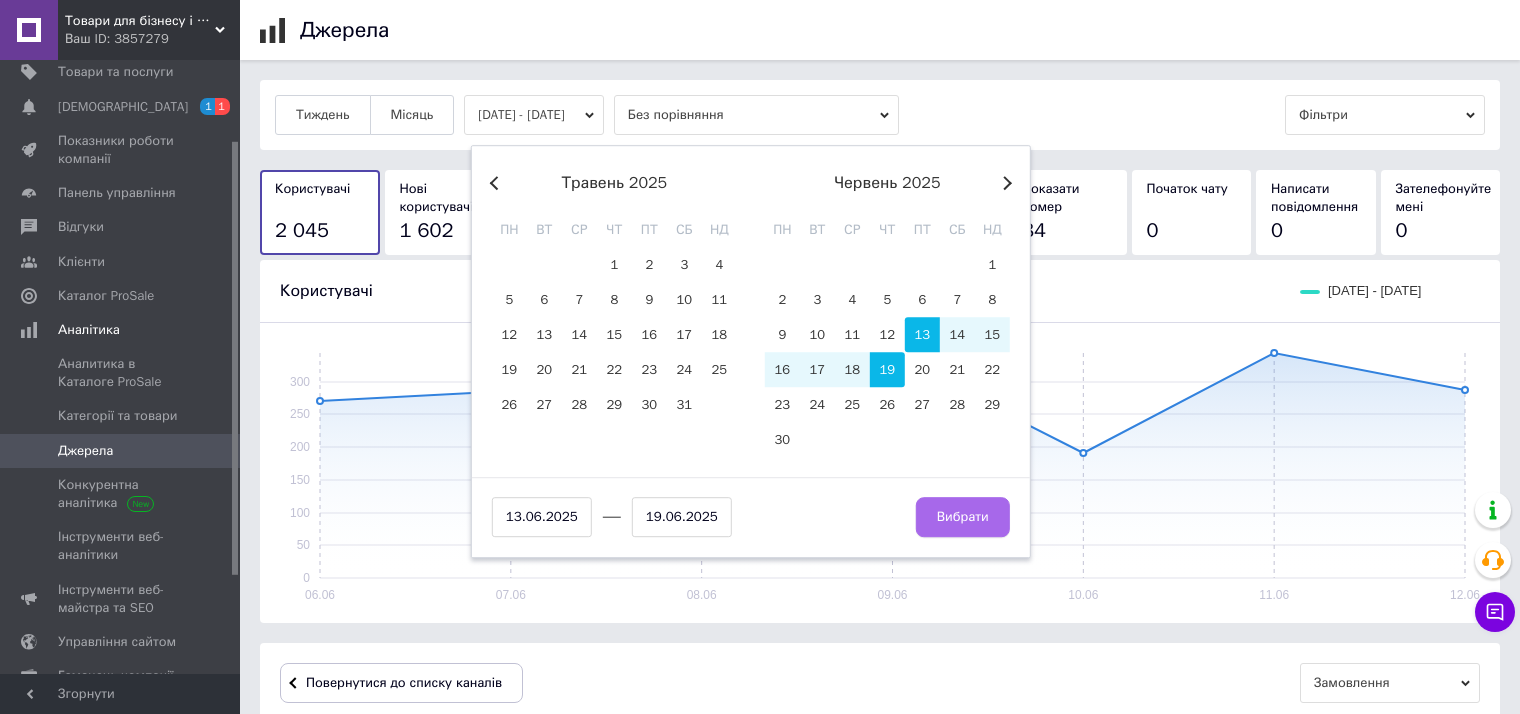 click on "Вибрати" at bounding box center (963, 517) 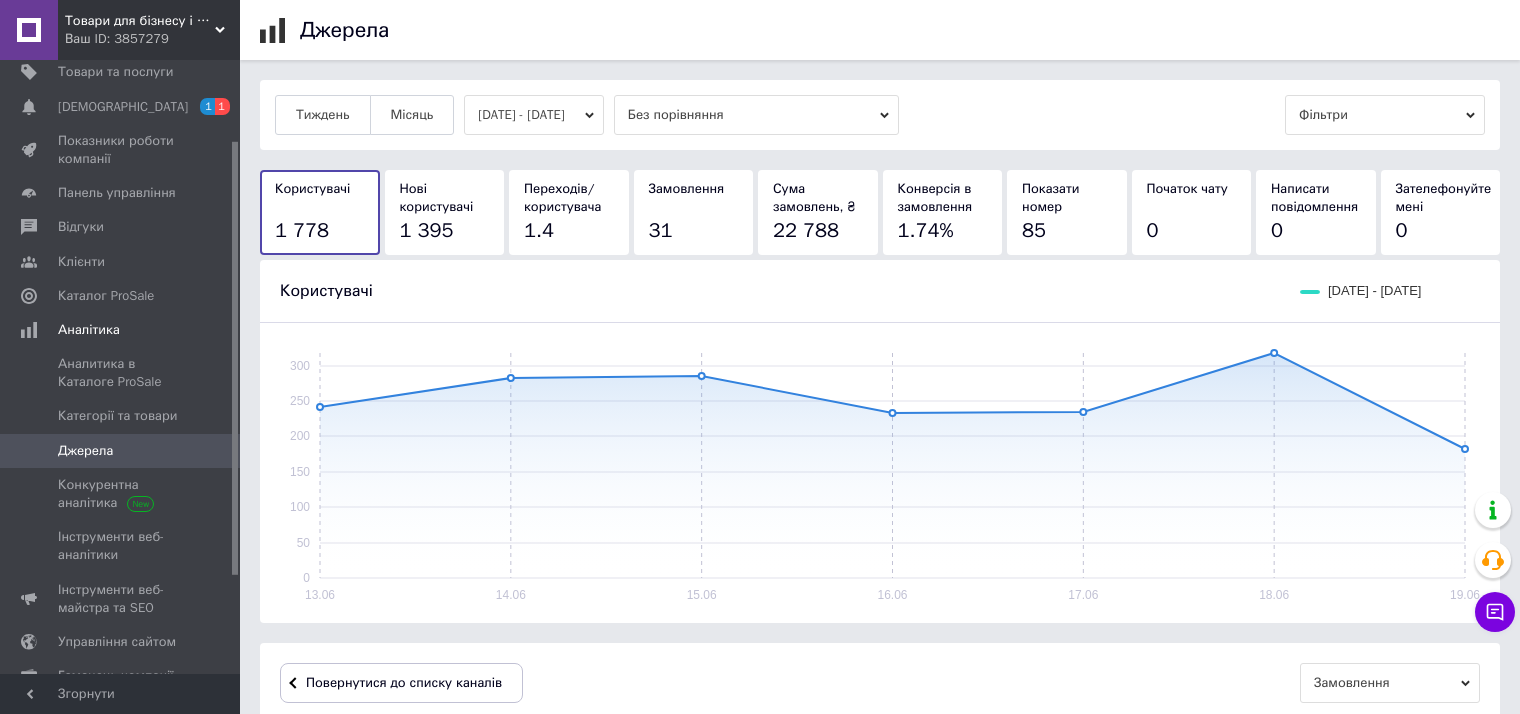 click on "[DATE] - [DATE]" at bounding box center (534, 115) 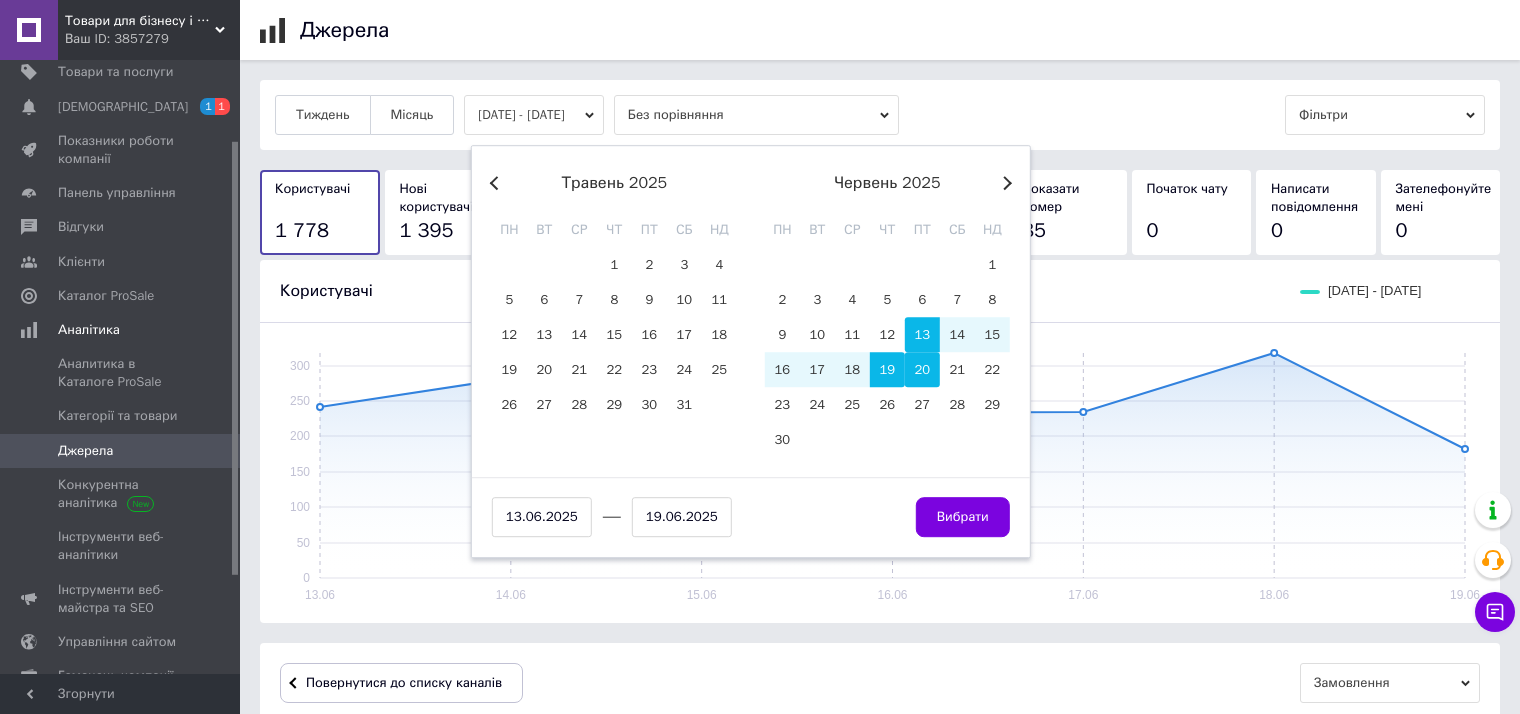 click on "20" at bounding box center (922, 369) 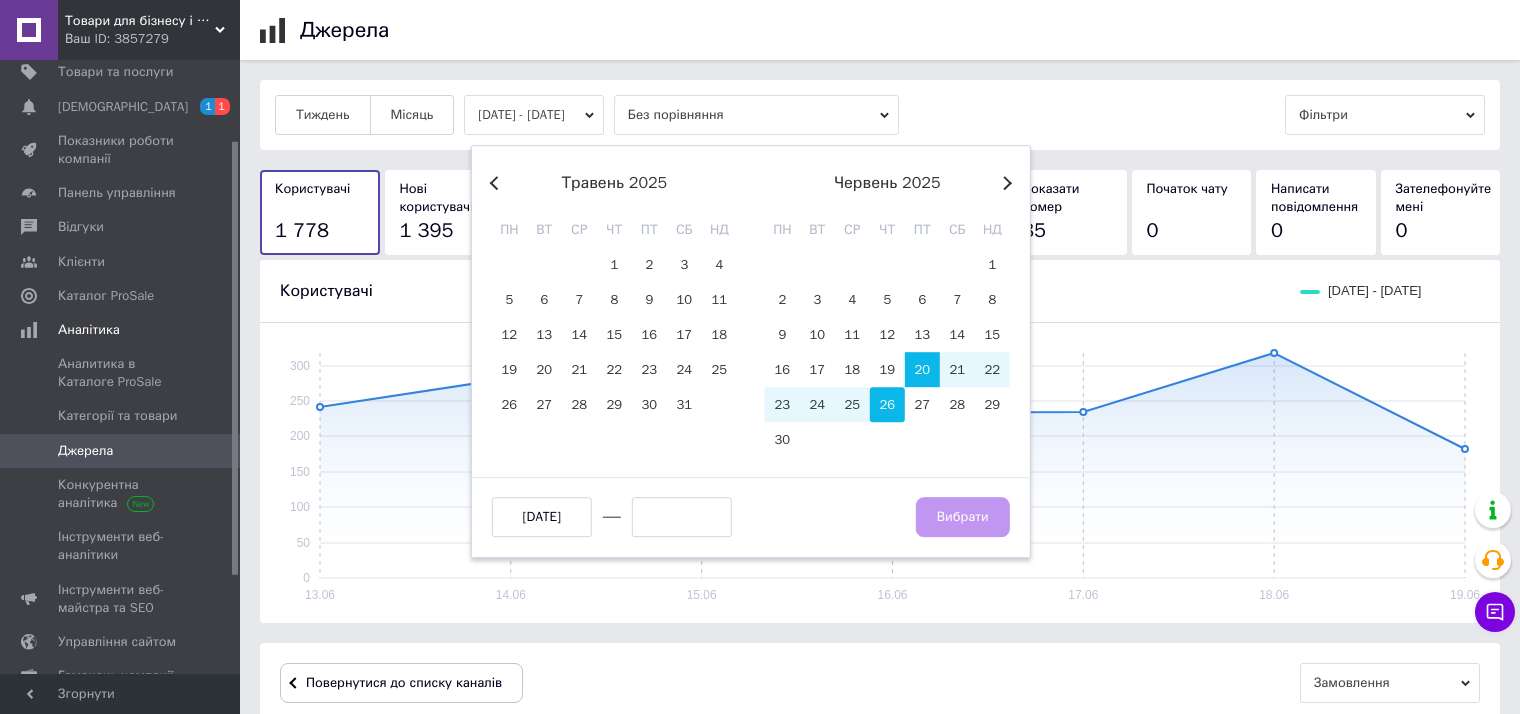 click on "26" at bounding box center (887, 404) 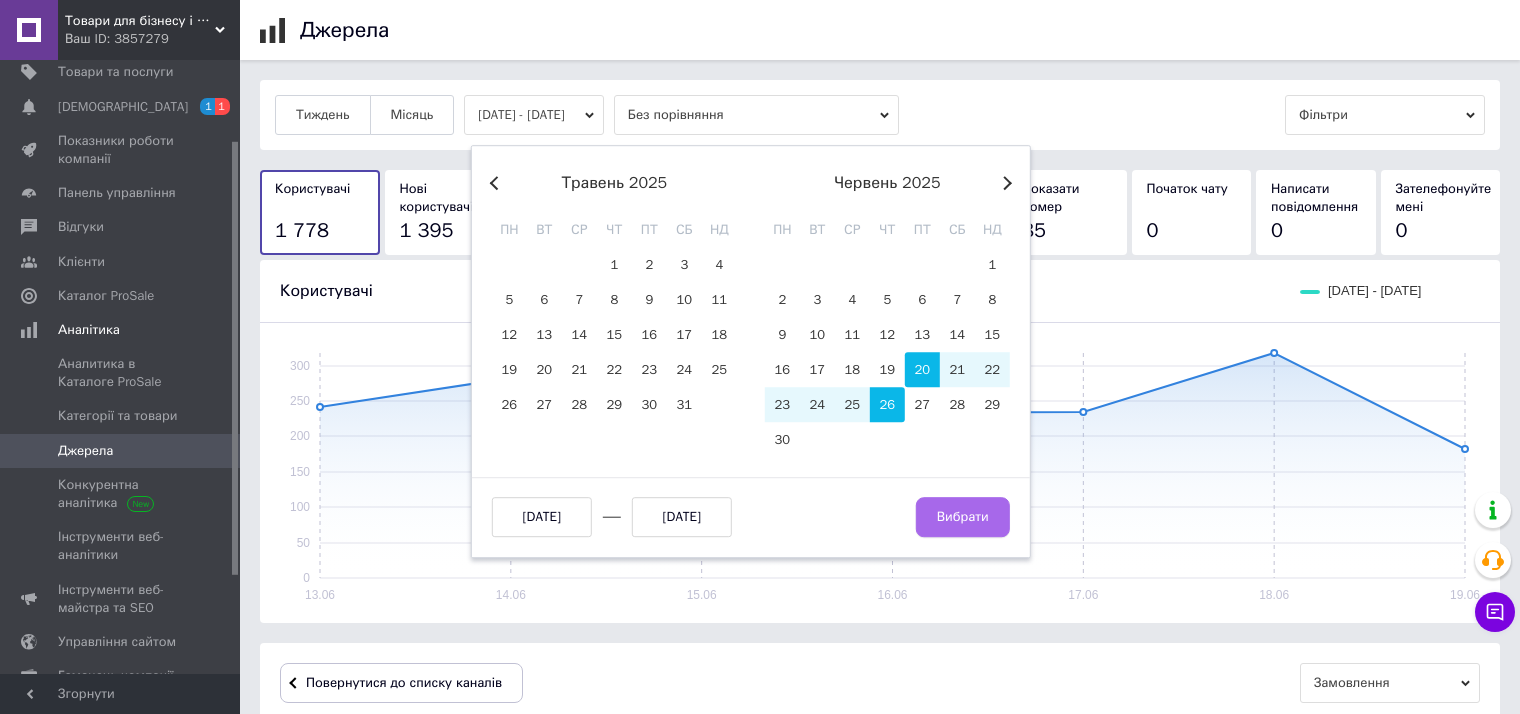 click on "Вибрати" at bounding box center (963, 517) 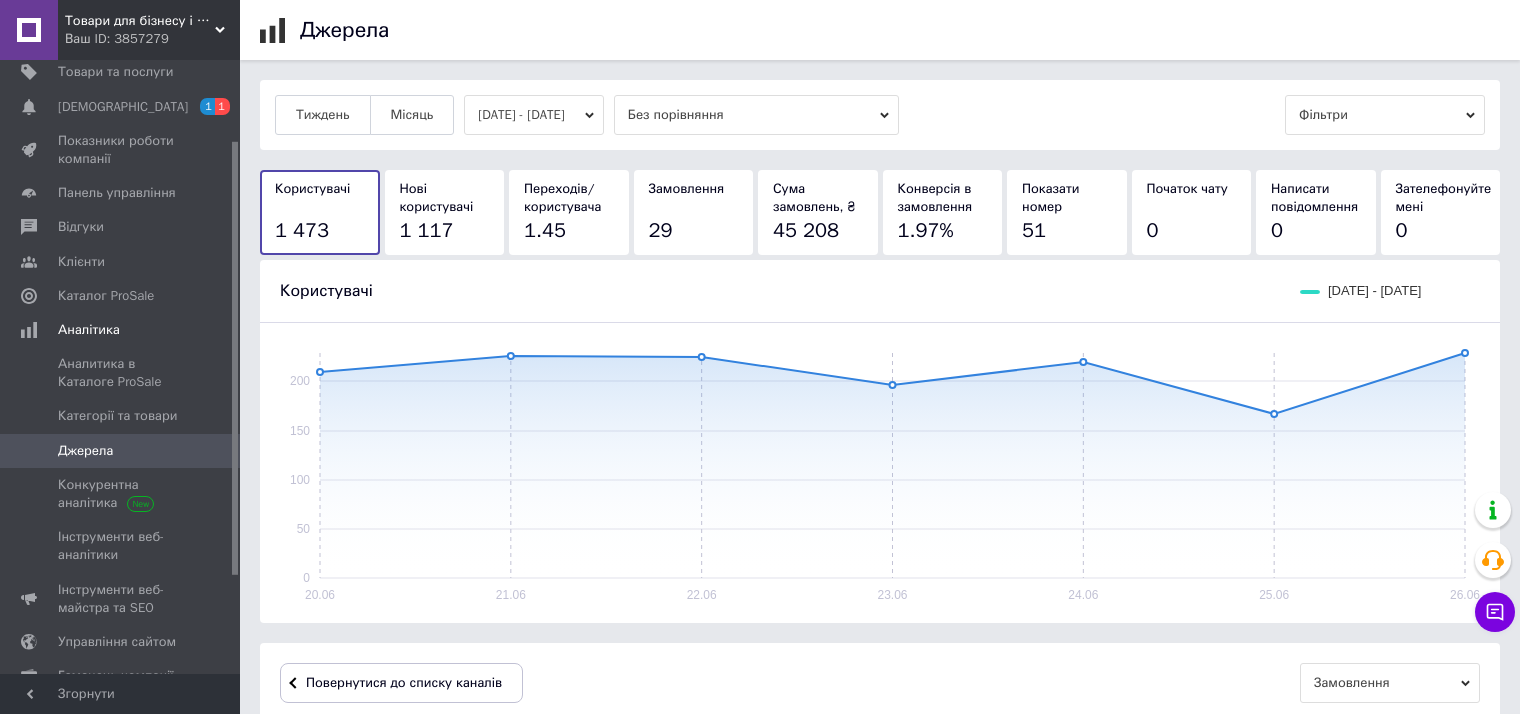 click on "[DATE] - [DATE]" at bounding box center (534, 115) 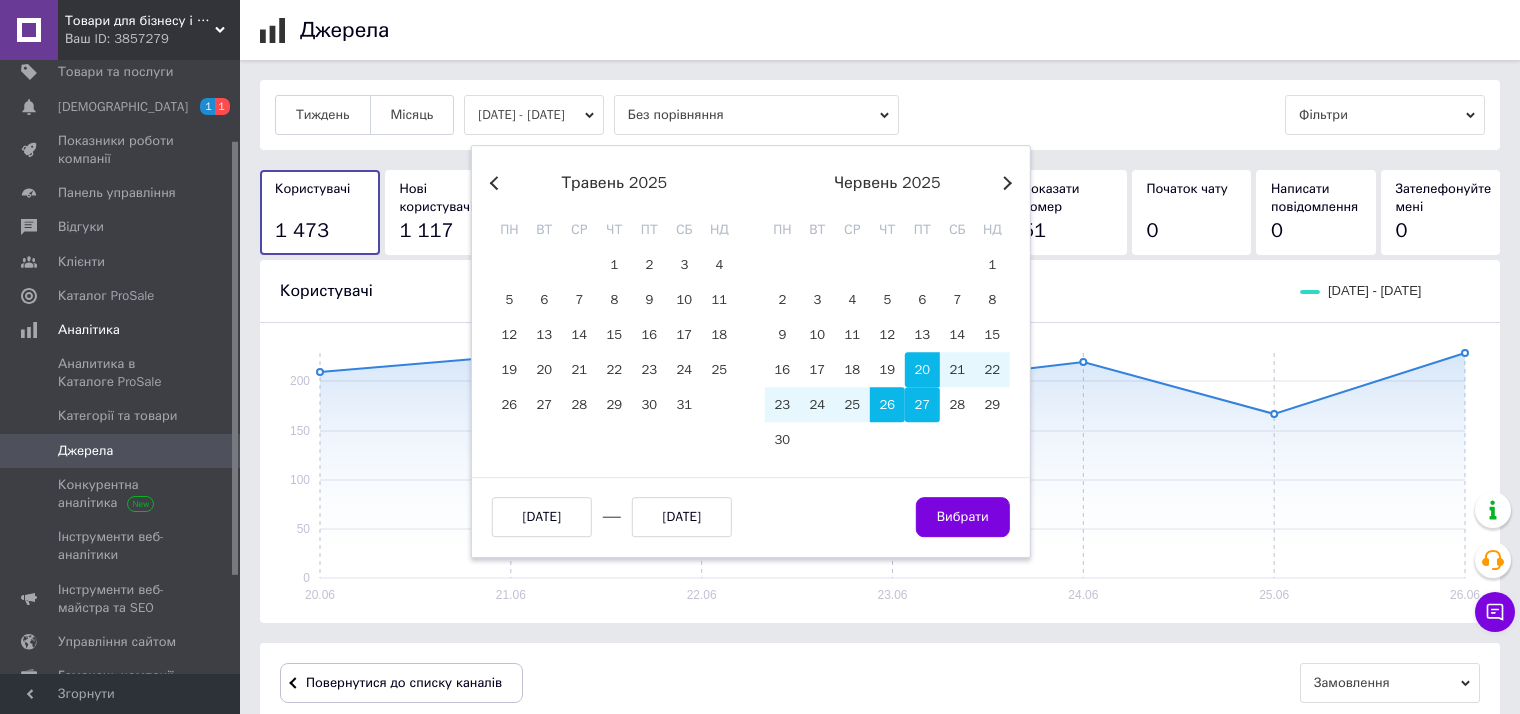 click on "27" at bounding box center (922, 404) 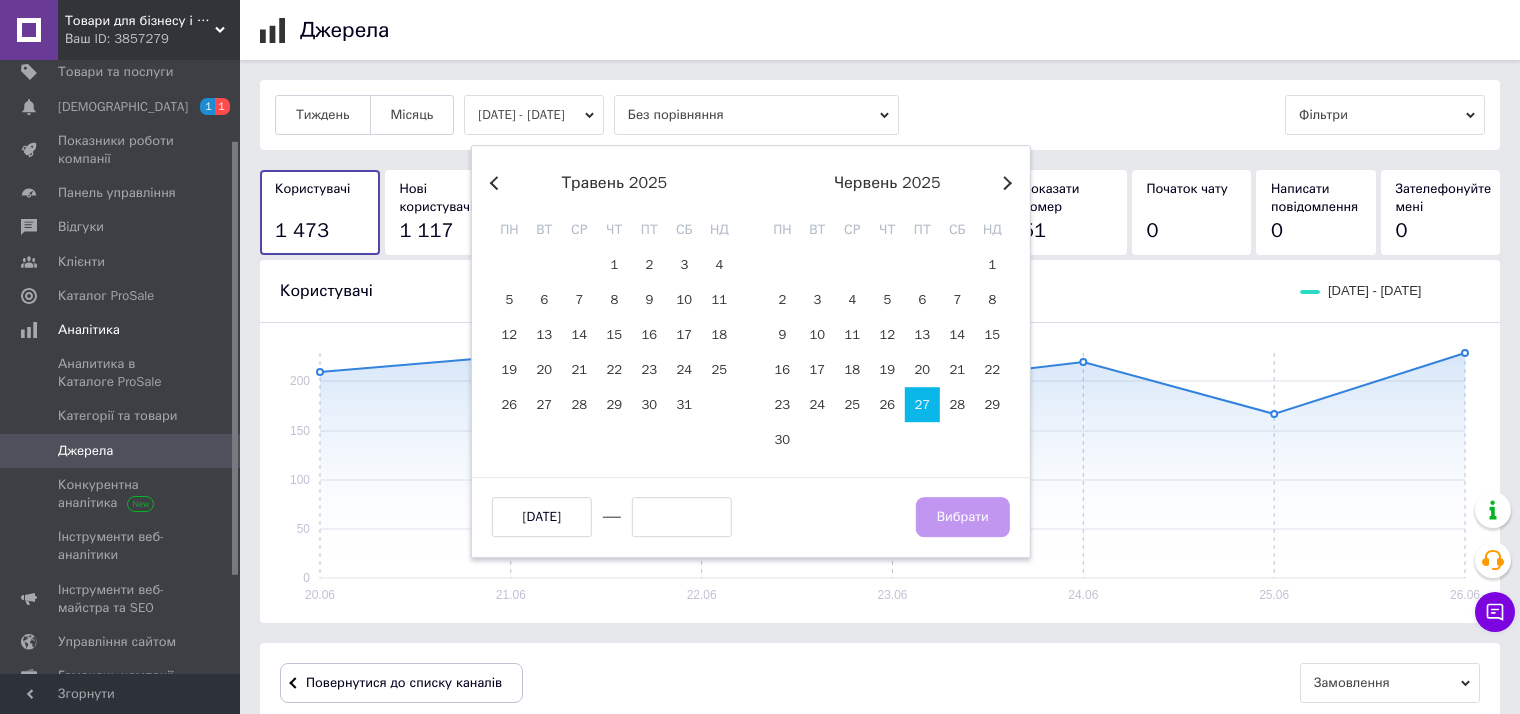 click on "Next Month" at bounding box center (1005, 183) 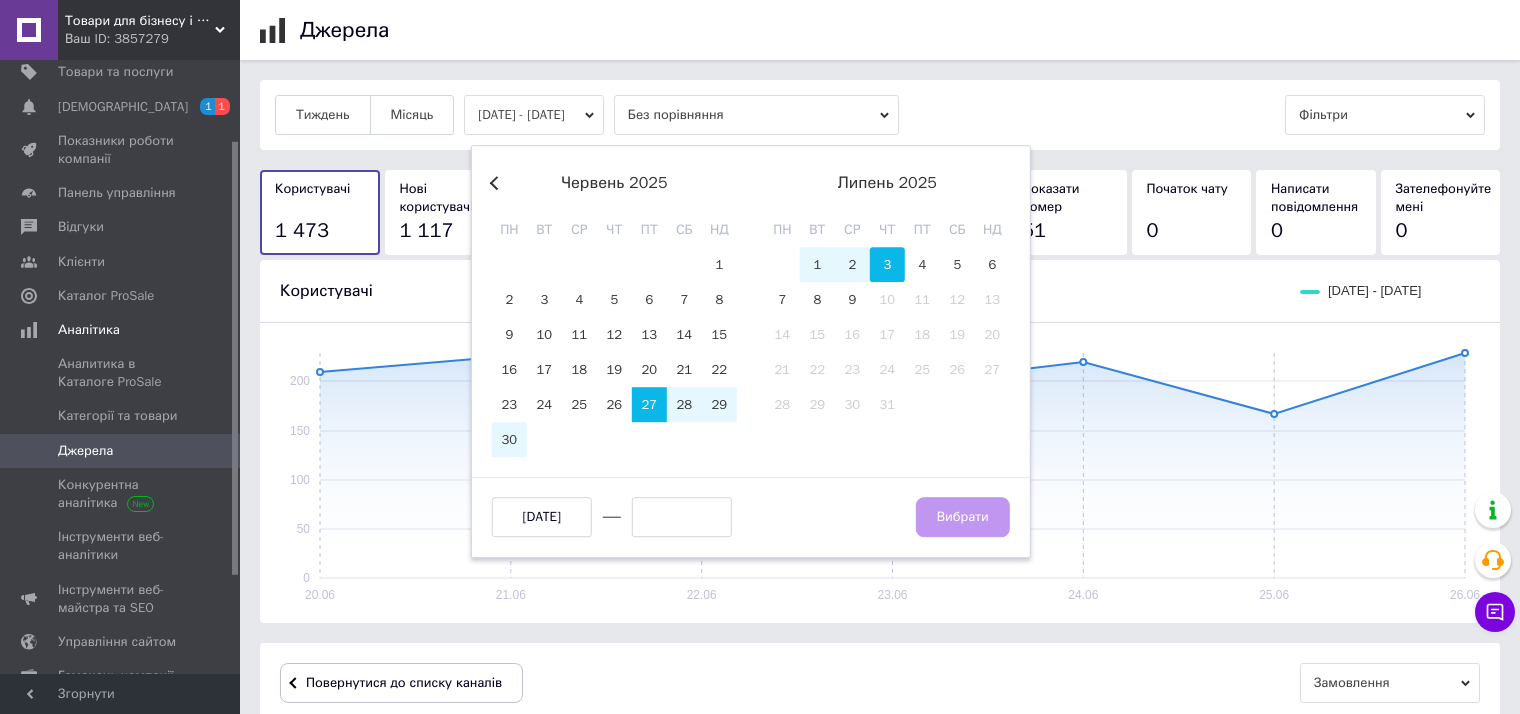 click on "3" at bounding box center (887, 264) 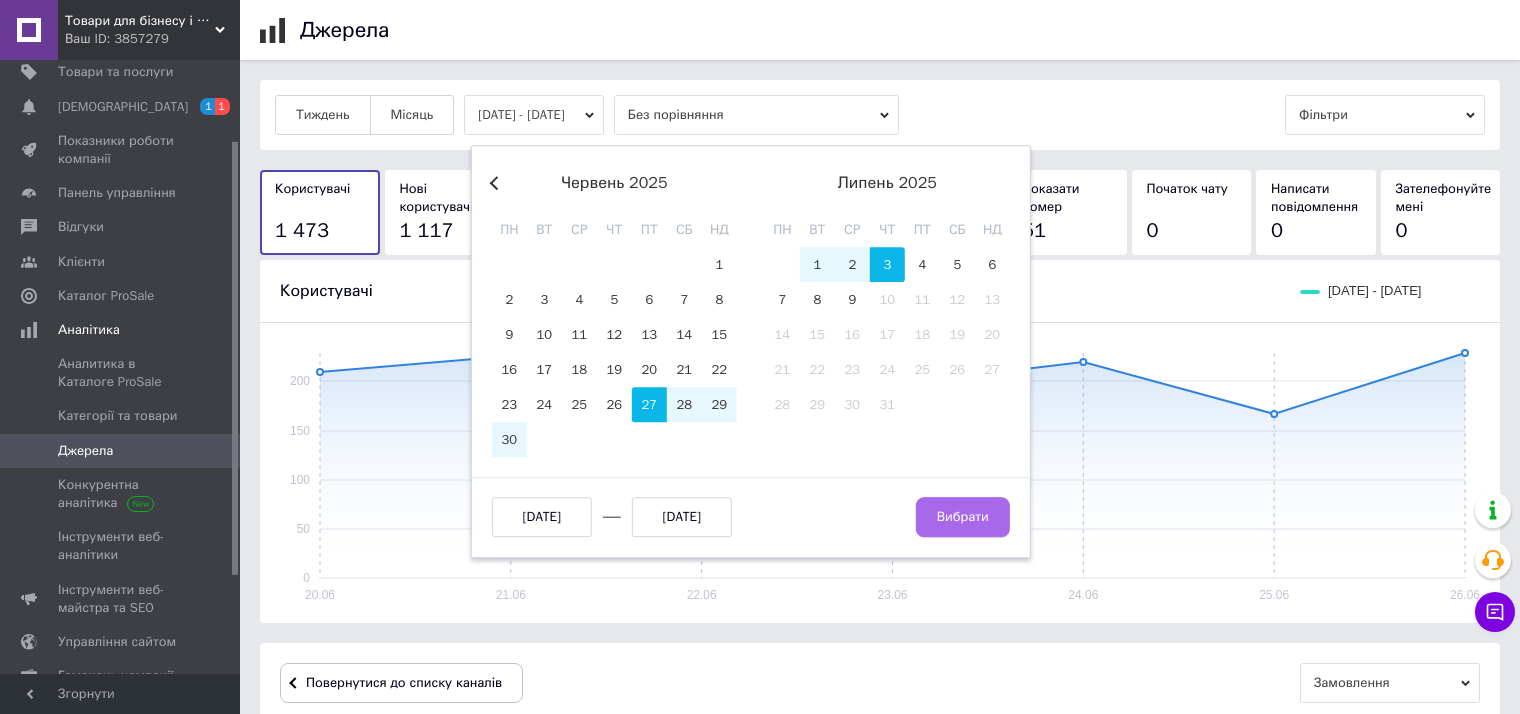 click on "Вибрати" at bounding box center (963, 517) 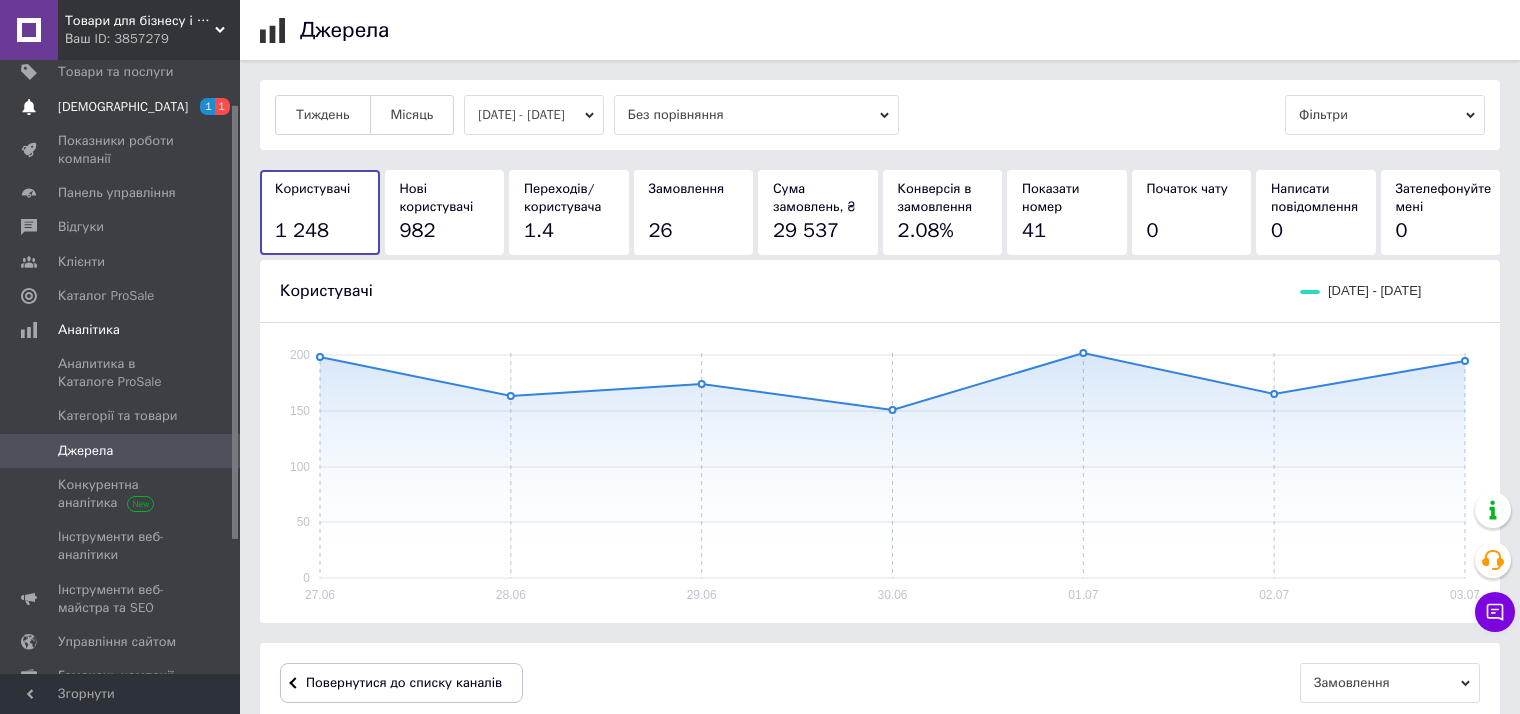 scroll, scrollTop: 0, scrollLeft: 0, axis: both 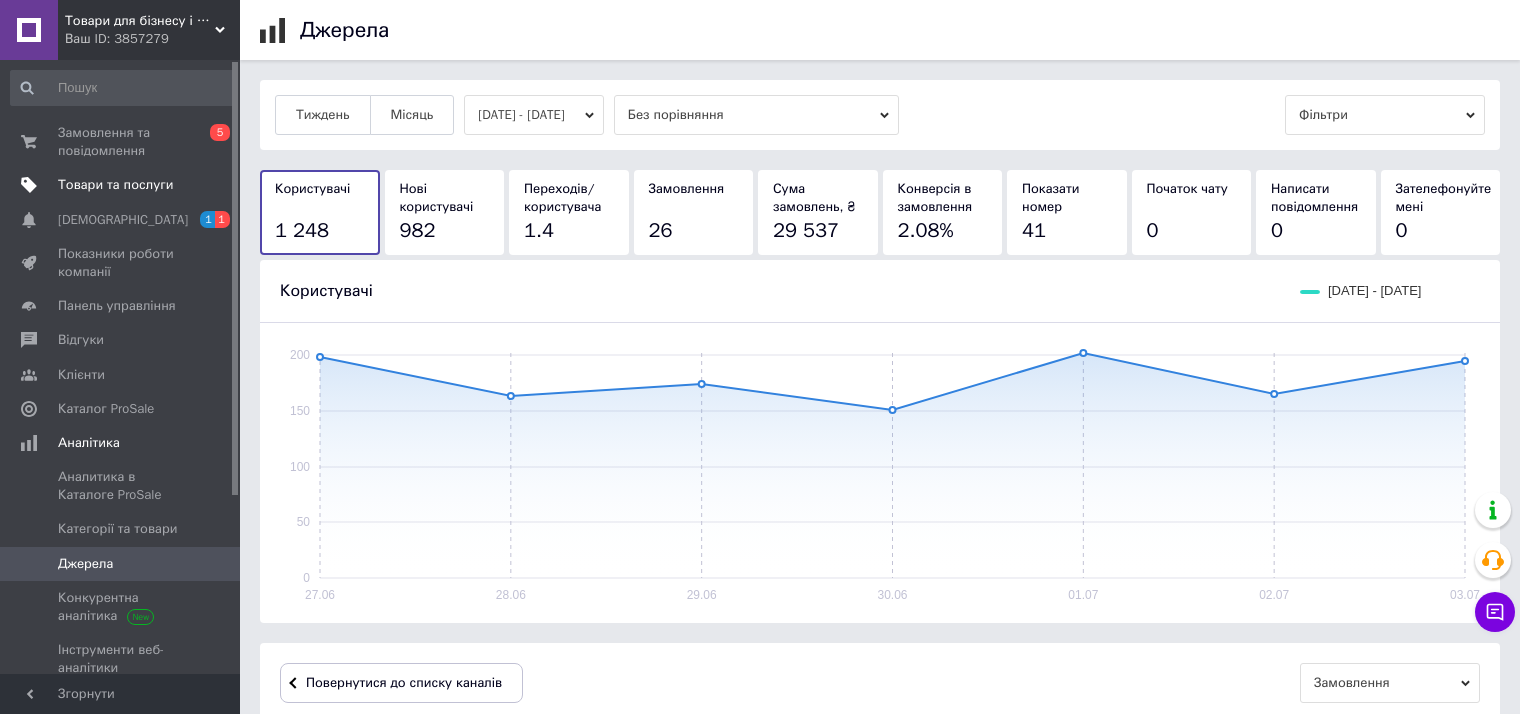 click on "Товари та послуги" at bounding box center [115, 185] 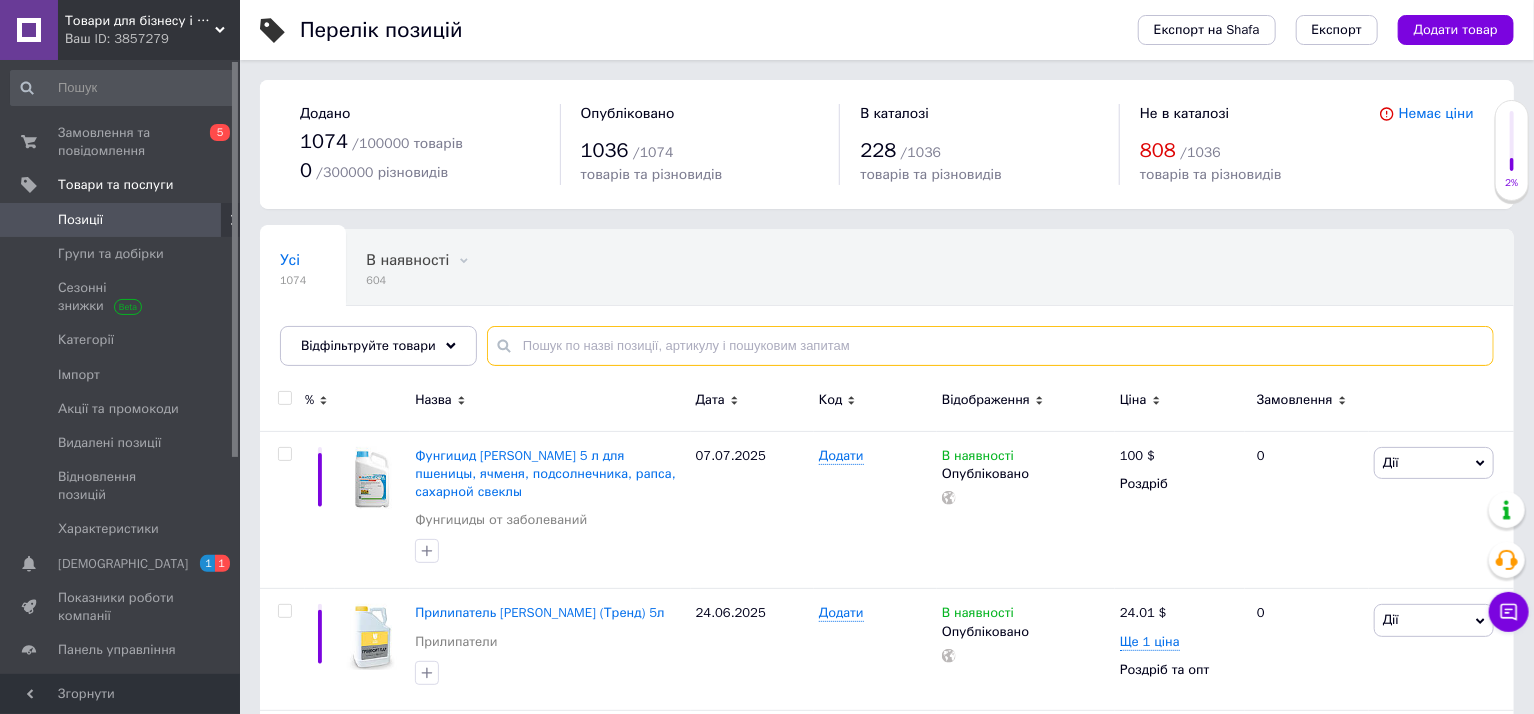 click at bounding box center (990, 346) 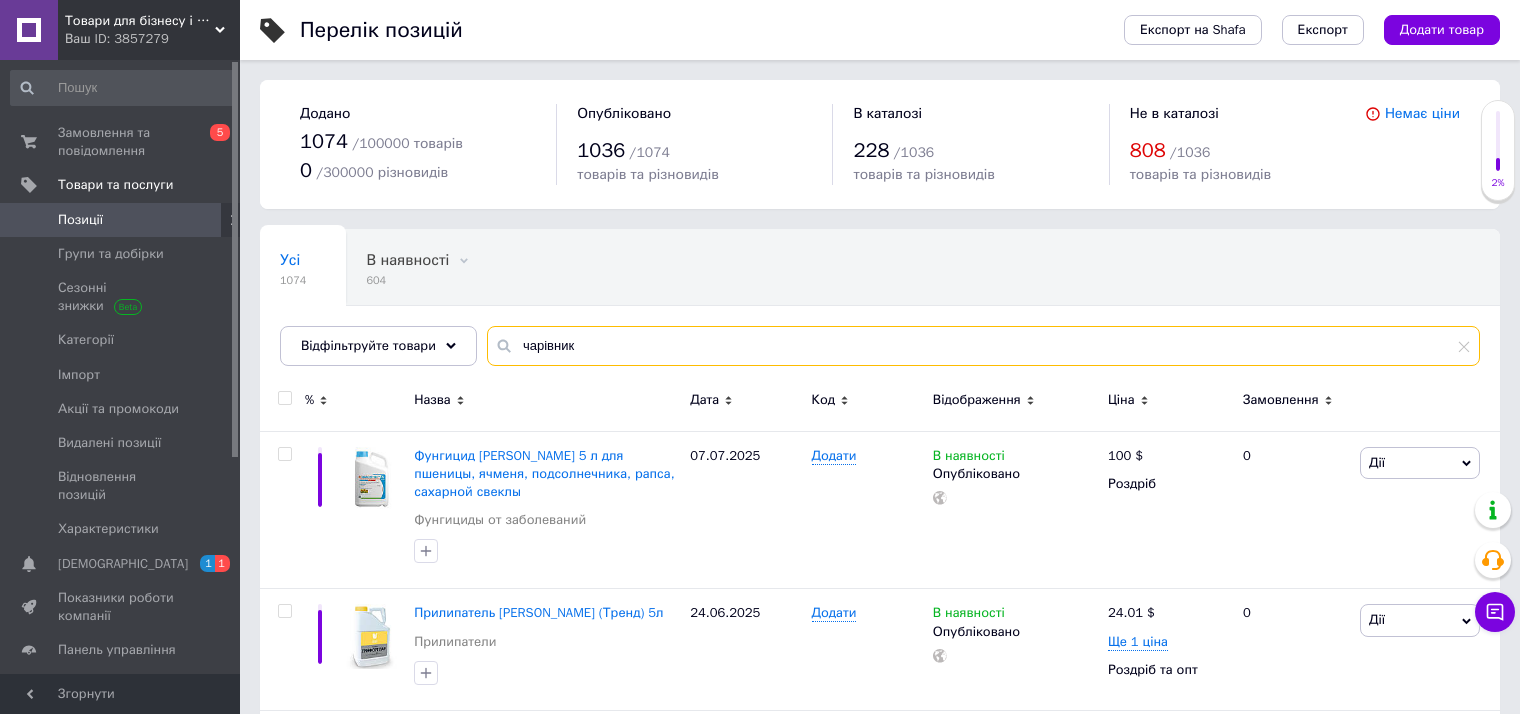 type on "чарівник" 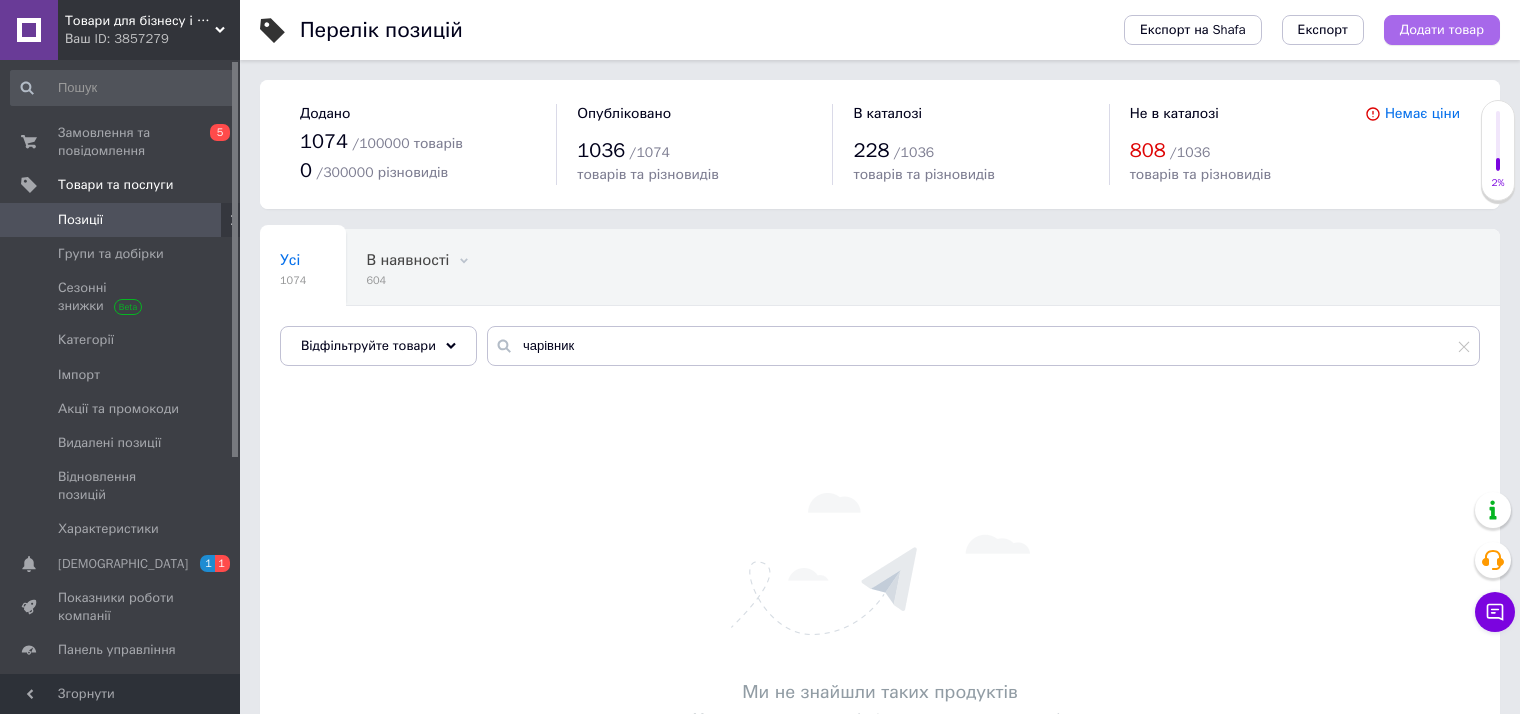 click on "Додати товар" at bounding box center (1442, 30) 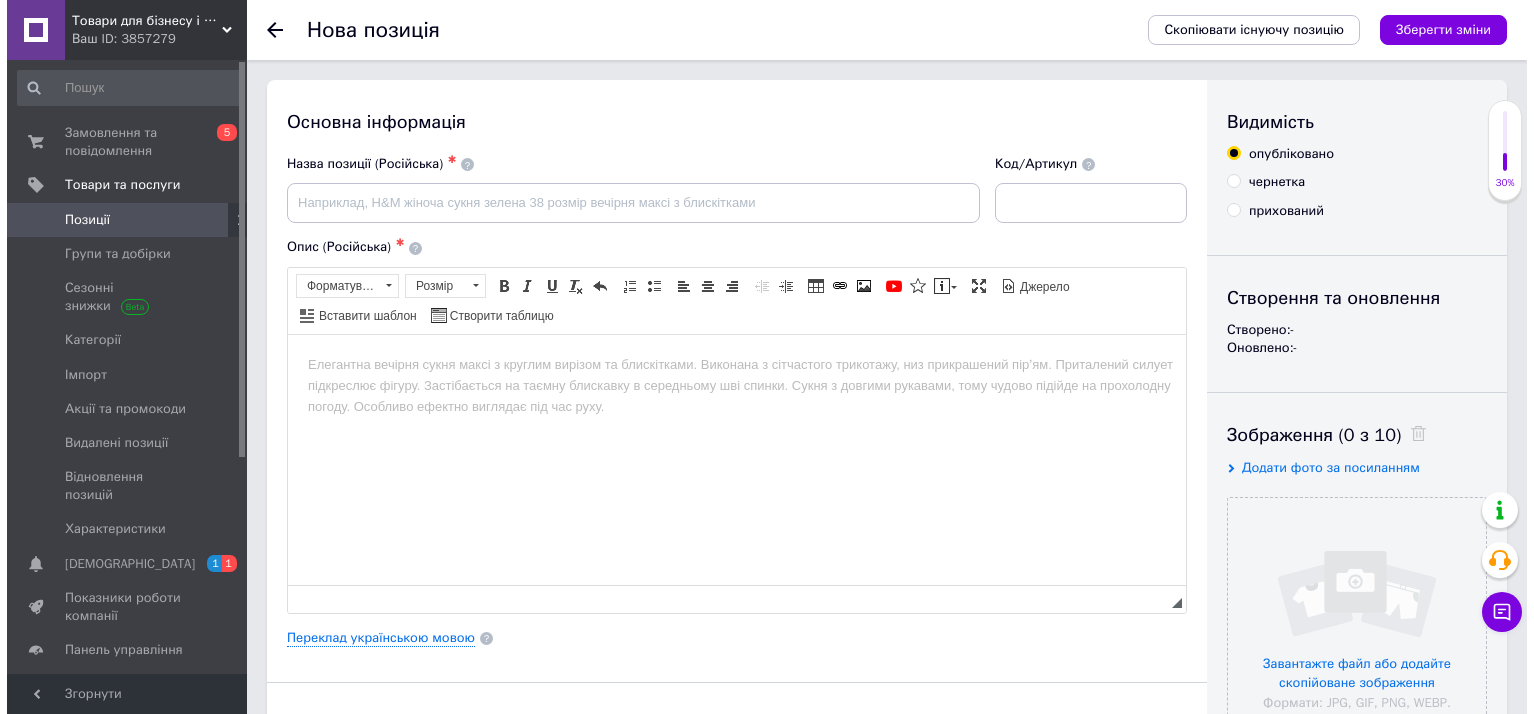 scroll, scrollTop: 0, scrollLeft: 0, axis: both 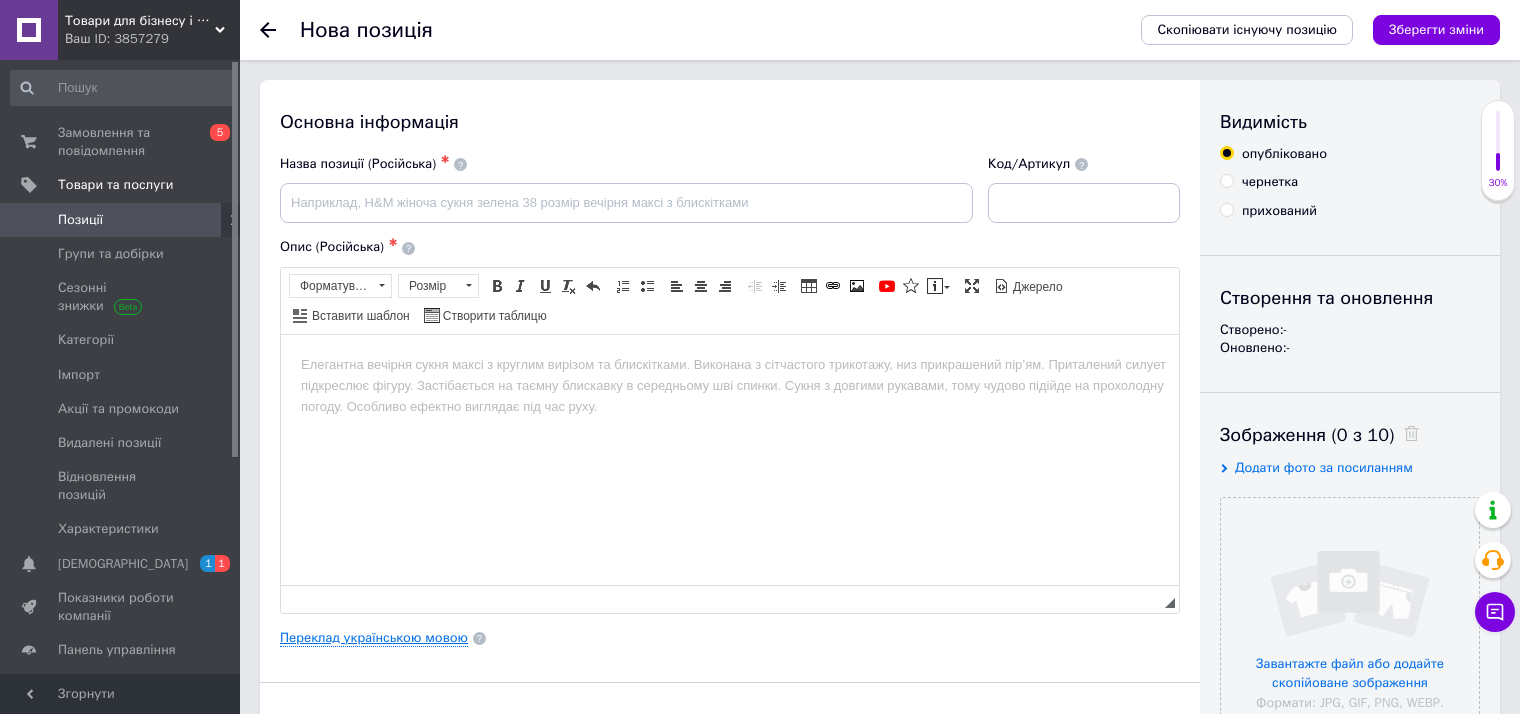 click on "Переклад українською мовою" at bounding box center [374, 638] 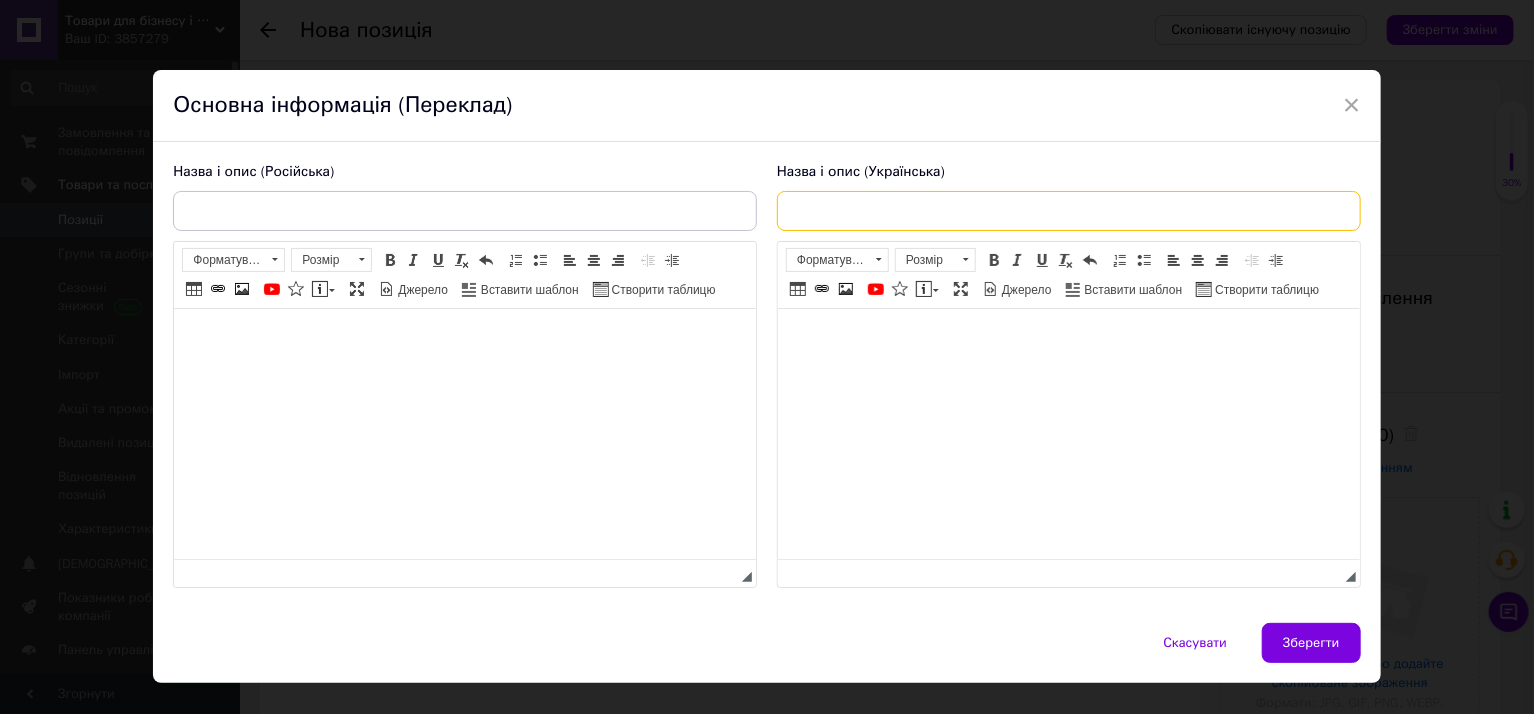 click at bounding box center [1069, 211] 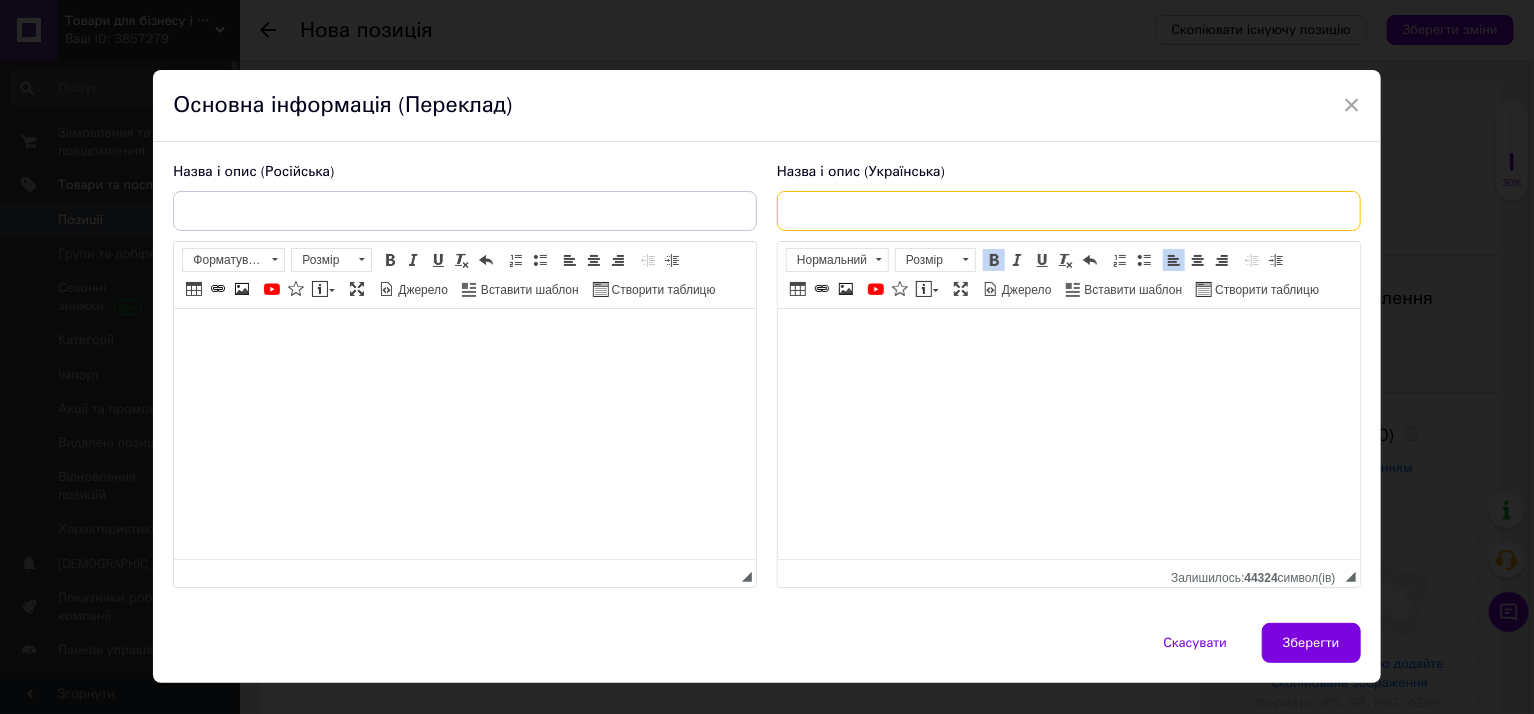 click at bounding box center [1069, 211] 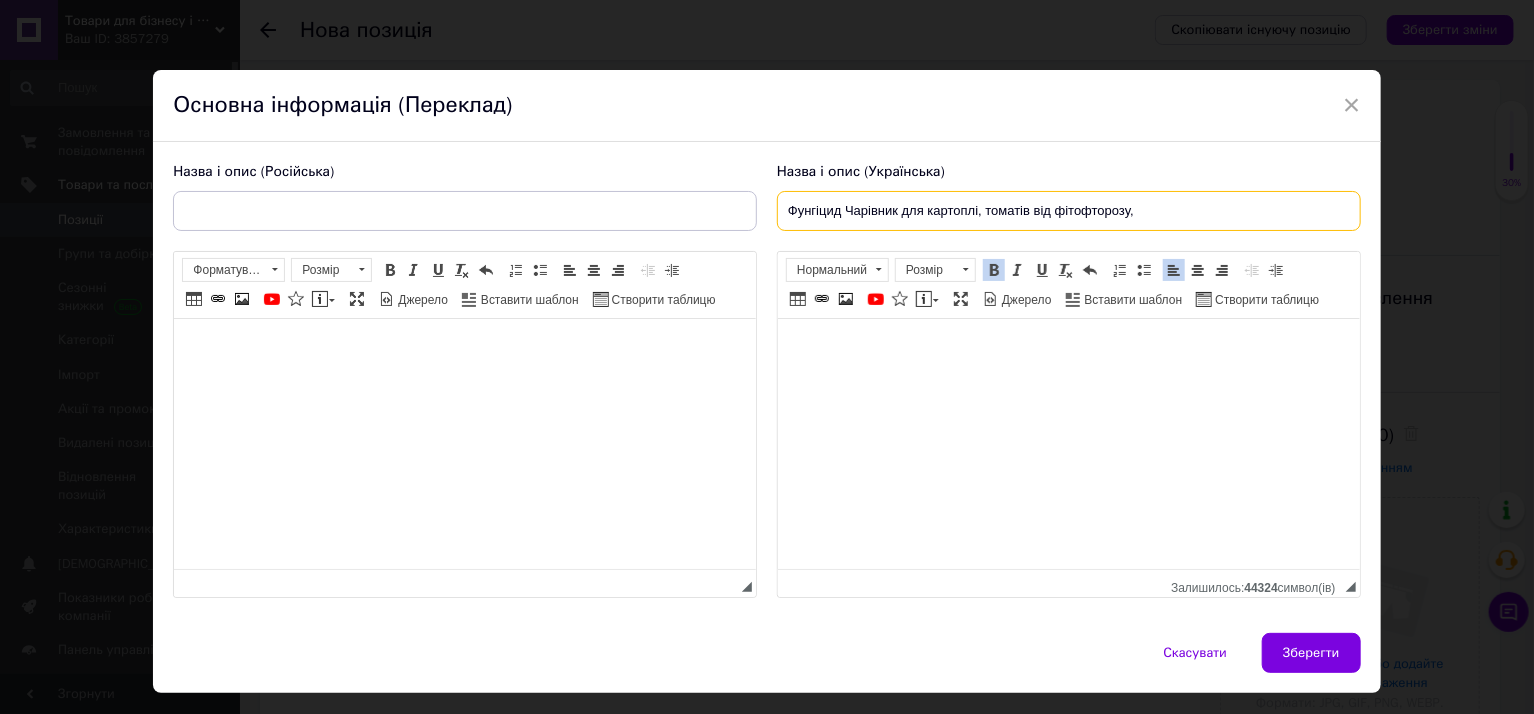 click on "Фунгіцид Чарівник для картоплі, томатів від фітофторозу," at bounding box center (1069, 211) 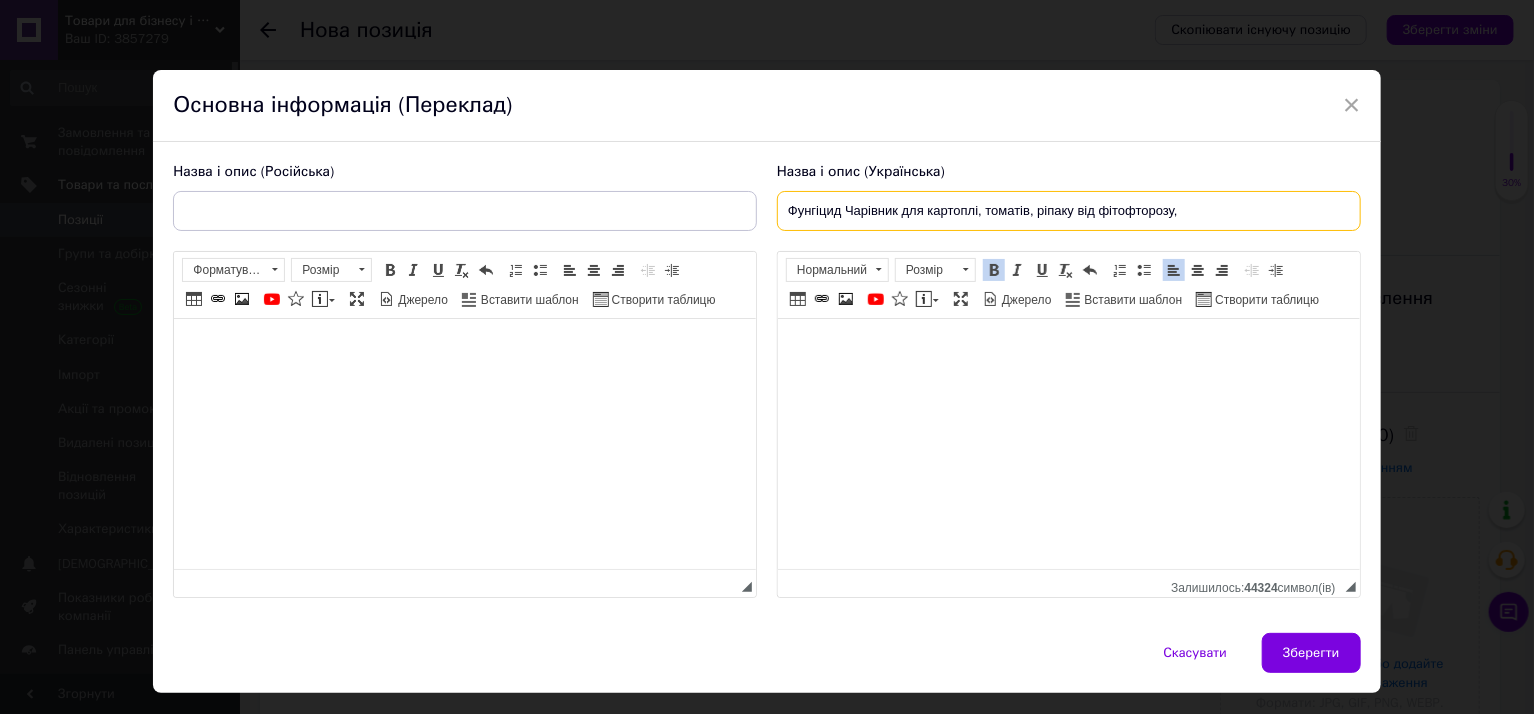 click on "Фунгіцид Чарівник для картоплі, томатів, ріпаку від фітофторозу," at bounding box center [1069, 211] 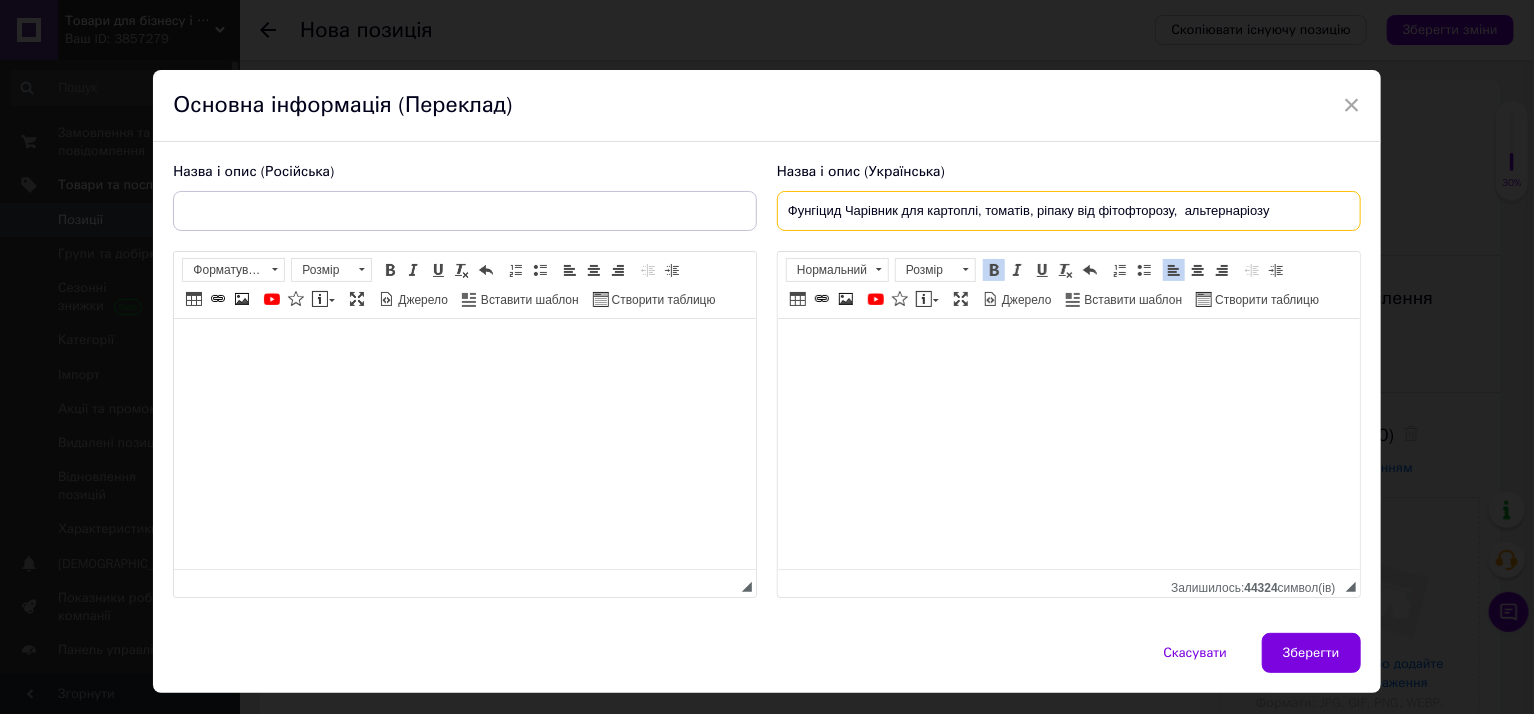 click on "Фунгіцид Чарівник для картоплі, томатів, ріпаку від фітофторозу,  альтернаріозу" at bounding box center (1069, 211) 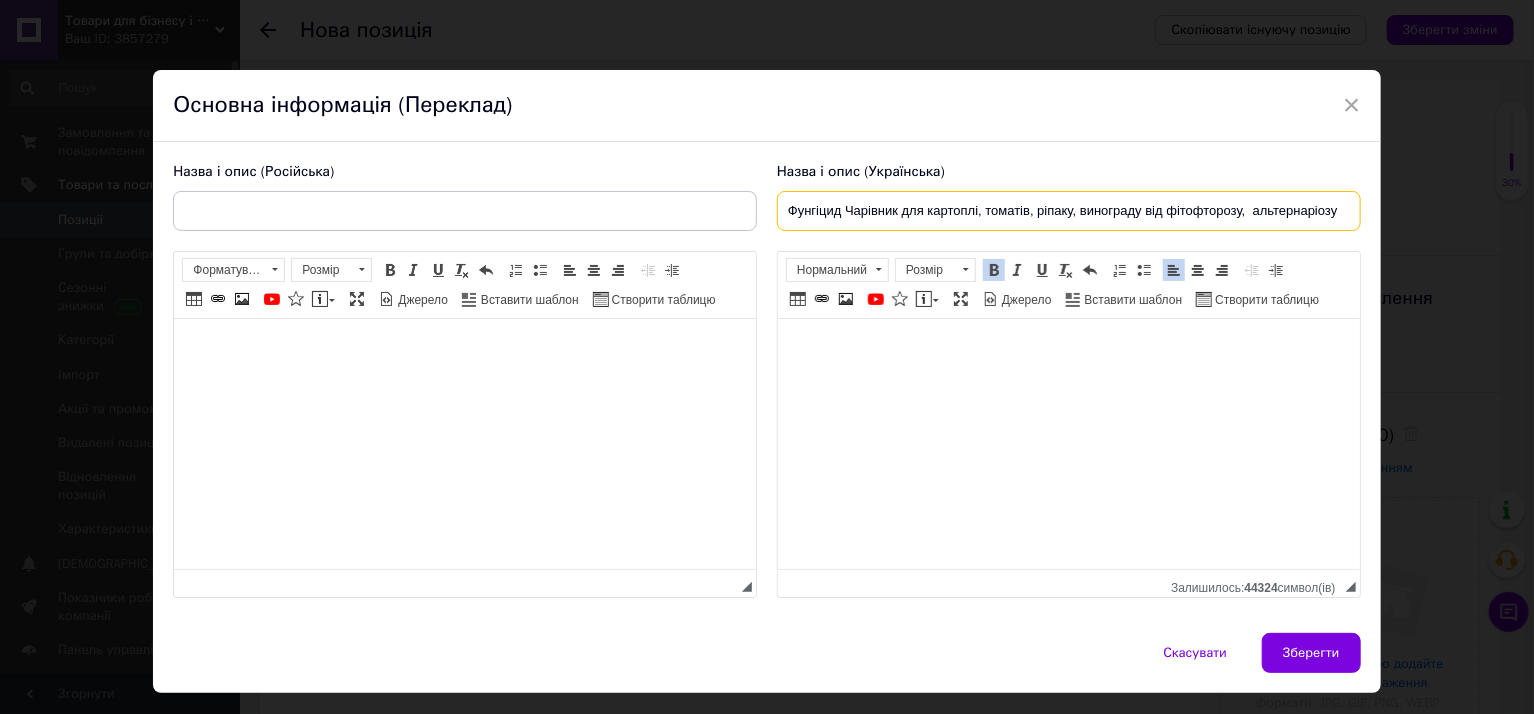 click on "Фунгіцид Чарівник для картоплі, томатів, ріпаку, винограду від фітофторозу,  альтернаріозу" at bounding box center [1069, 211] 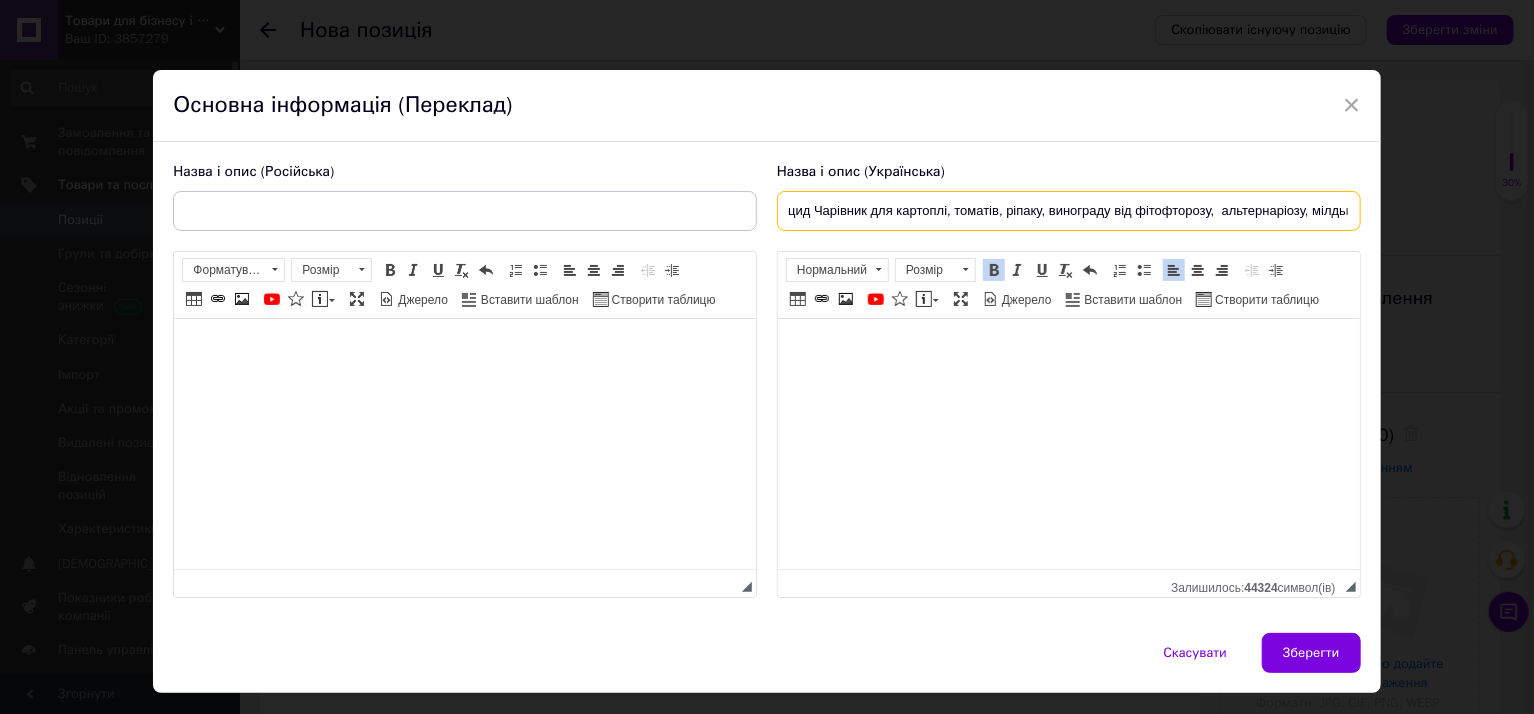 scroll, scrollTop: 0, scrollLeft: 40, axis: horizontal 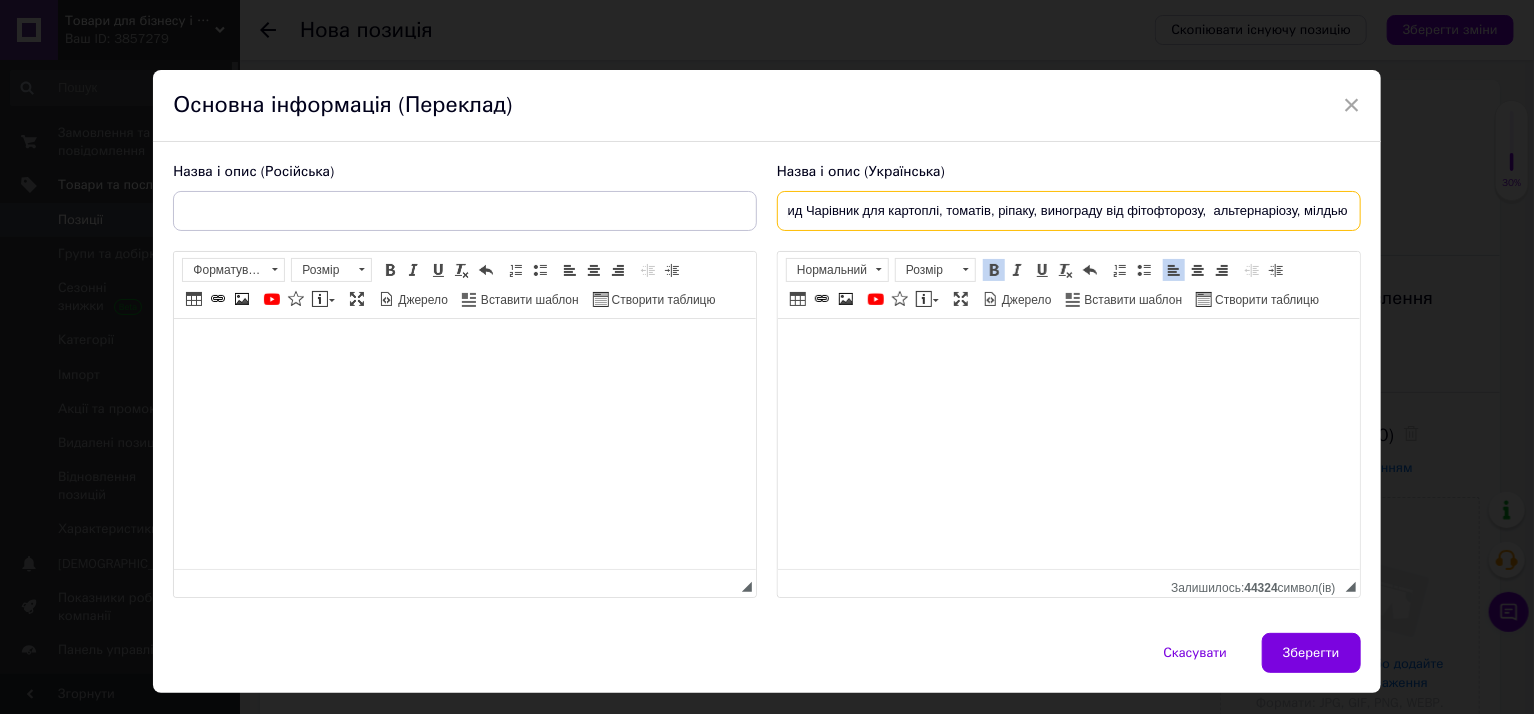 click on "Фунгіцид Чарівник для картоплі, томатів, ріпаку, винограду від фітофторозу,  альтернаріозу, мілдью" at bounding box center (1069, 211) 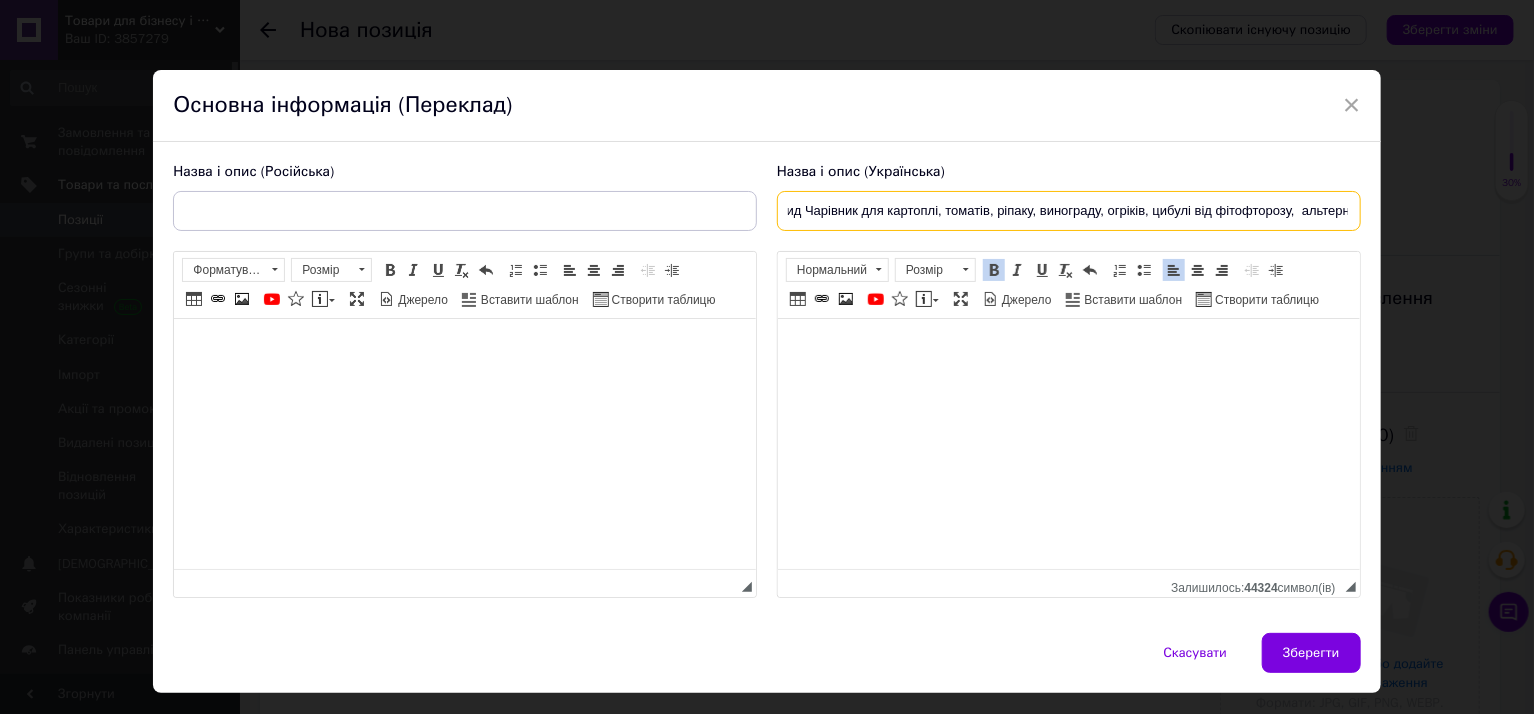 scroll, scrollTop: 0, scrollLeft: 130, axis: horizontal 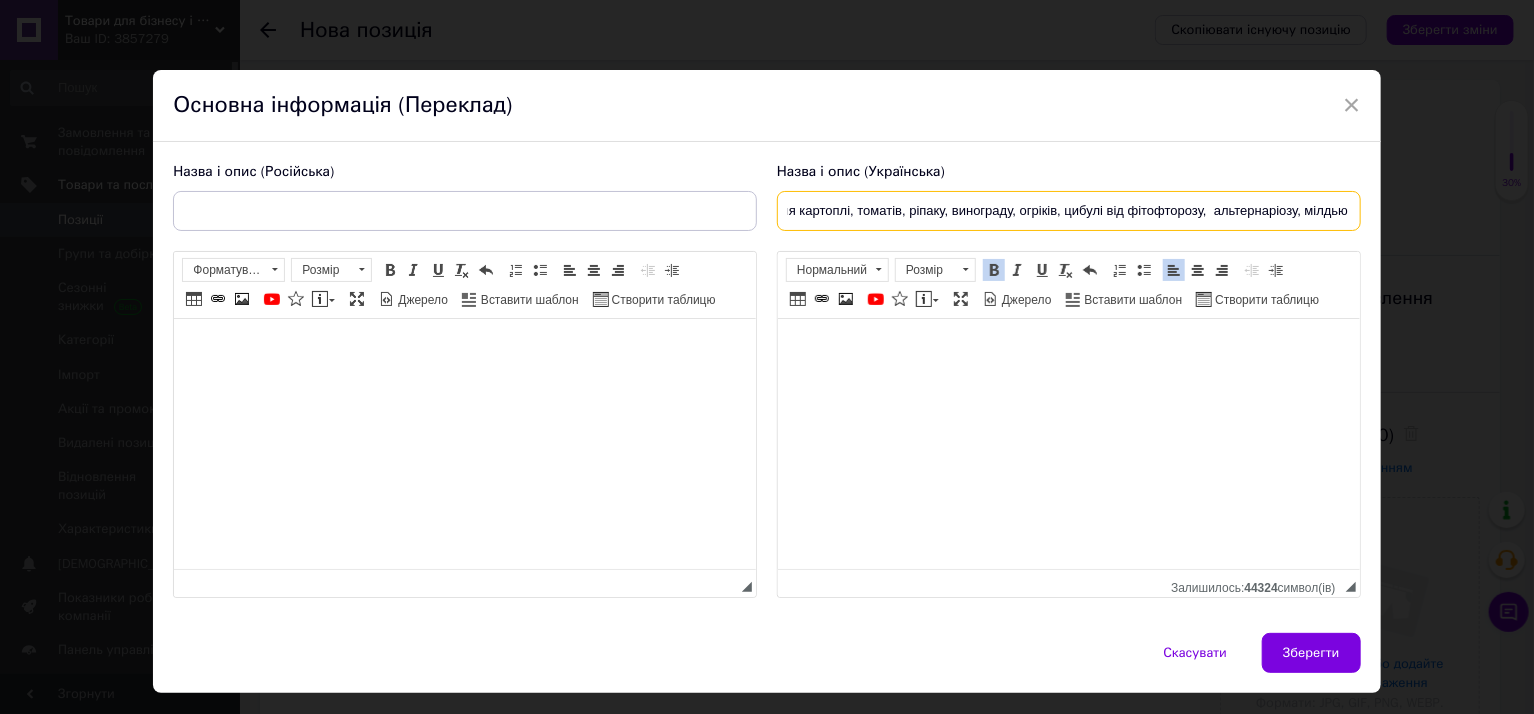 click on "Фунгіцид Чарівник для картоплі, томатів, ріпаку, винограду, огріків, цибулі від фітофторозу,  альтернаріозу, мілдью" at bounding box center (1069, 211) 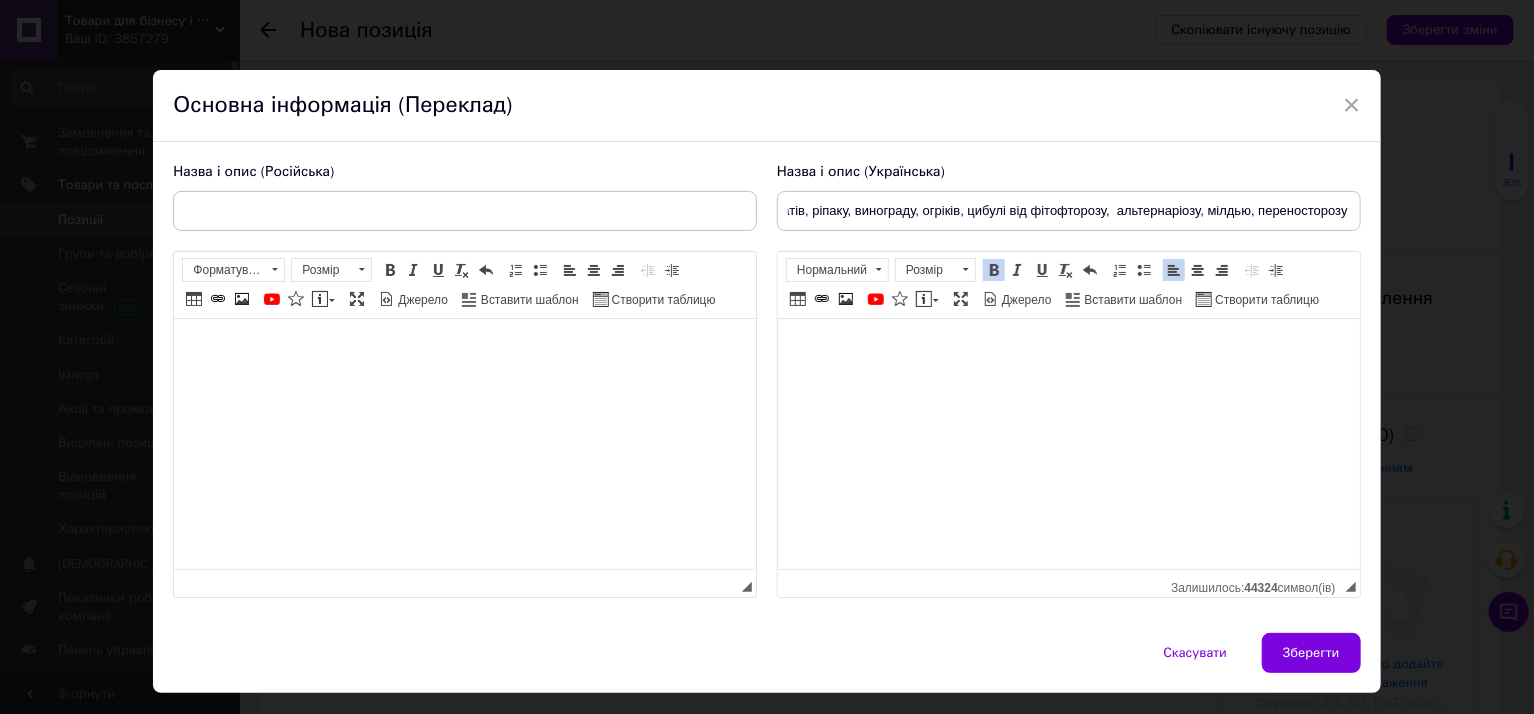 scroll, scrollTop: 0, scrollLeft: 0, axis: both 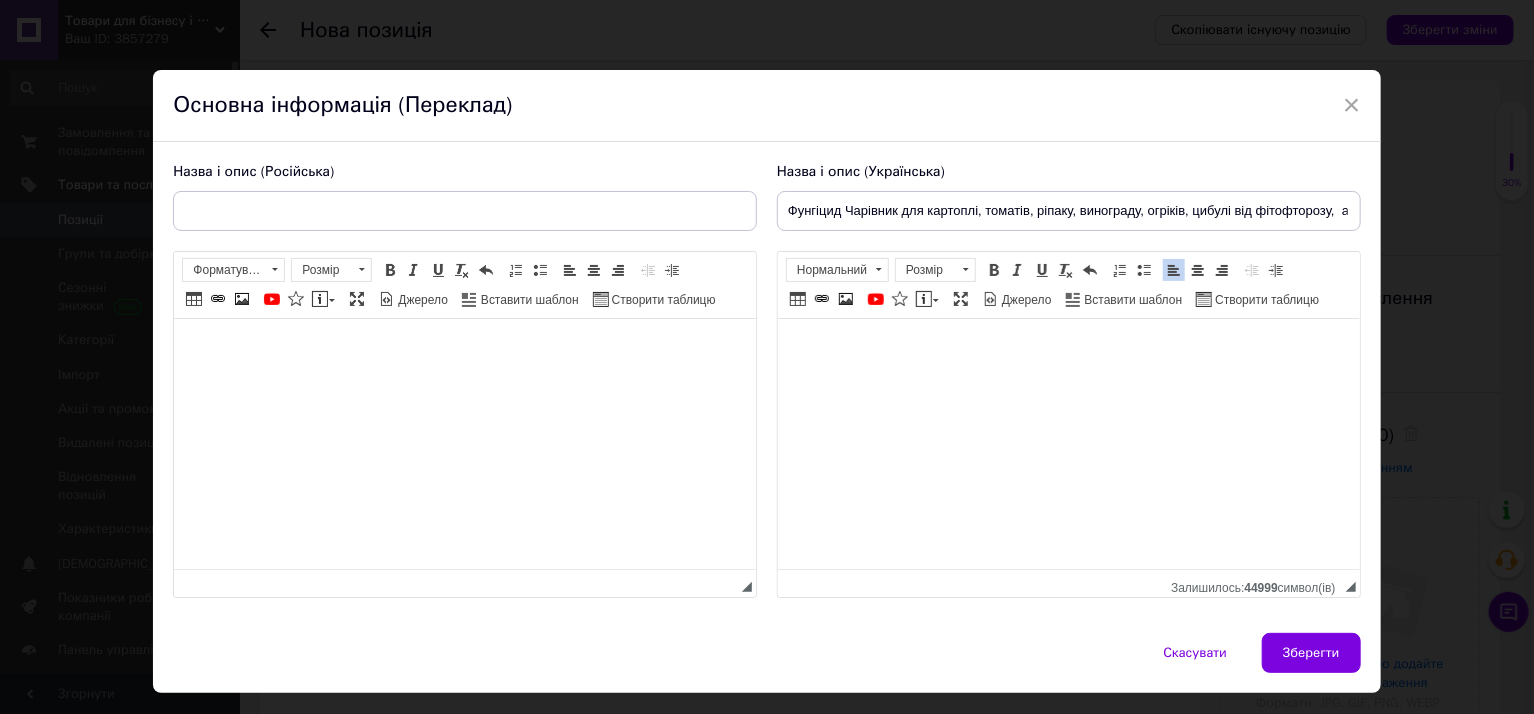 click on "◢ Залишилось:  44999  символ(iв)" at bounding box center (1069, 583) 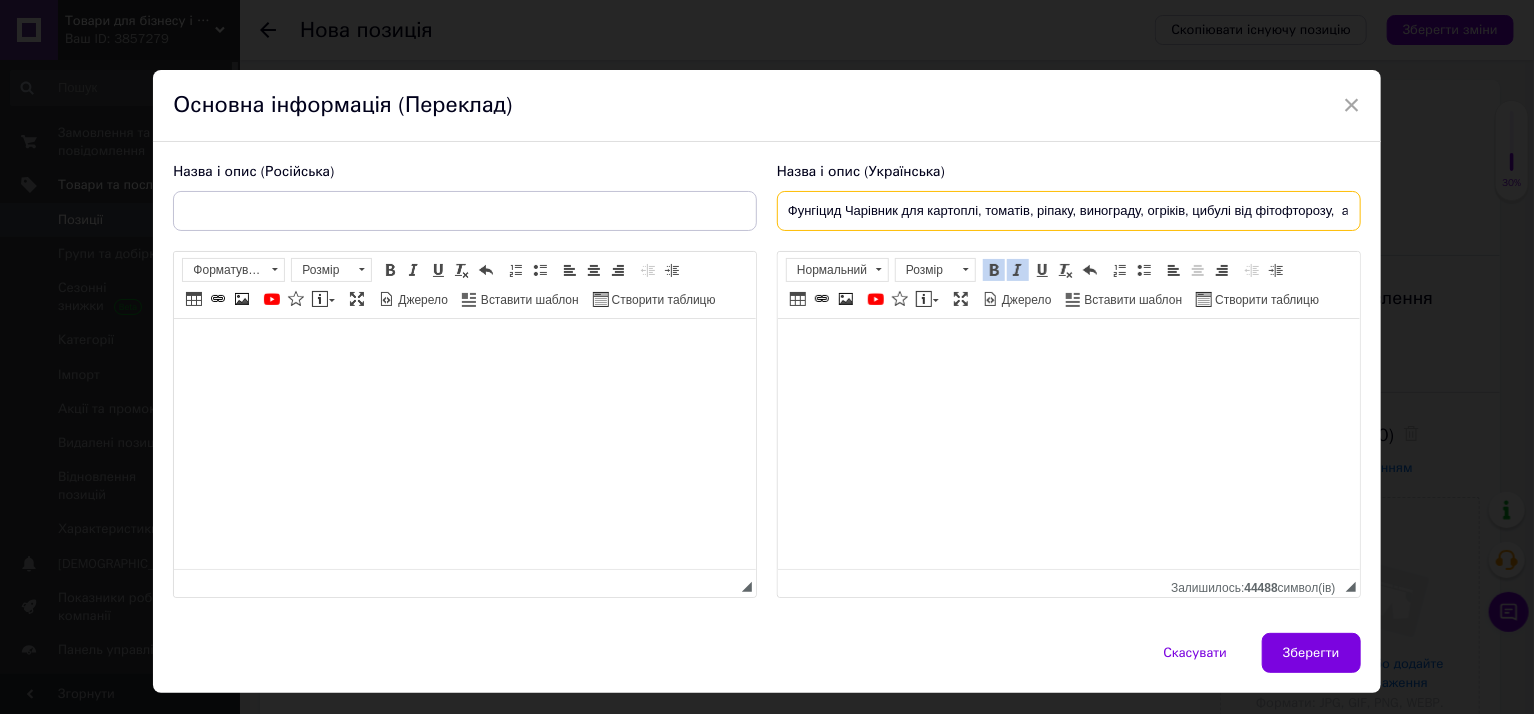 drag, startPoint x: 895, startPoint y: 202, endPoint x: 775, endPoint y: 196, distance: 120.14991 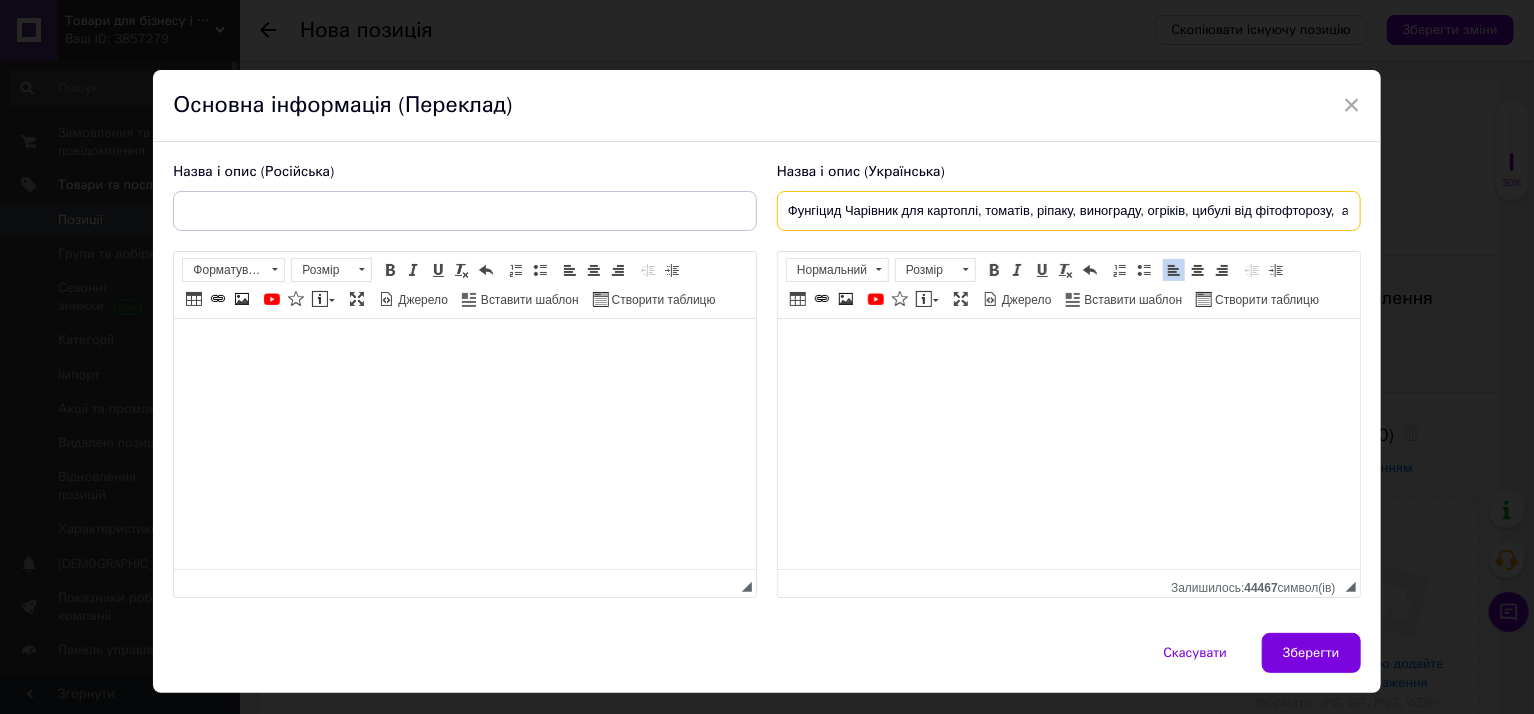 click on "Фунгіцид Чарівник для картоплі, томатів, ріпаку, винограду, огріків, цибулі від фітофторозу,  альтернаріозу, мілдью, переносторозу" at bounding box center [1069, 211] 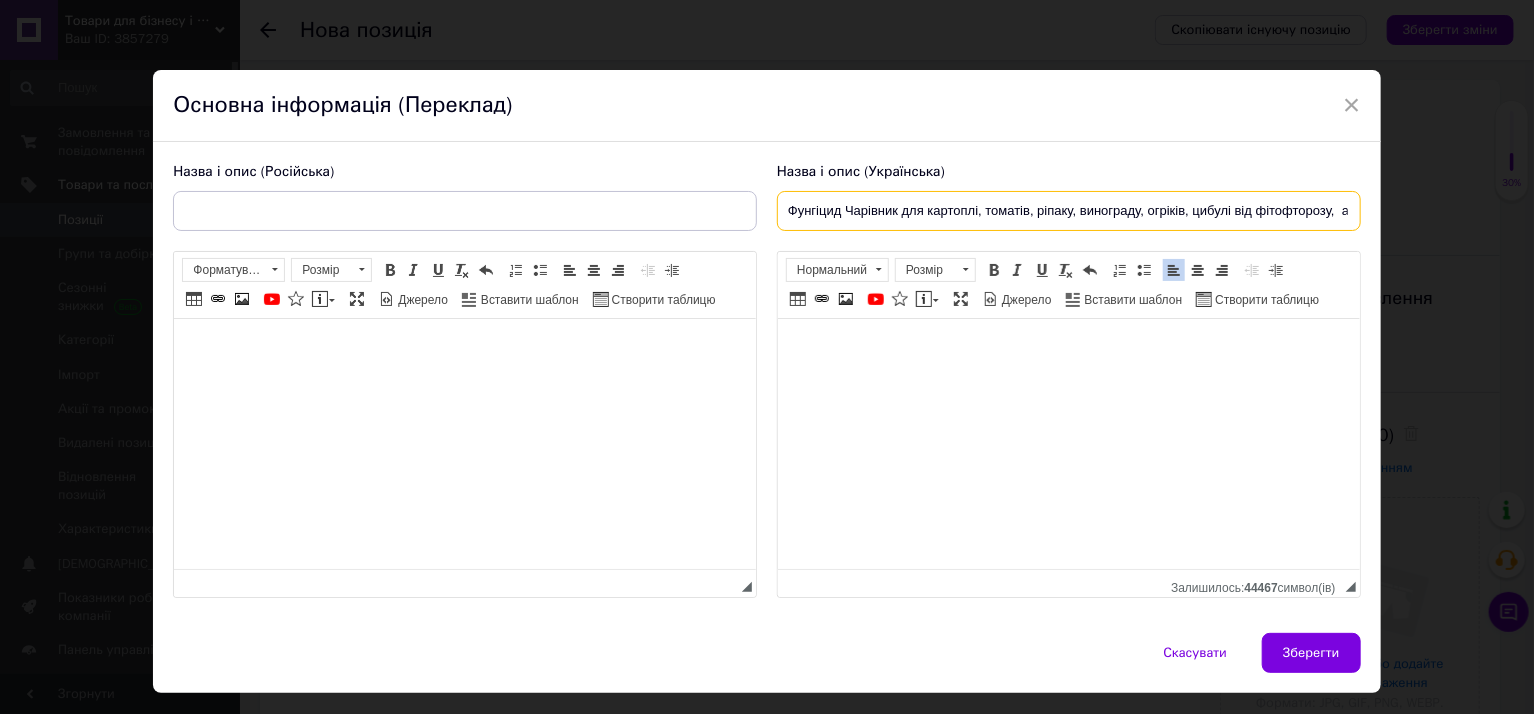click on "Фунгіцид Чарівник для картоплі, томатів, ріпаку, винограду, огріків, цибулі від фітофторозу,  альтернаріозу, мілдью, переносторозу" at bounding box center (1069, 211) 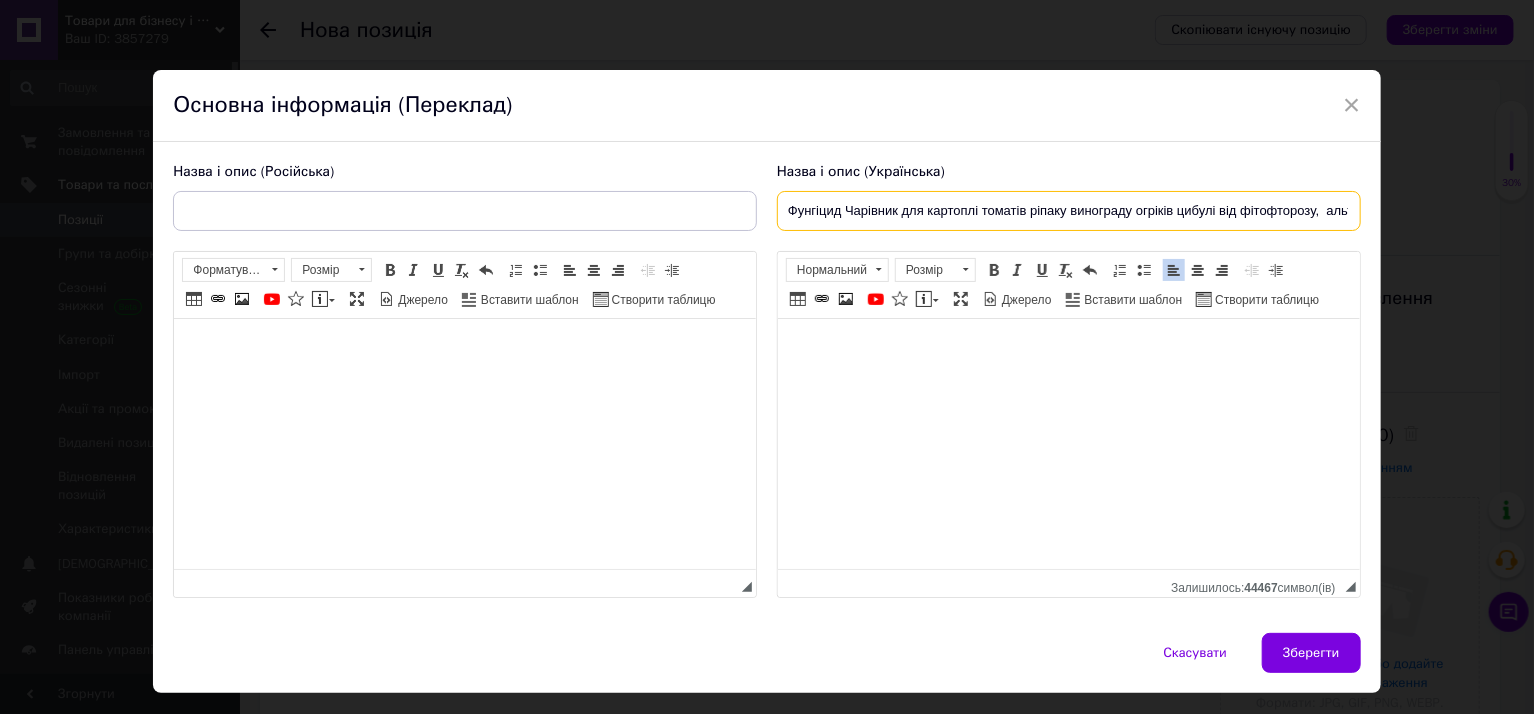 click on "Фунгіцид Чарівник для картоплі томатів ріпаку винограду огріків цибулі від фітофторозу,  альтернаріозу, мілдью, переносторозу" at bounding box center [1069, 211] 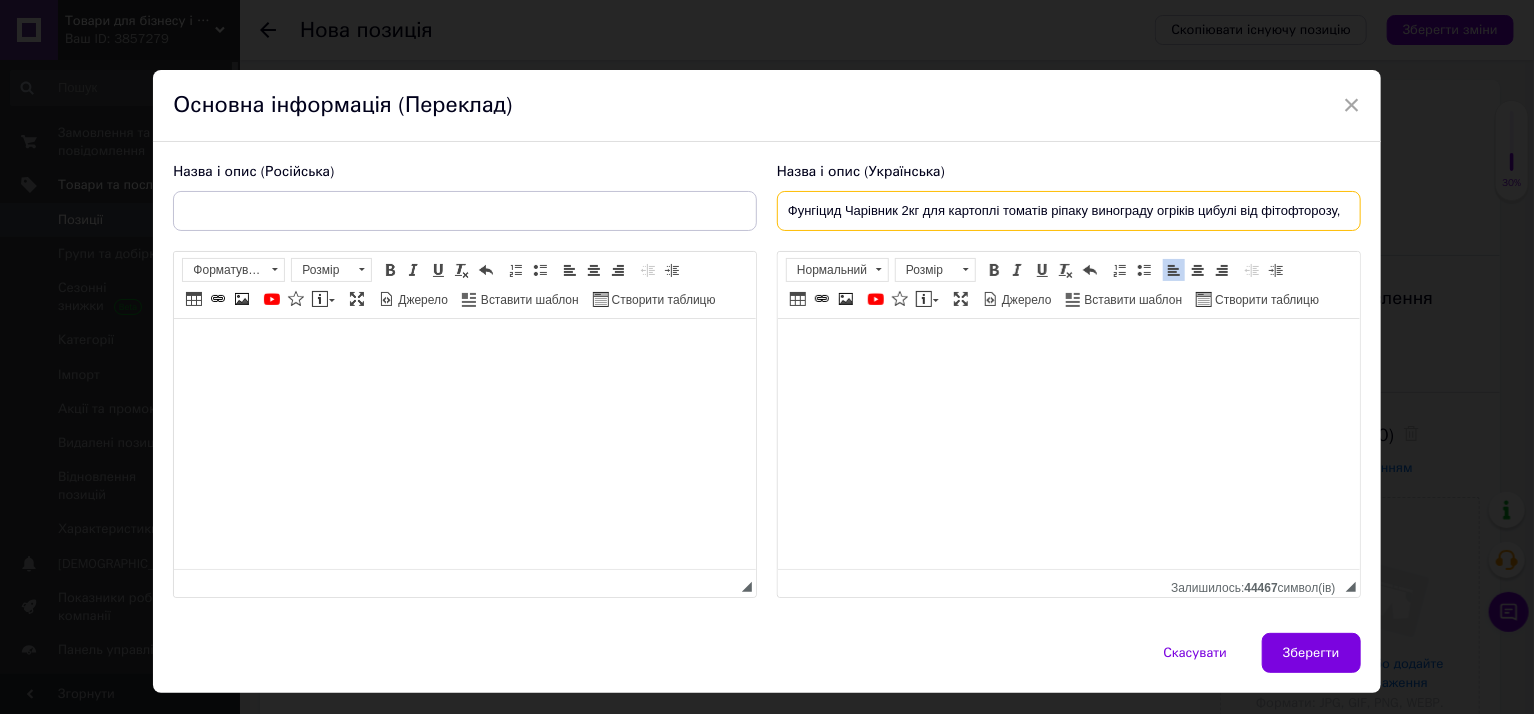 type on "Фунгіцид Чарівник 2кг для картоплі томатів ріпаку винограду огріків цибулі від фітофторозу,  альтернаріозу, мілдью, переносторозу" 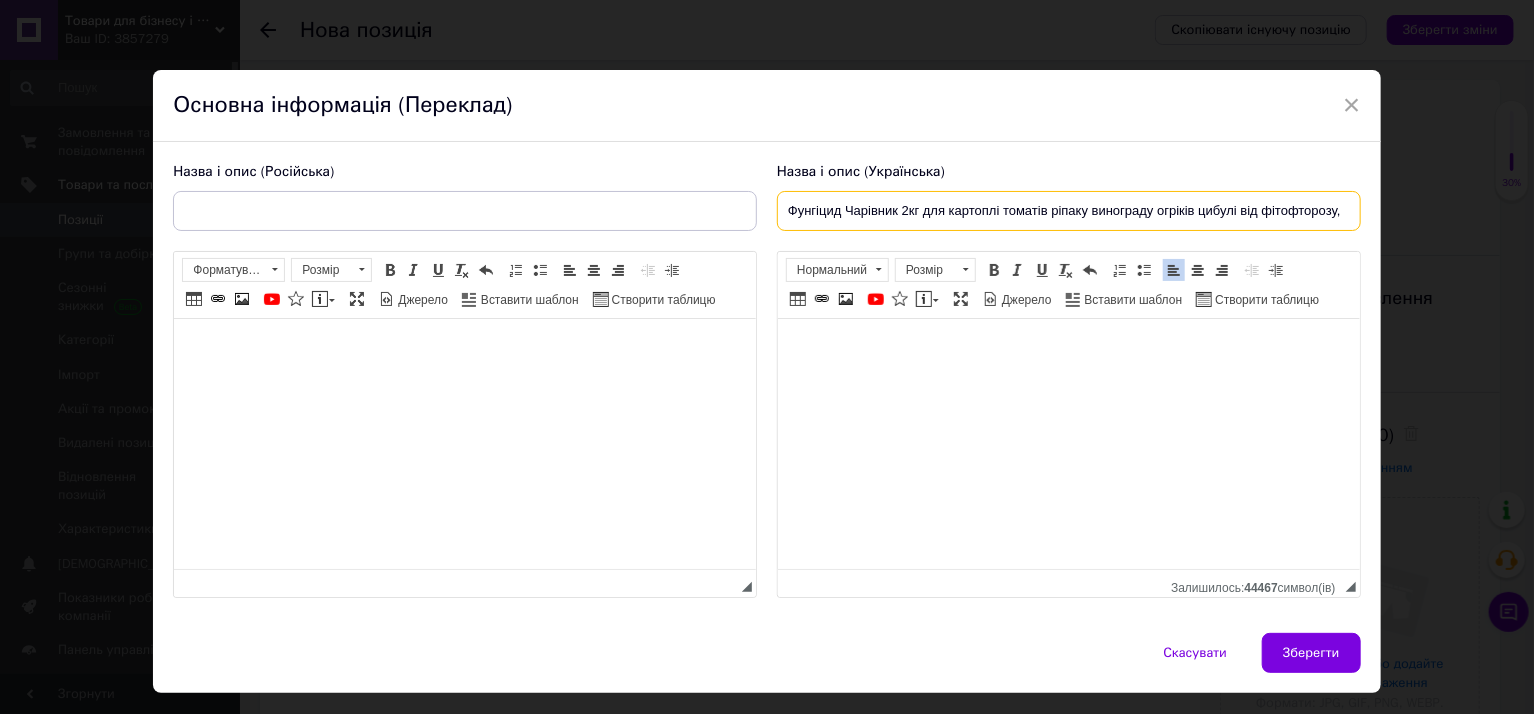 click on "Фунгіцид Чарівник 2кг для картоплі томатів ріпаку винограду огріків цибулі від фітофторозу,  альтернаріозу, мілдью, переносторозу" at bounding box center (1069, 211) 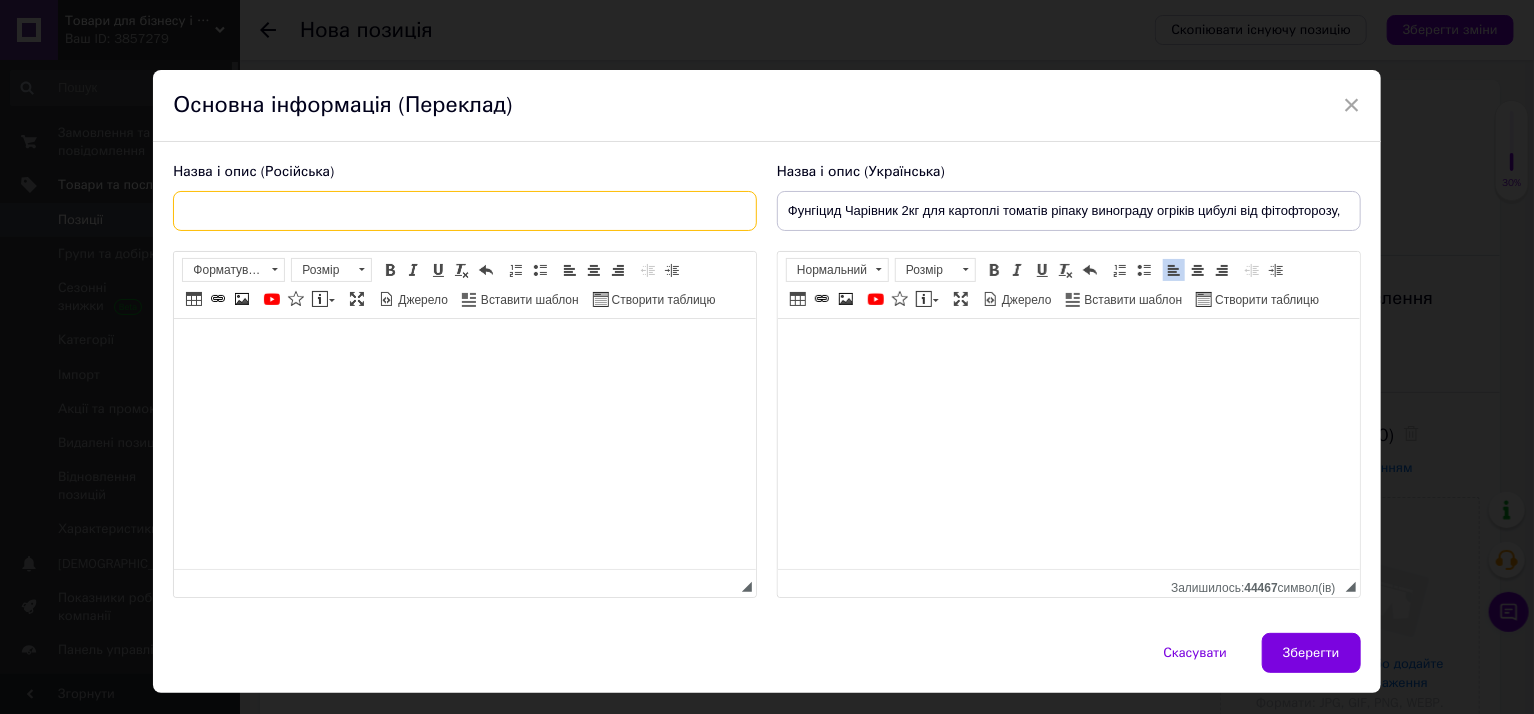 click at bounding box center [465, 211] 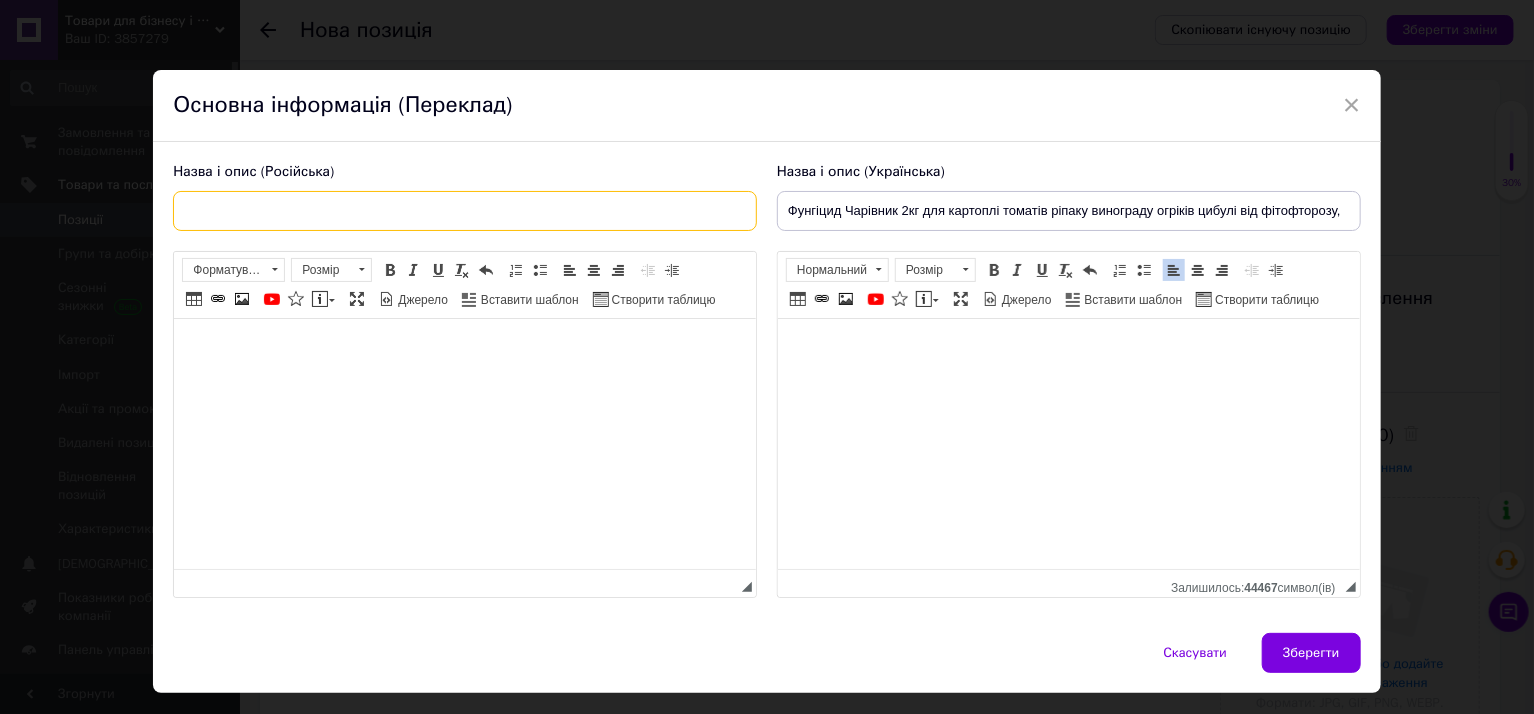 paste on "Фунгицид Волшебник 2кг для картофеля томатов рапса винограда огреков лука от фитофтороза, альтернариоза, милдь" 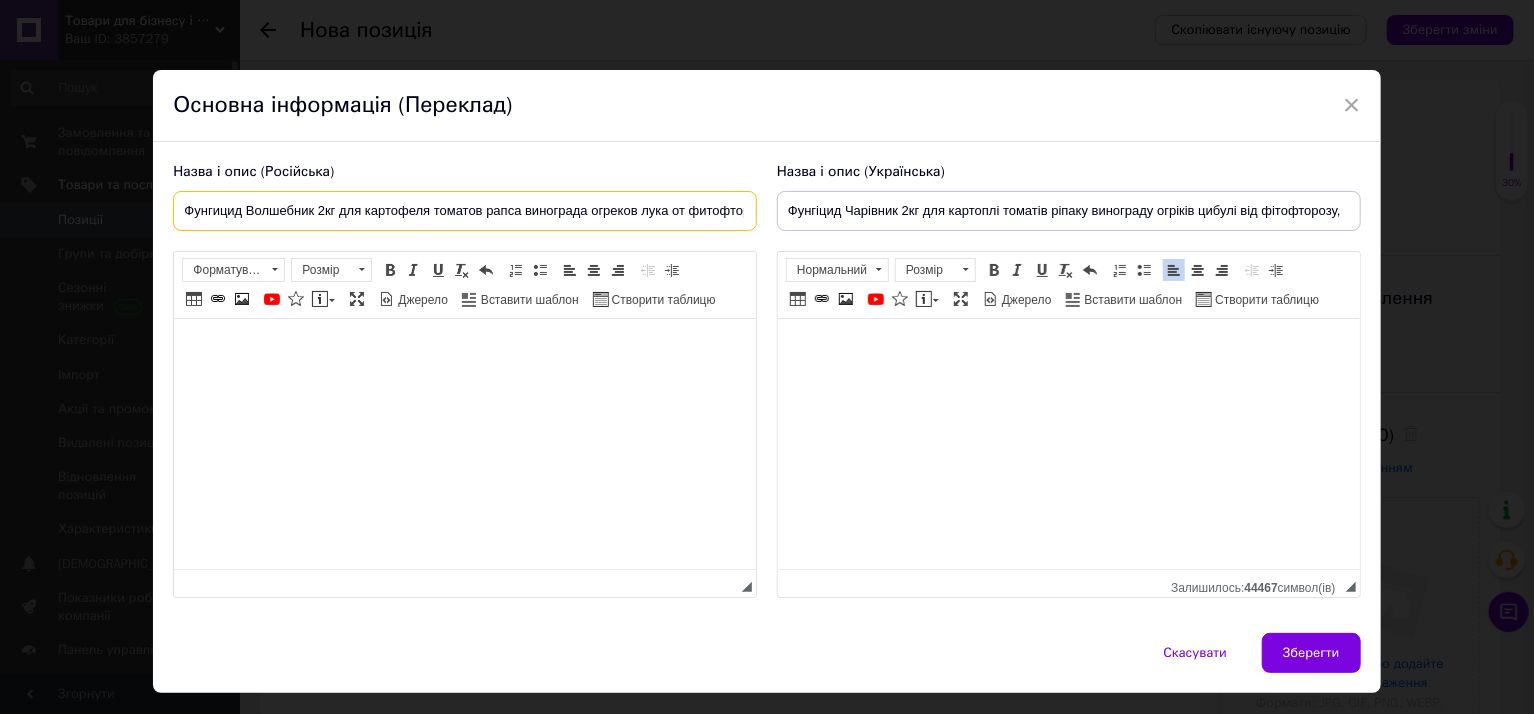 scroll, scrollTop: 0, scrollLeft: 170, axis: horizontal 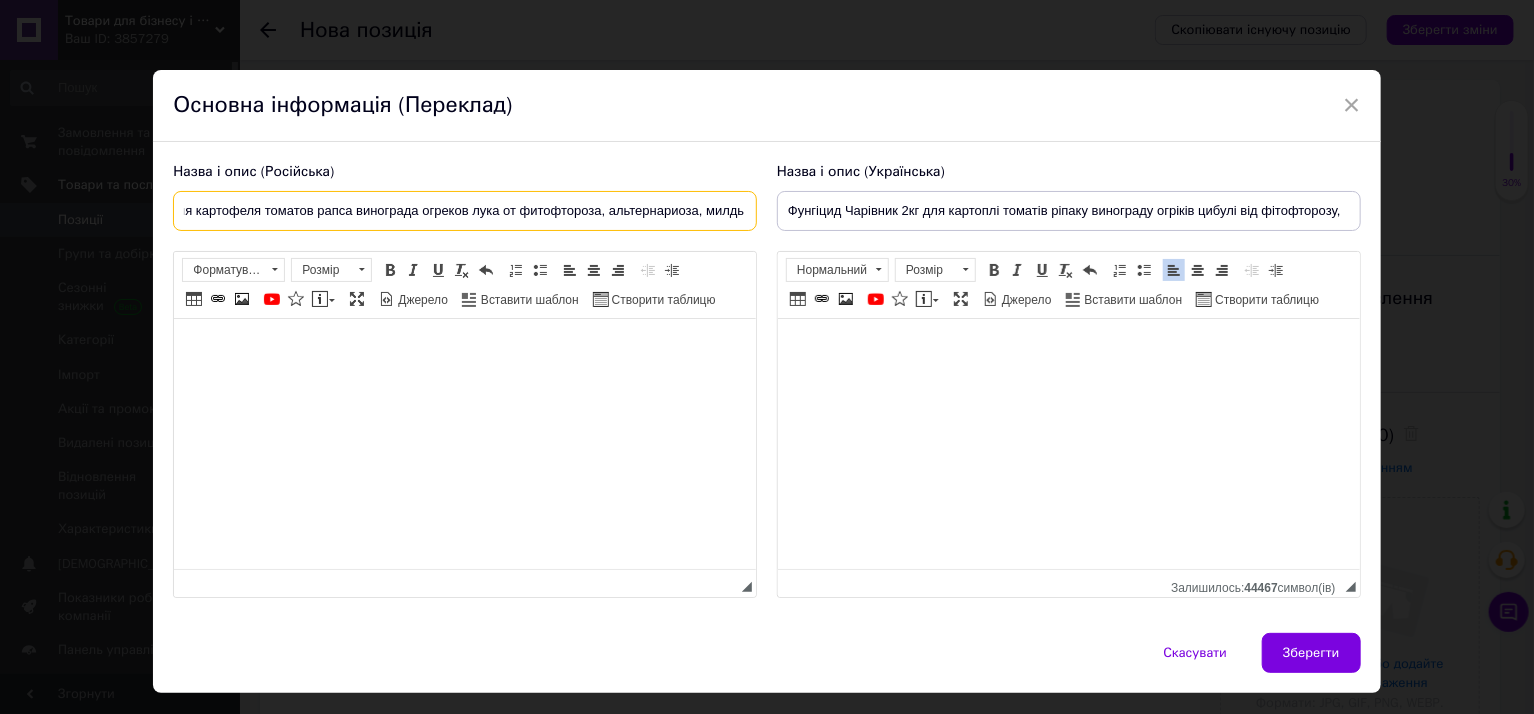 type on "Фунгицид Волшебник 2кг для картофеля томатов рапса винограда огреков лука от фитофтороза, альтернариоза, милдь" 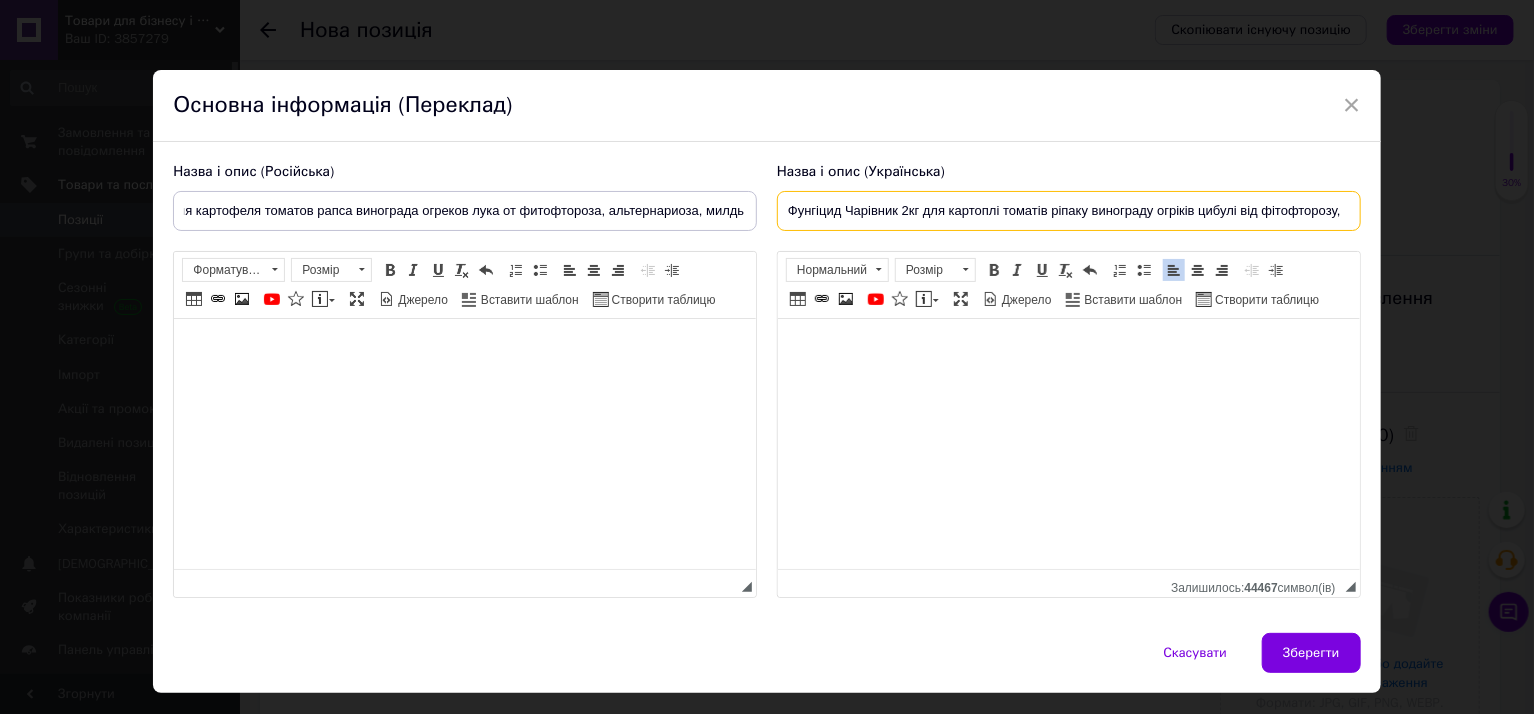 scroll, scrollTop: 0, scrollLeft: 0, axis: both 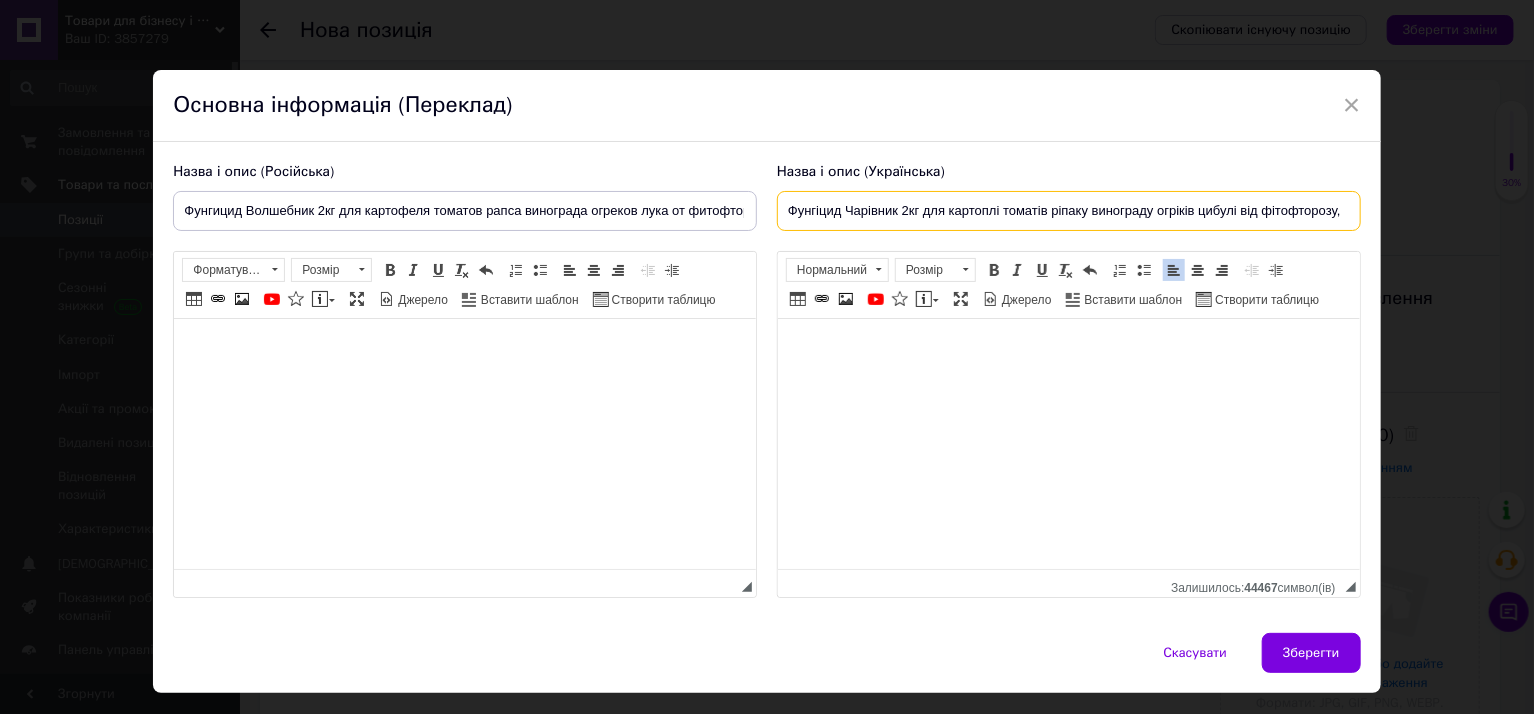 click on "Фунгіцид Чарівник 2кг для картоплі томатів ріпаку винограду огріків цибулі від фітофторозу,  альтернаріозу, мілдью, переносторозу" at bounding box center (1069, 211) 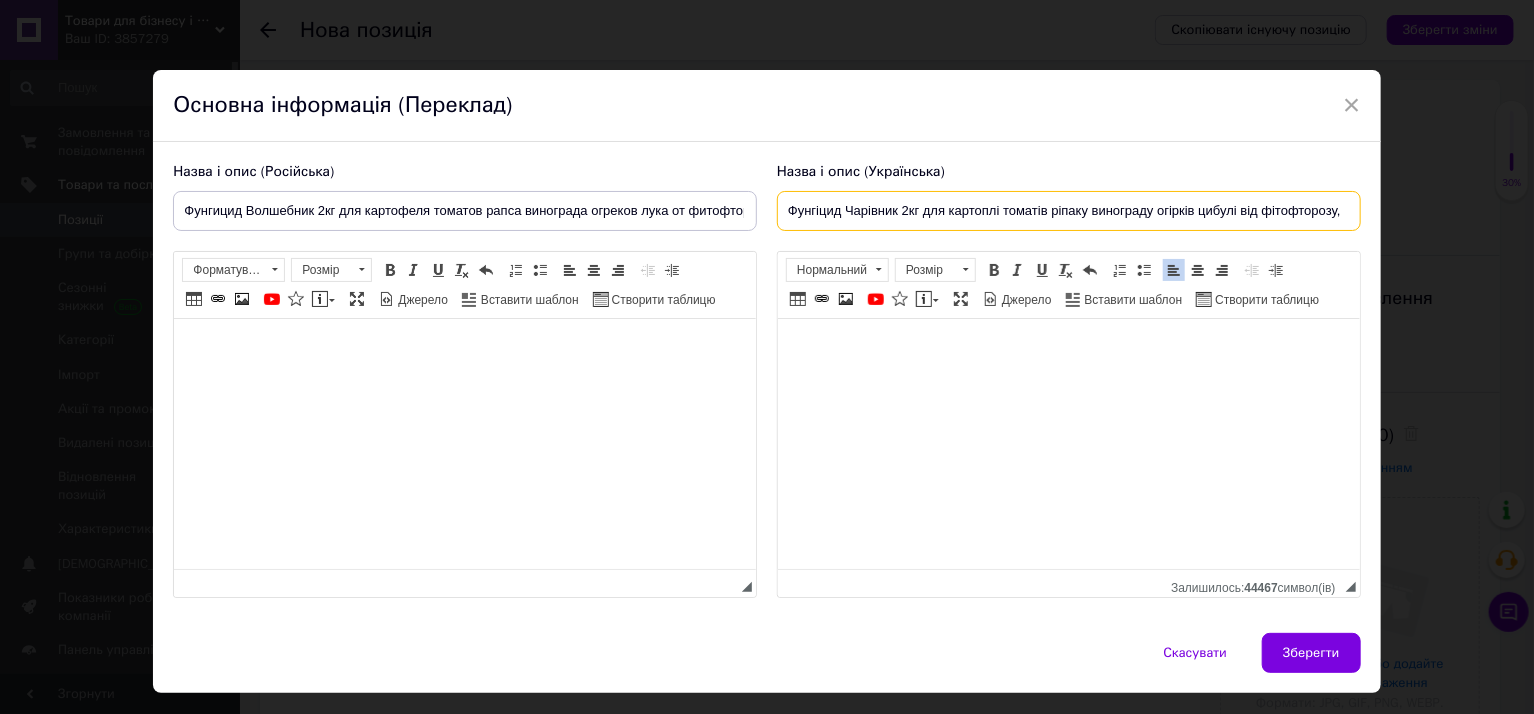 type on "Фунгіцид Чарівник 2кг для картоплі томатів ріпаку винограду огірків цибулі від фітофторозу,  альтернаріозу, мілдью, переносторозу" 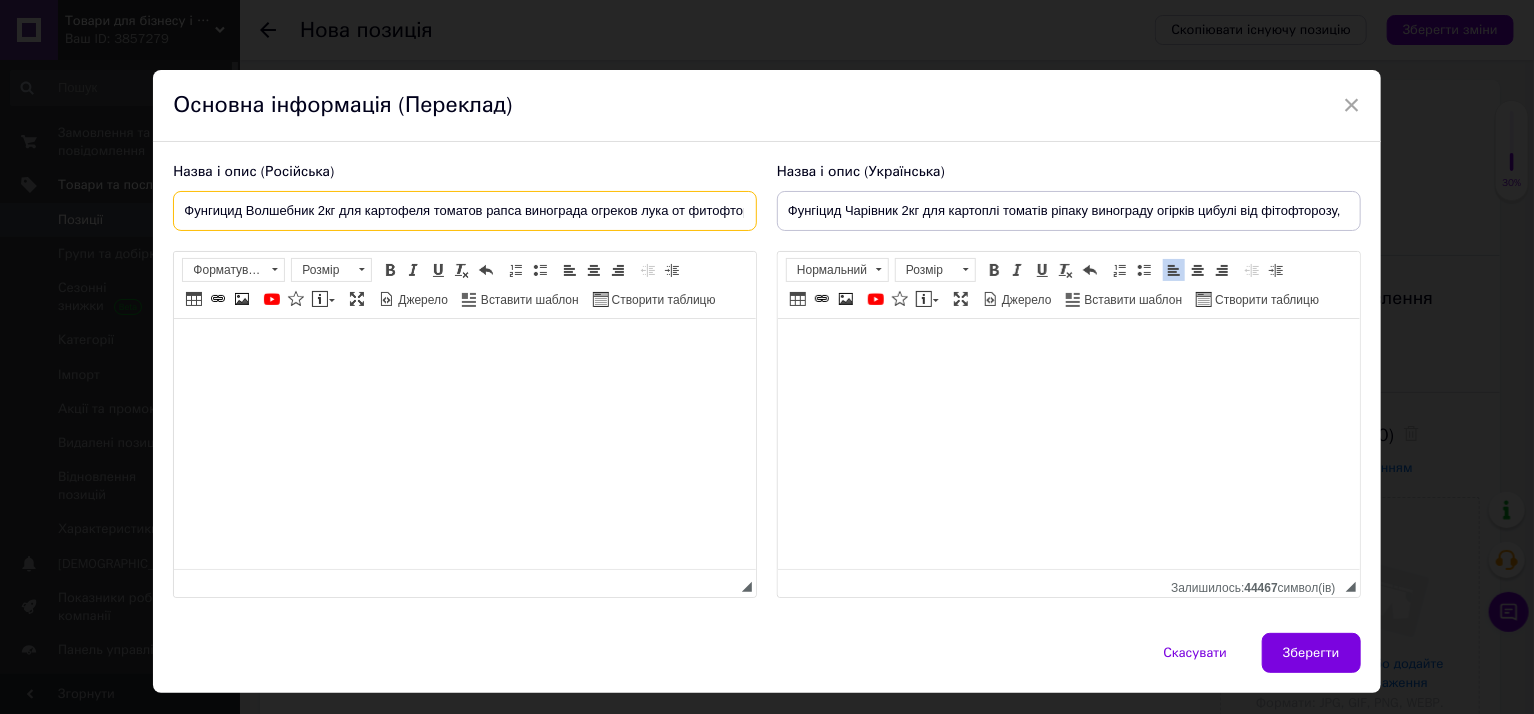 click on "Фунгицид Волшебник 2кг для картофеля томатов рапса винограда огреков лука от фитофтороза, альтернариоза, милдь" at bounding box center [465, 211] 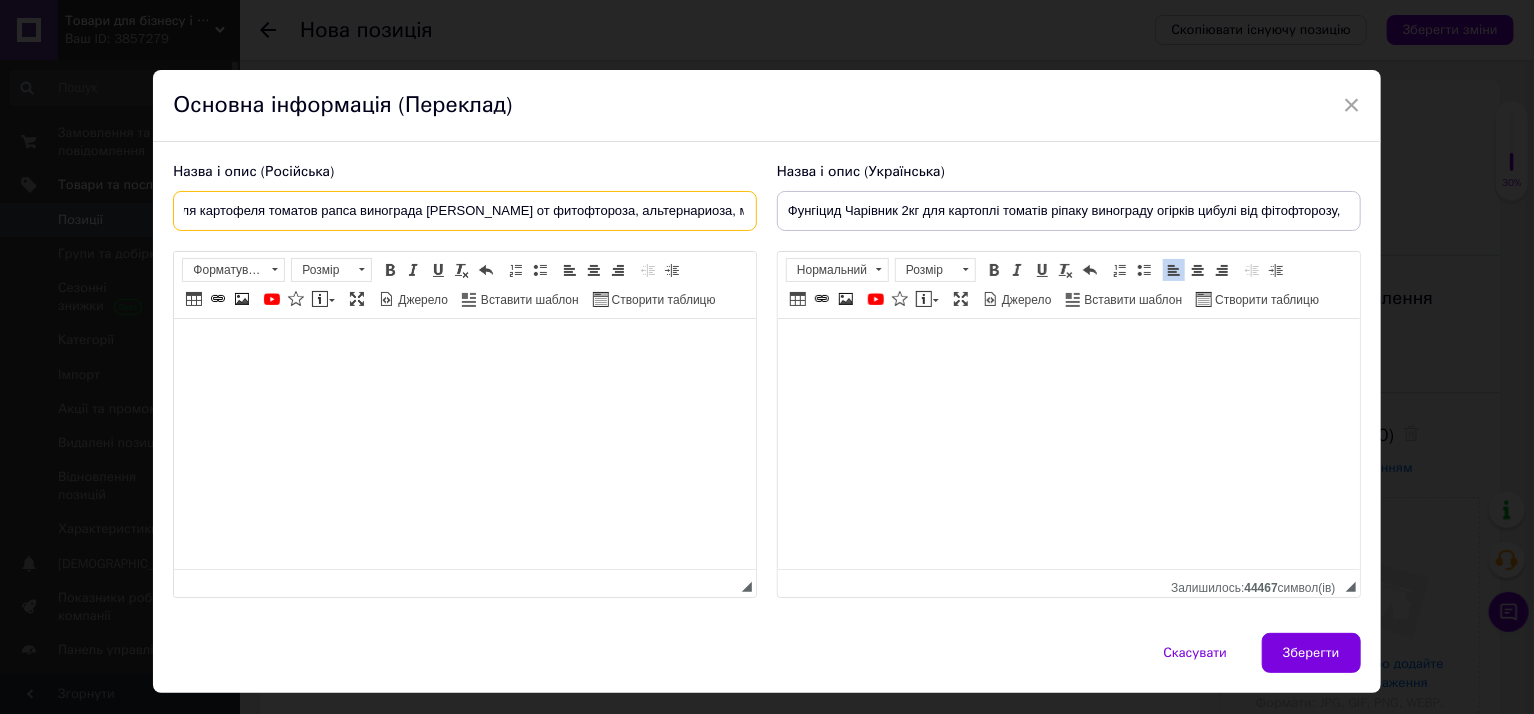 scroll, scrollTop: 0, scrollLeft: 171, axis: horizontal 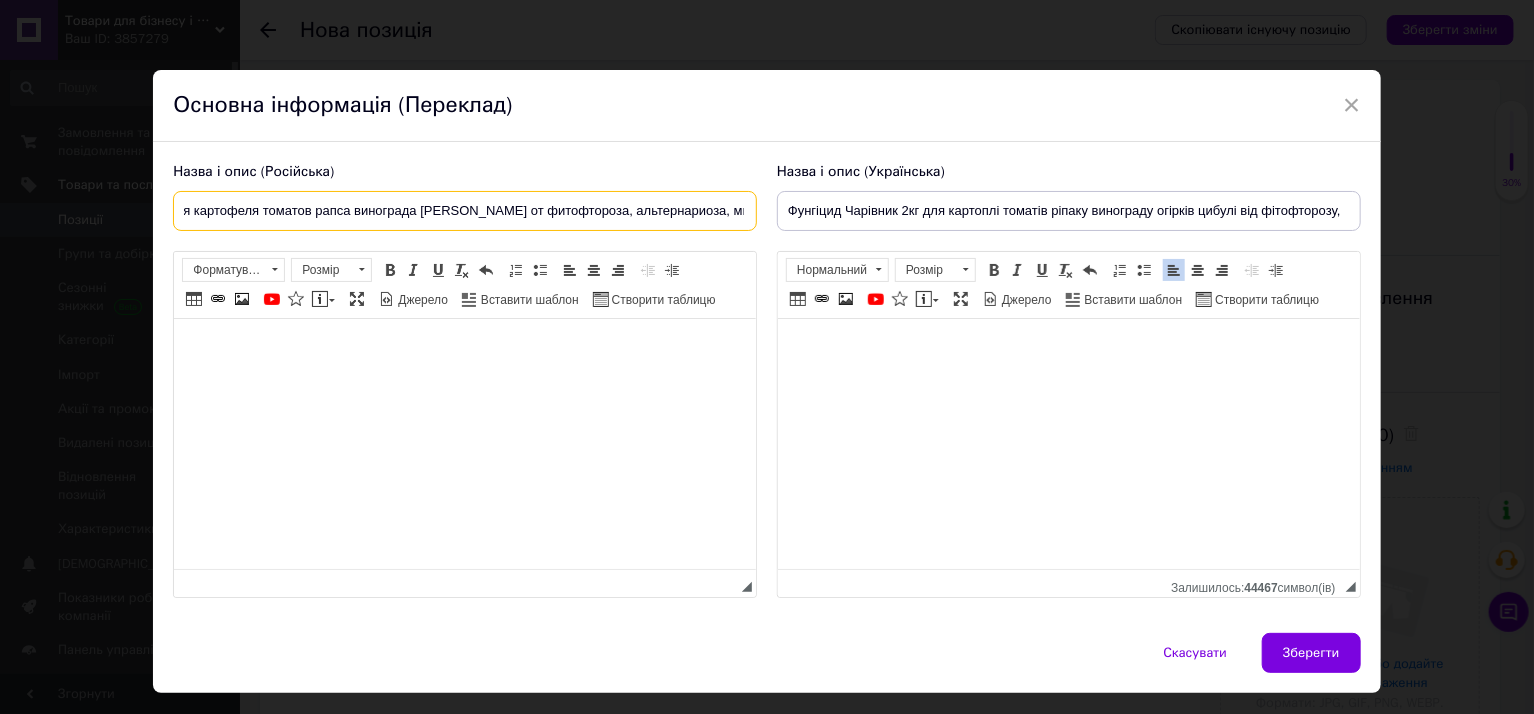 type on "Фунгицид Волшебник 2кг для картофеля томатов рапса винограда [PERSON_NAME] от фитофтороза, альтернариоза, милдь" 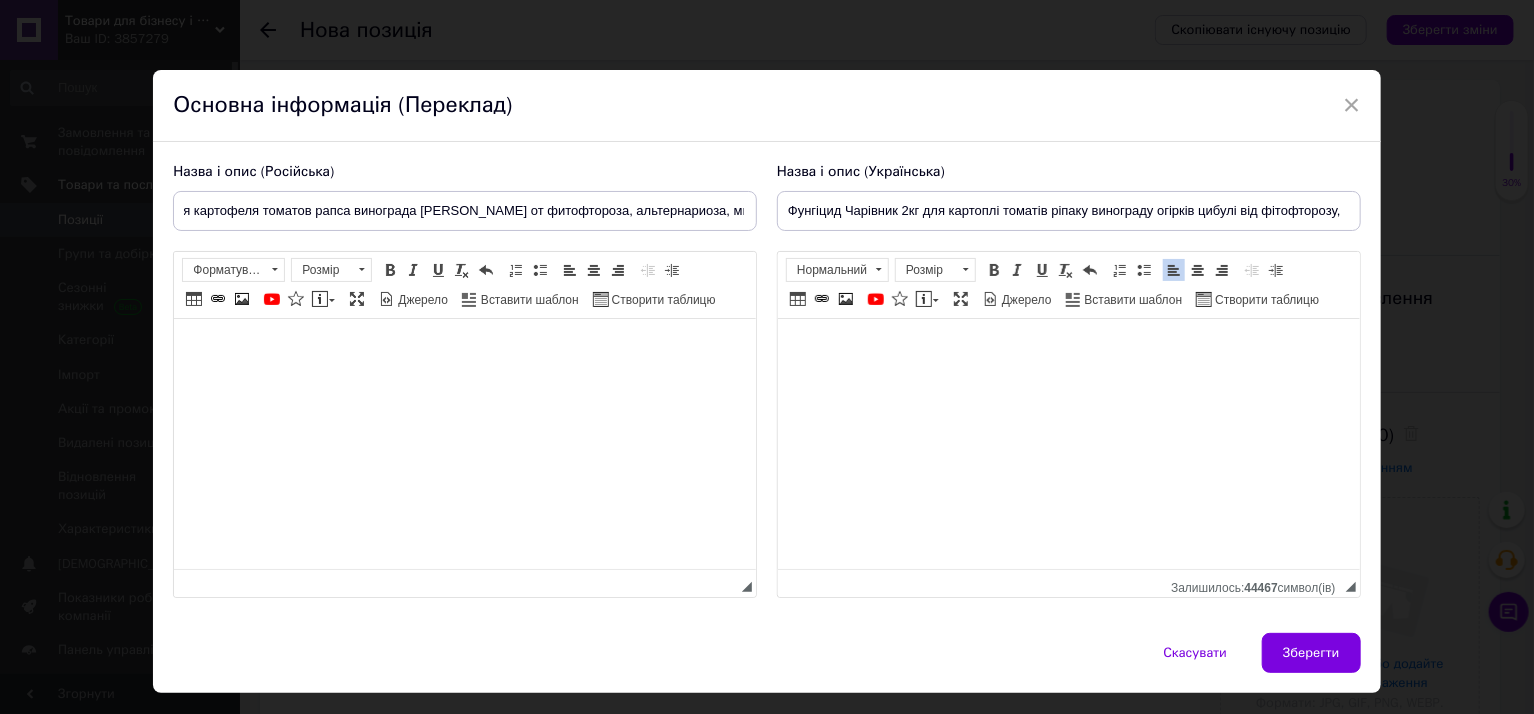 scroll, scrollTop: 0, scrollLeft: 0, axis: both 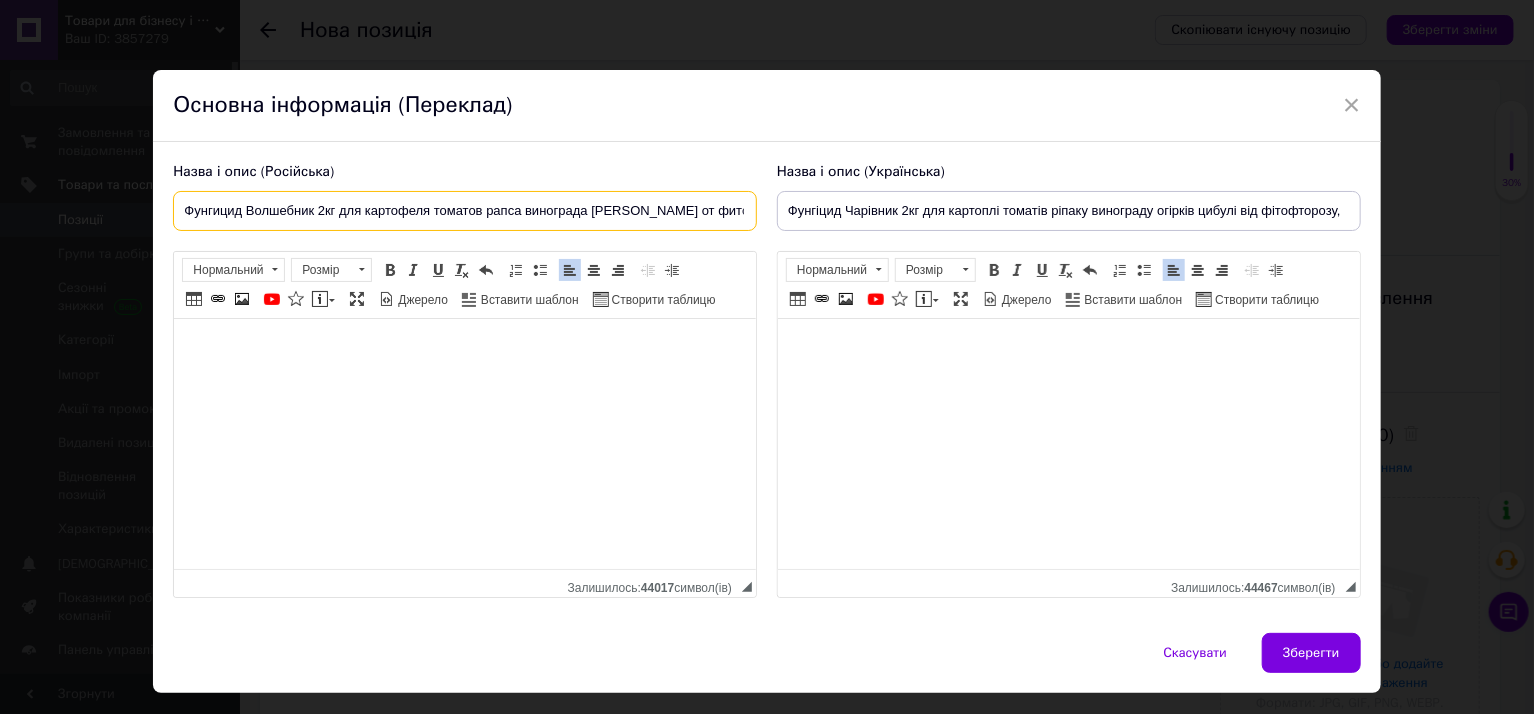 drag, startPoint x: 312, startPoint y: 209, endPoint x: 167, endPoint y: 212, distance: 145.03104 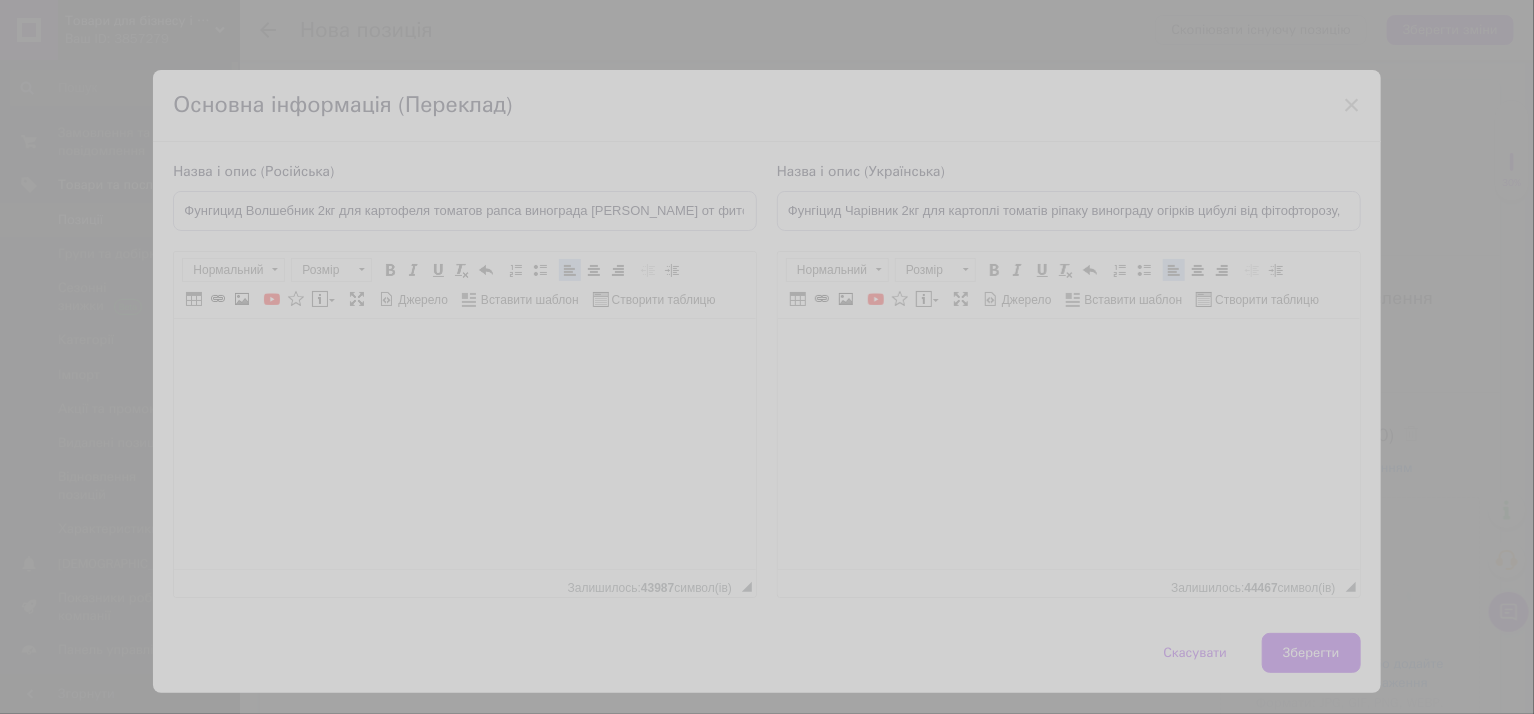 select on "https://" 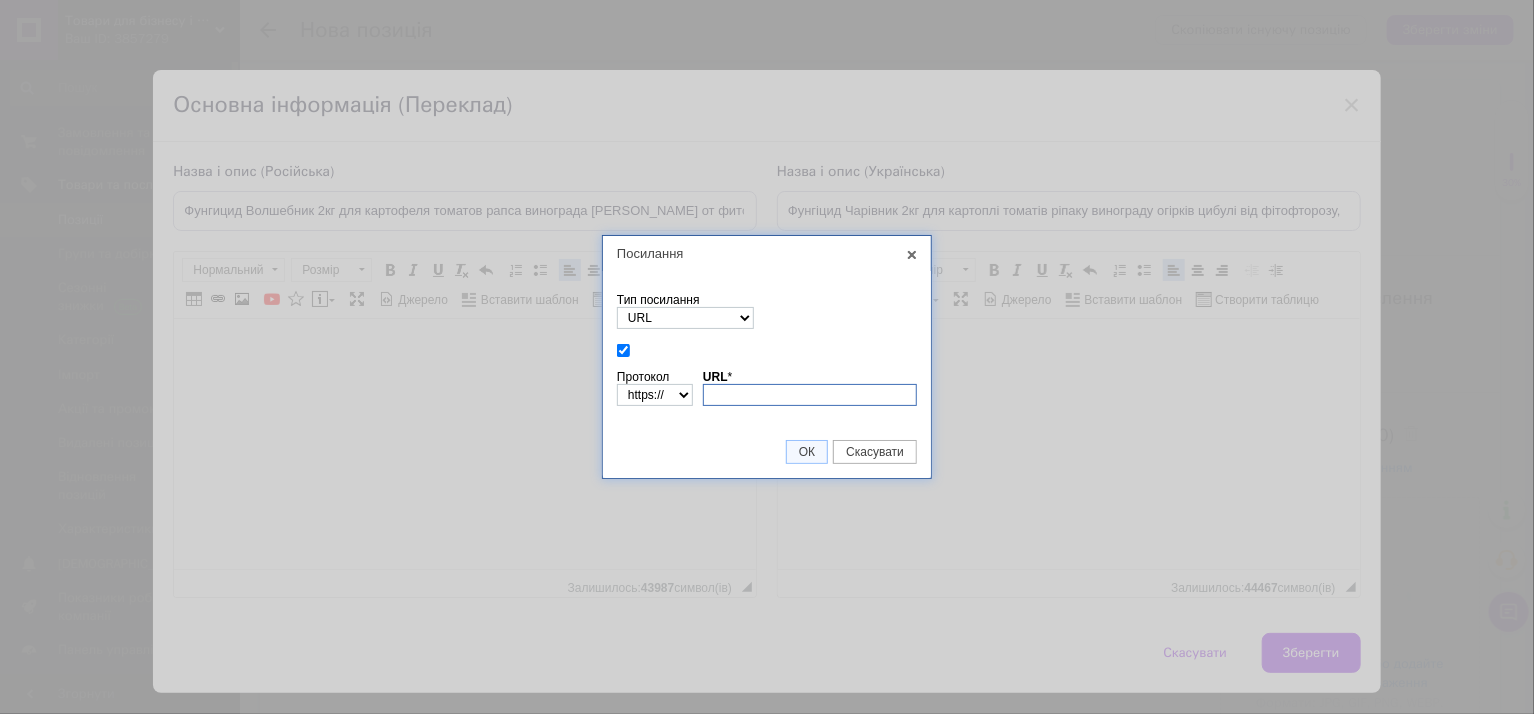 scroll, scrollTop: 0, scrollLeft: 0, axis: both 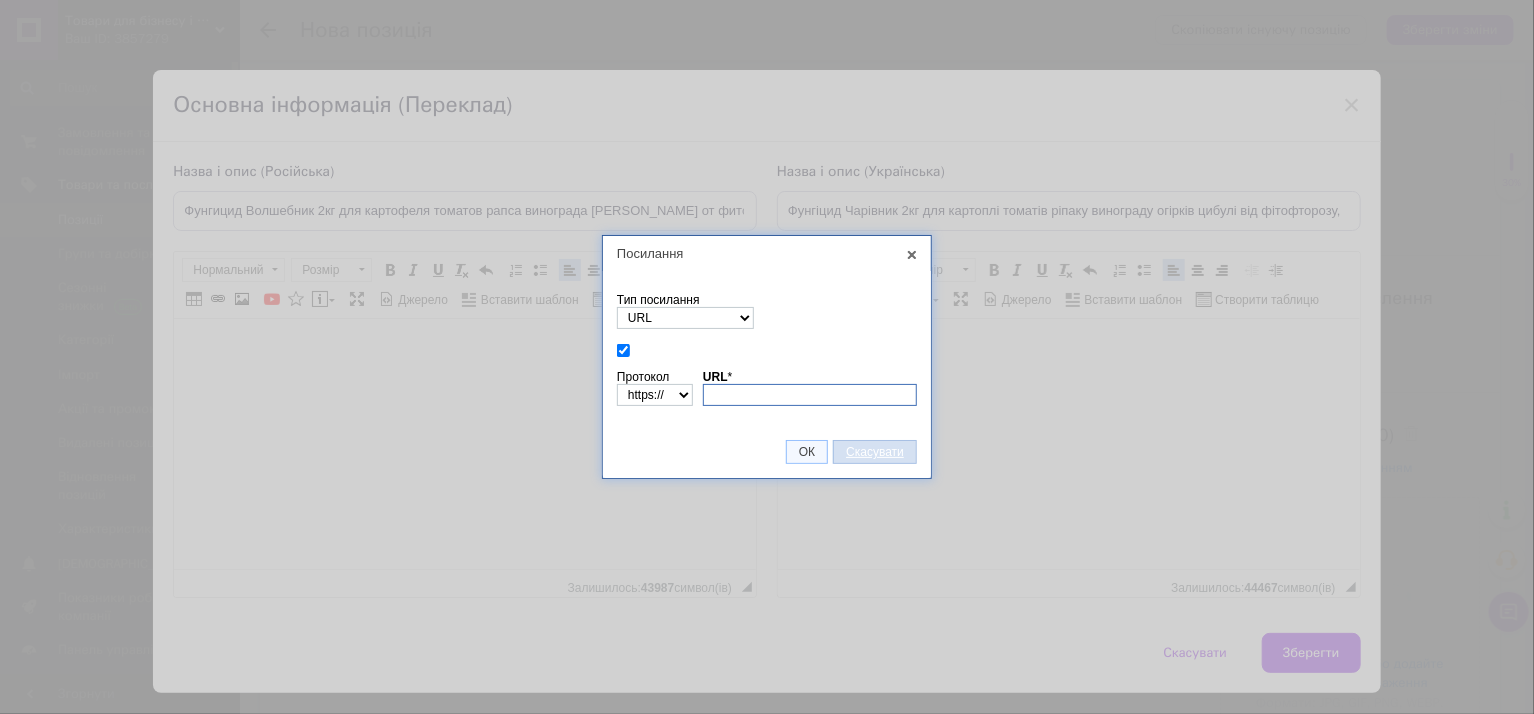 type 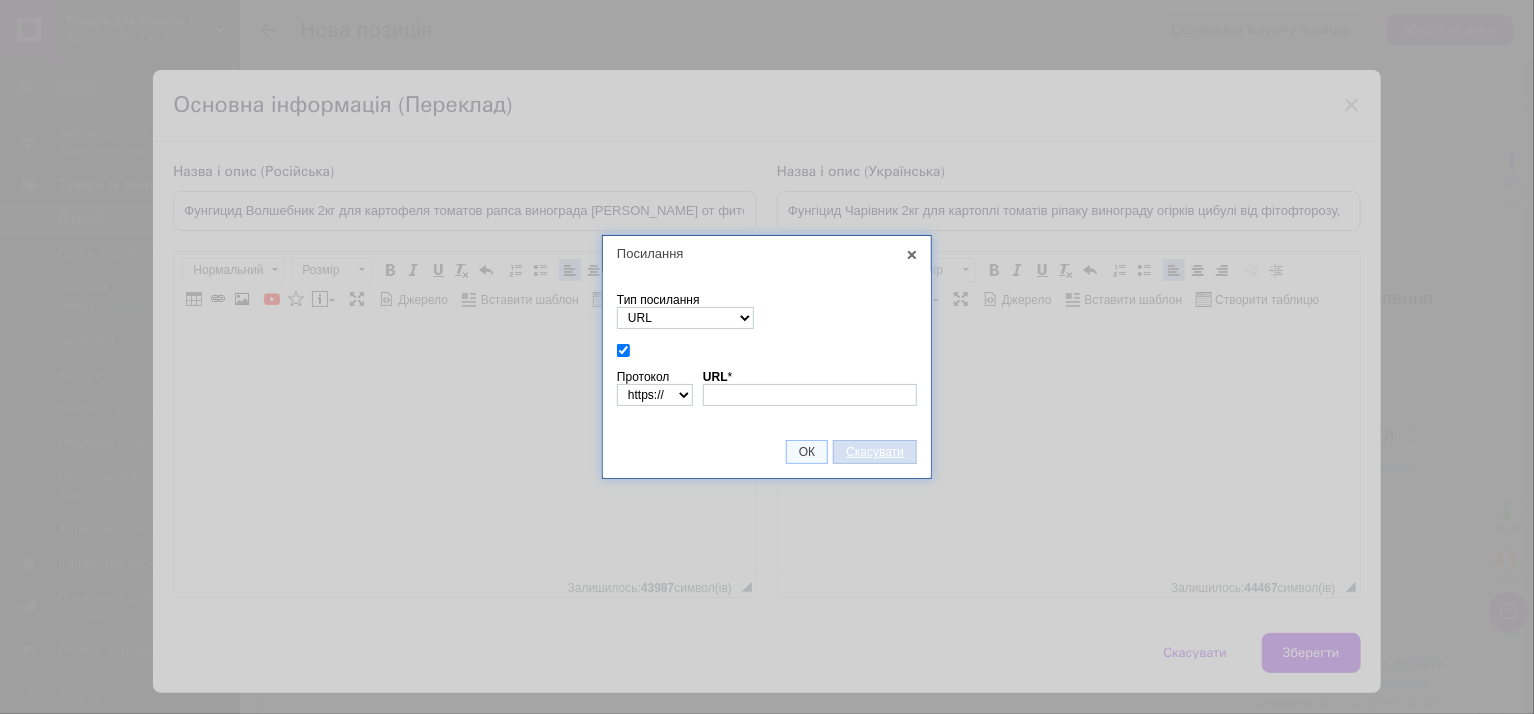 click on "Скасувати" at bounding box center [875, 452] 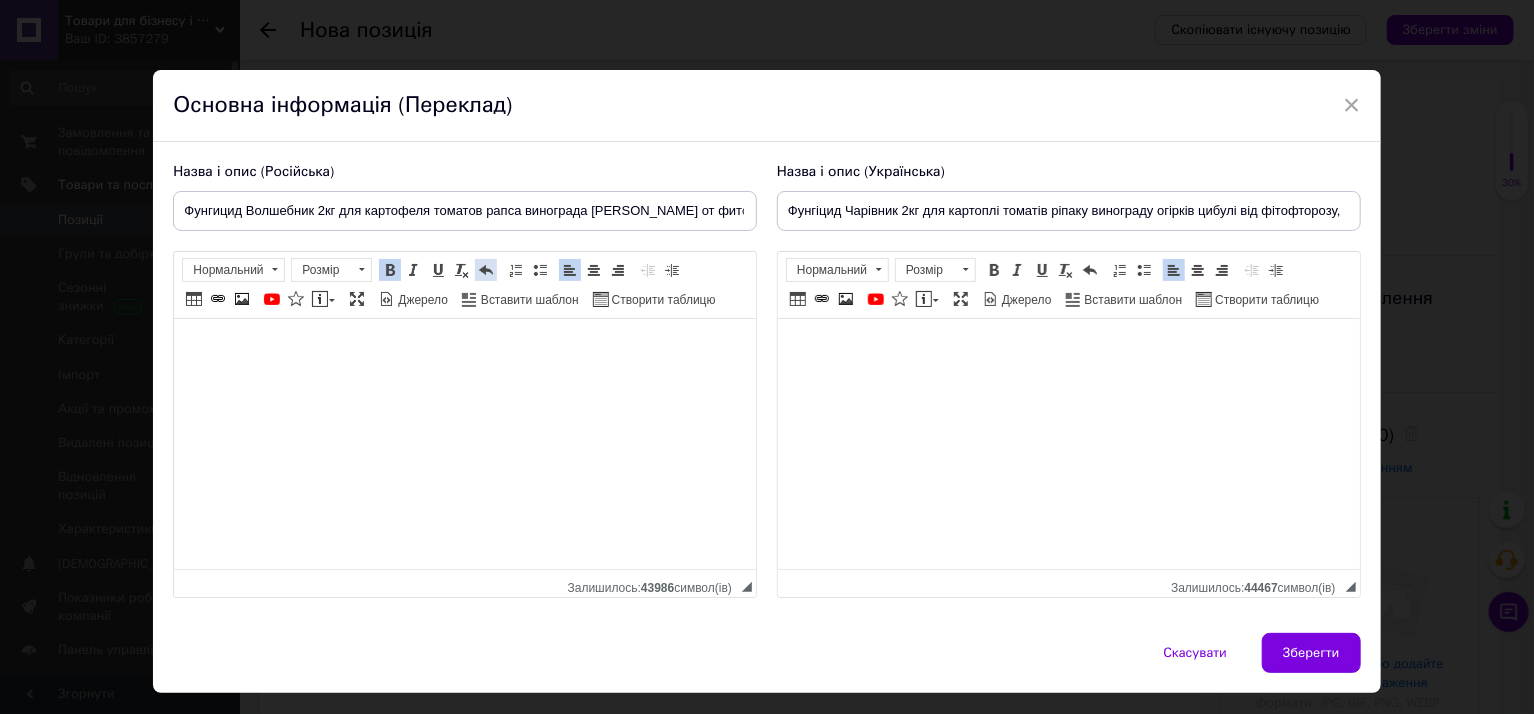 click at bounding box center [486, 270] 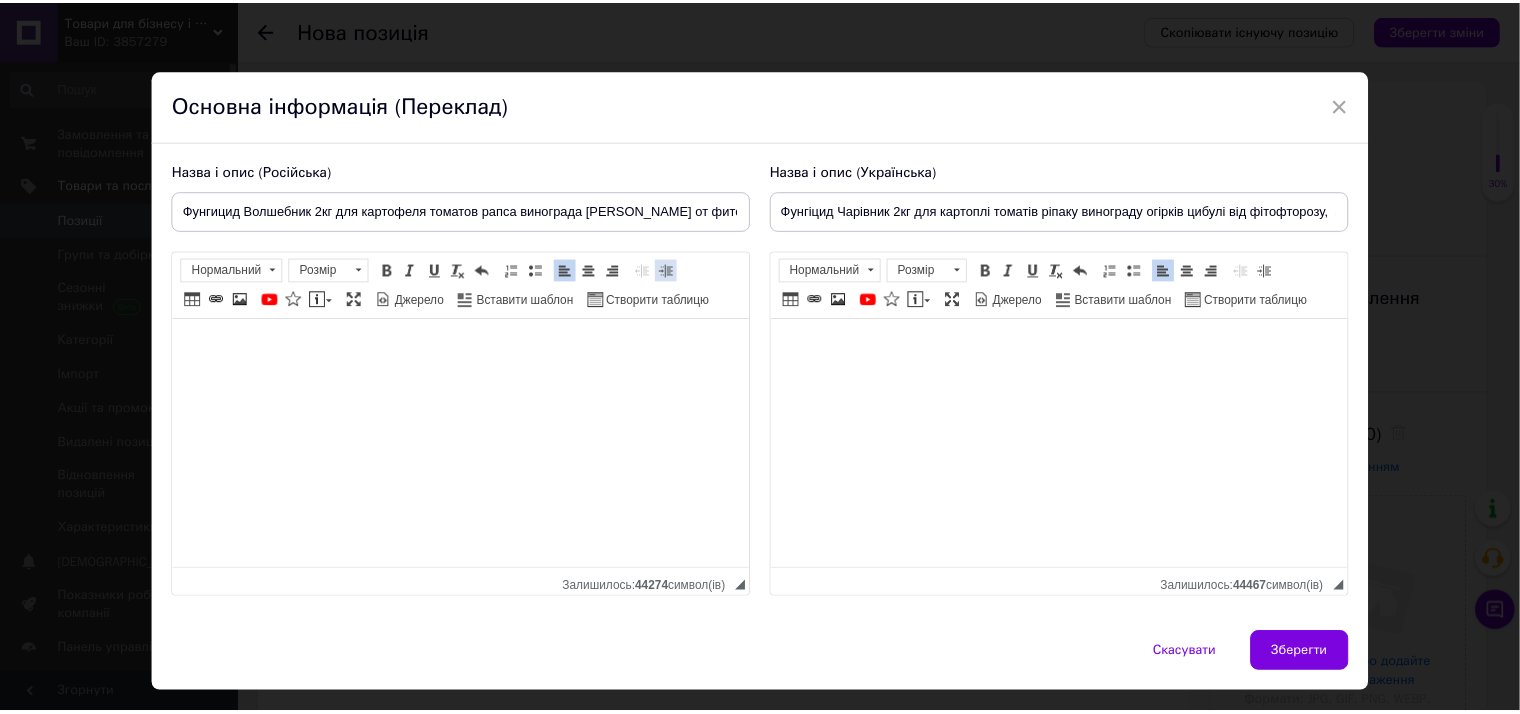 scroll, scrollTop: 46, scrollLeft: 0, axis: vertical 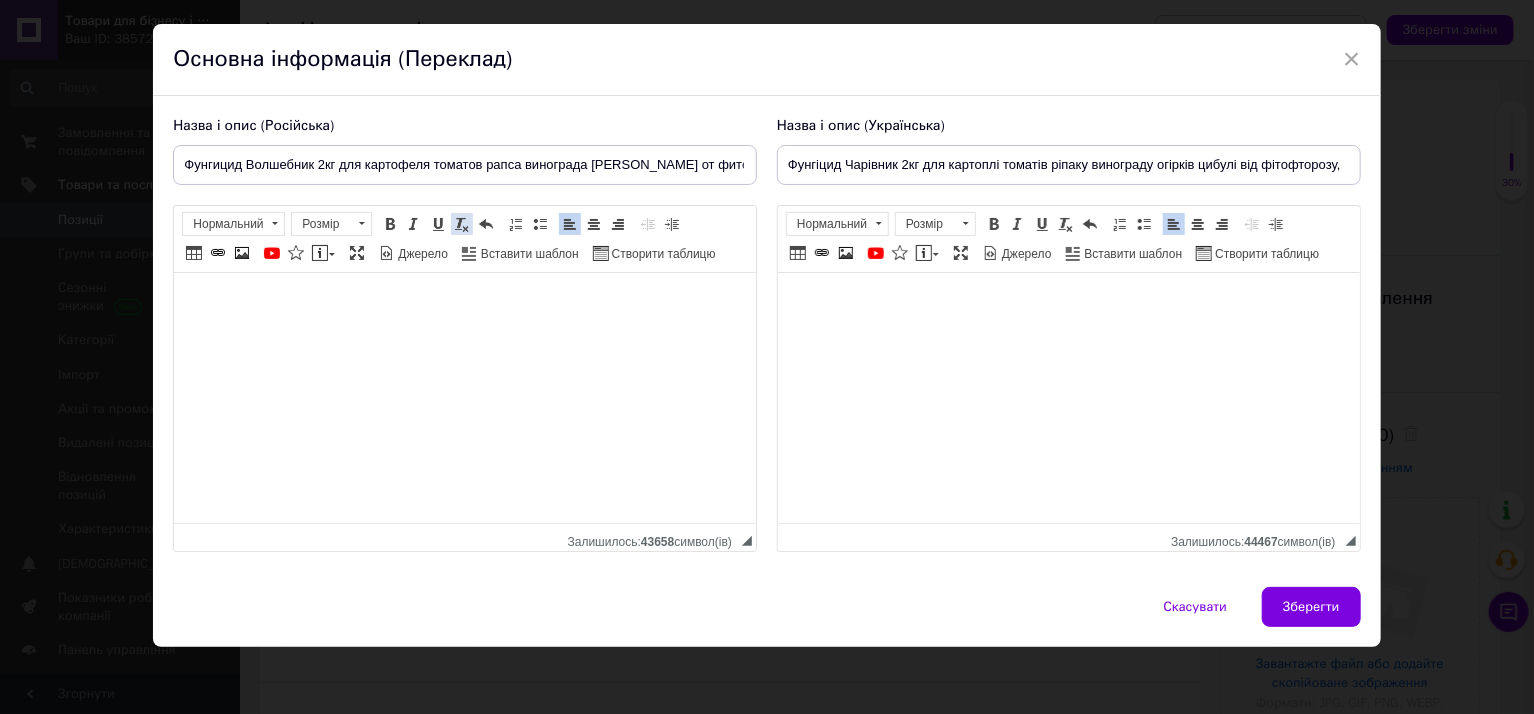 click on "Видалити форматування" at bounding box center [462, 224] 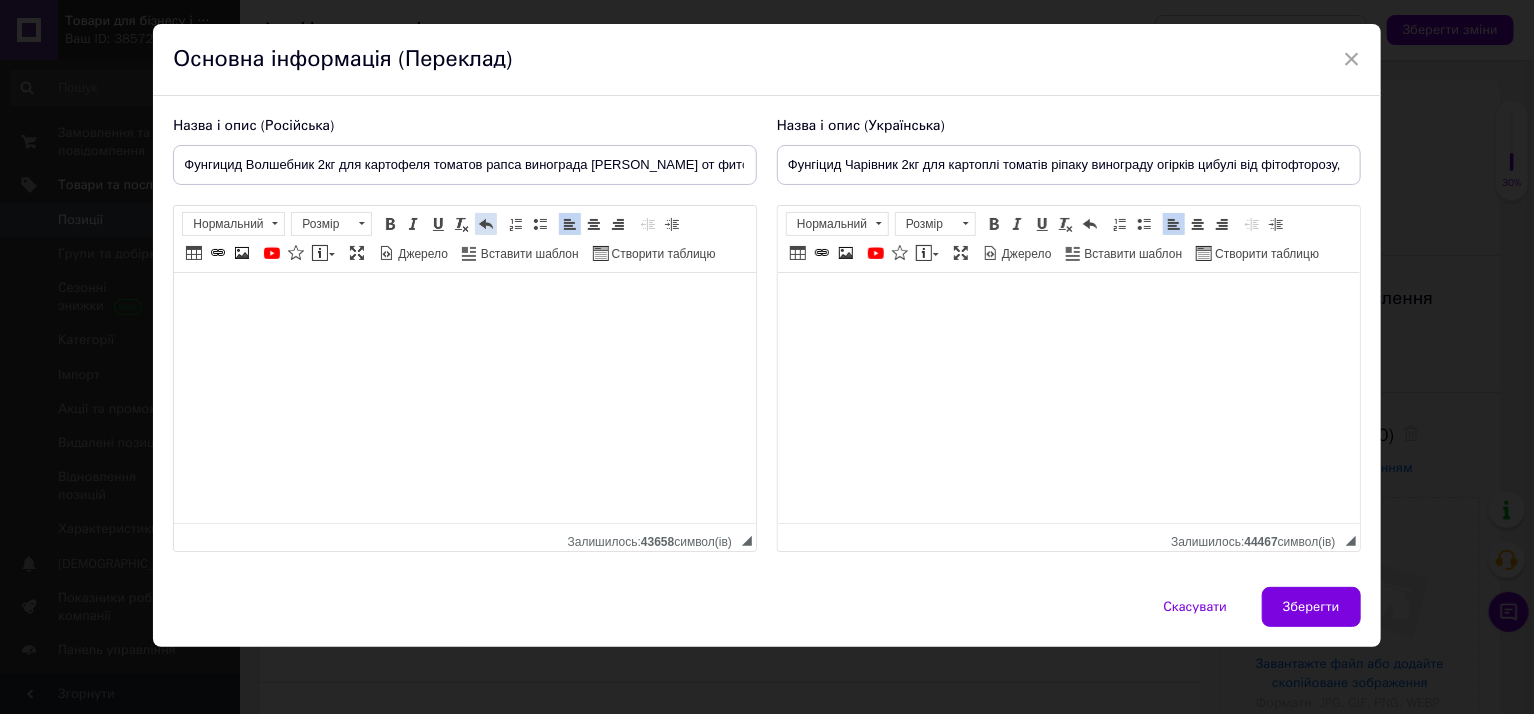 click on "Повернути  Сполучення клавіш Ctrl+Z" at bounding box center [486, 224] 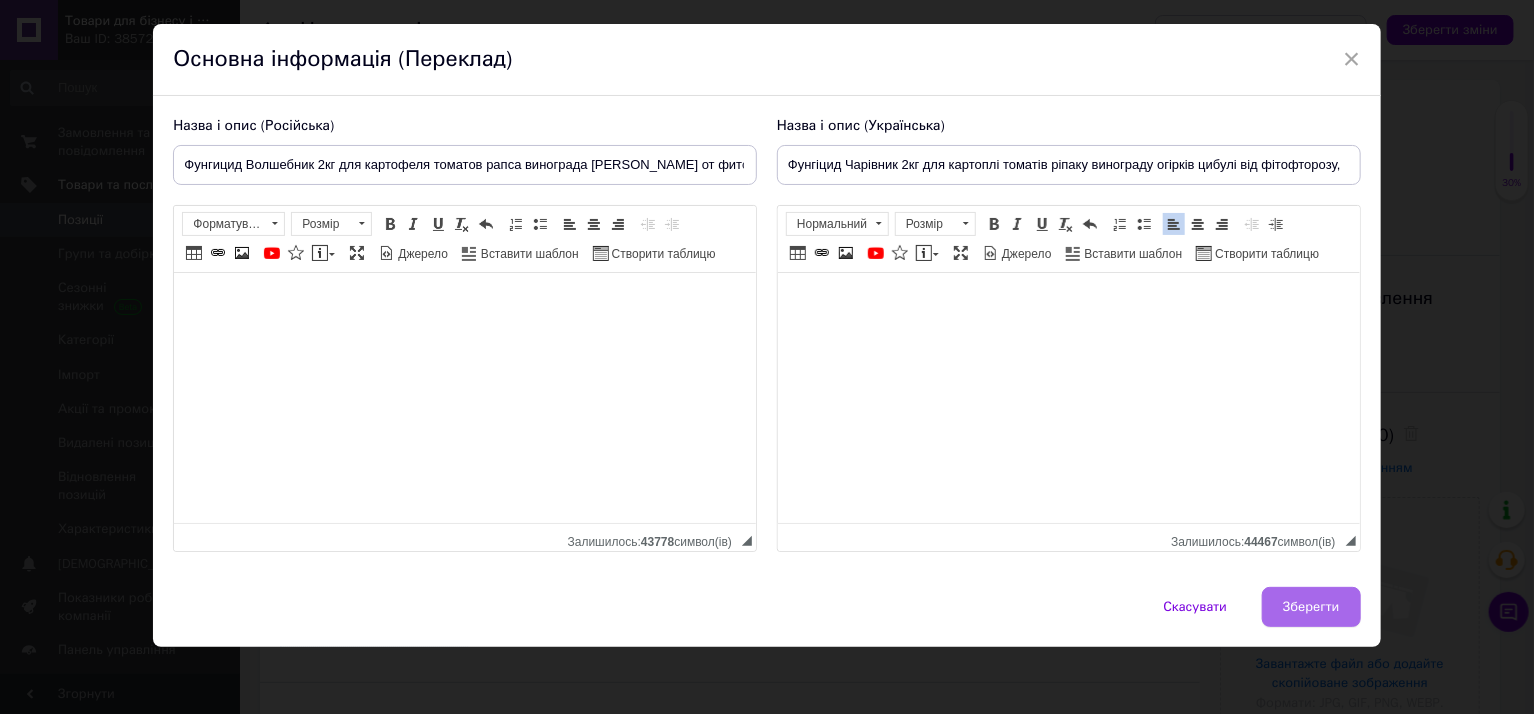 click on "Зберегти" at bounding box center (1311, 607) 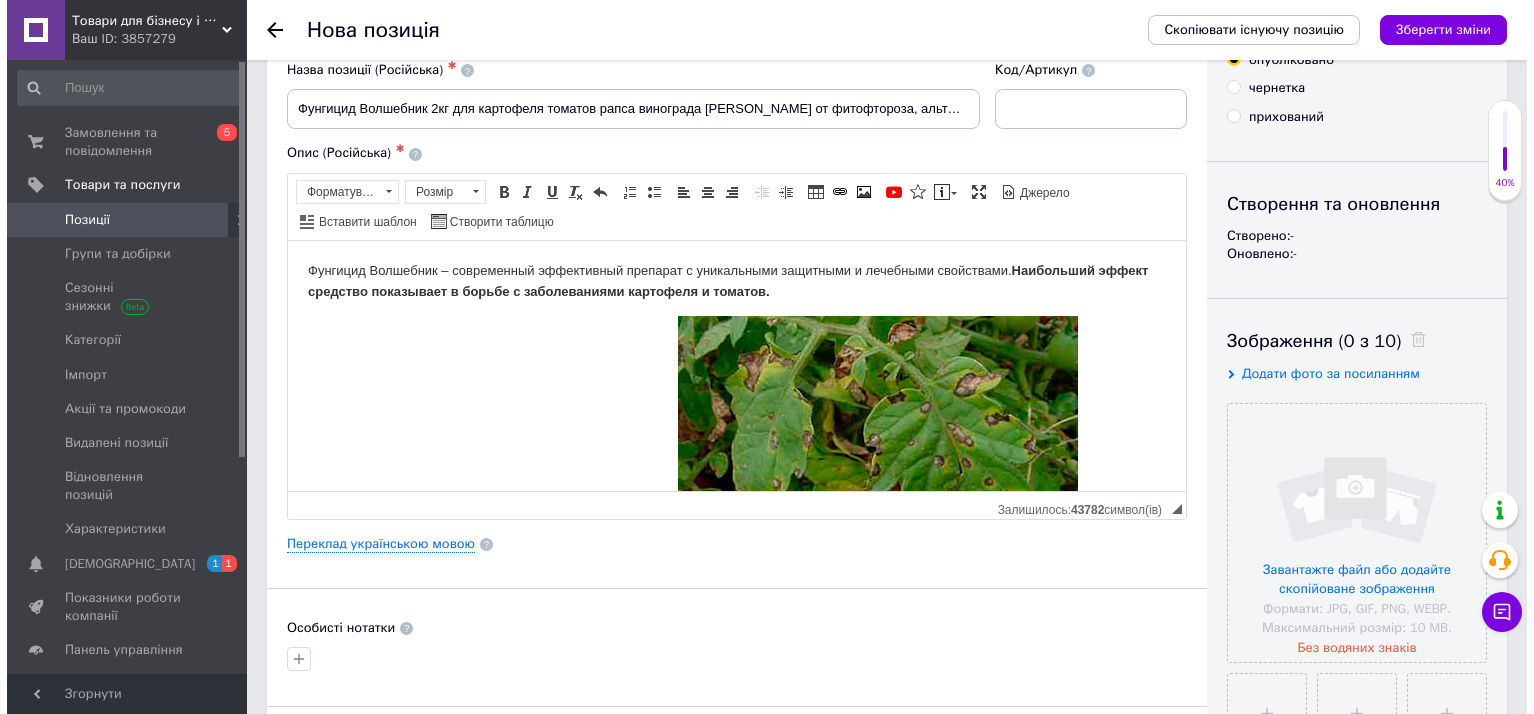 scroll, scrollTop: 0, scrollLeft: 0, axis: both 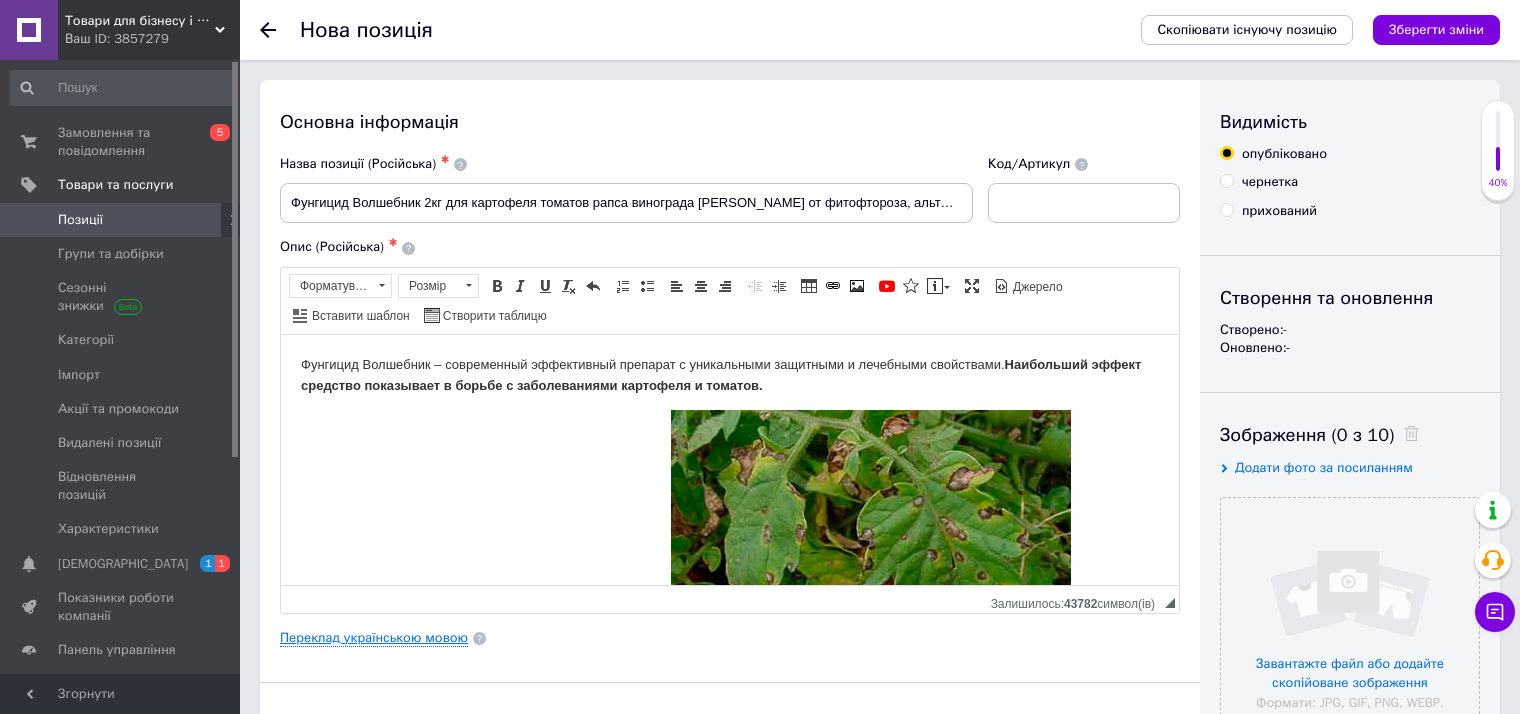 click on "Переклад українською мовою" at bounding box center [374, 638] 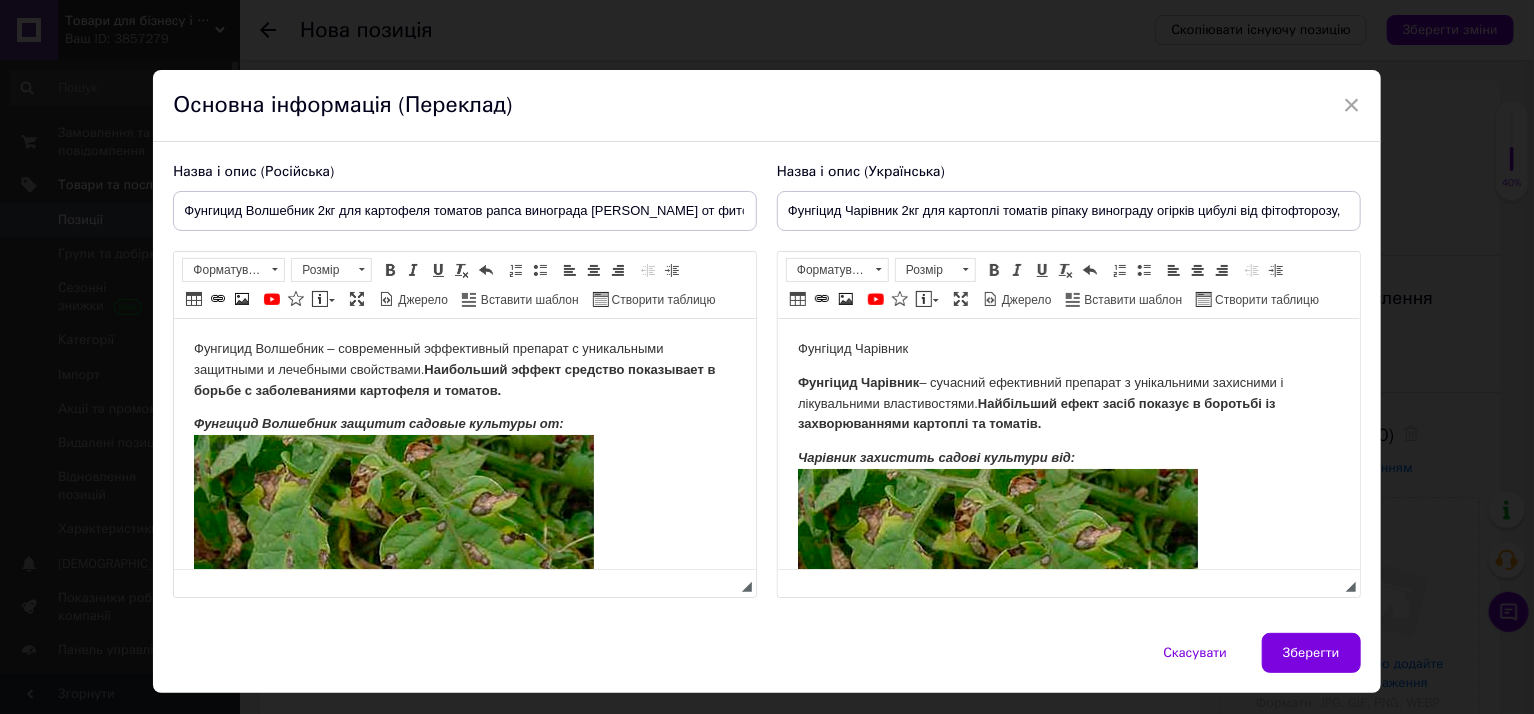scroll, scrollTop: 0, scrollLeft: 0, axis: both 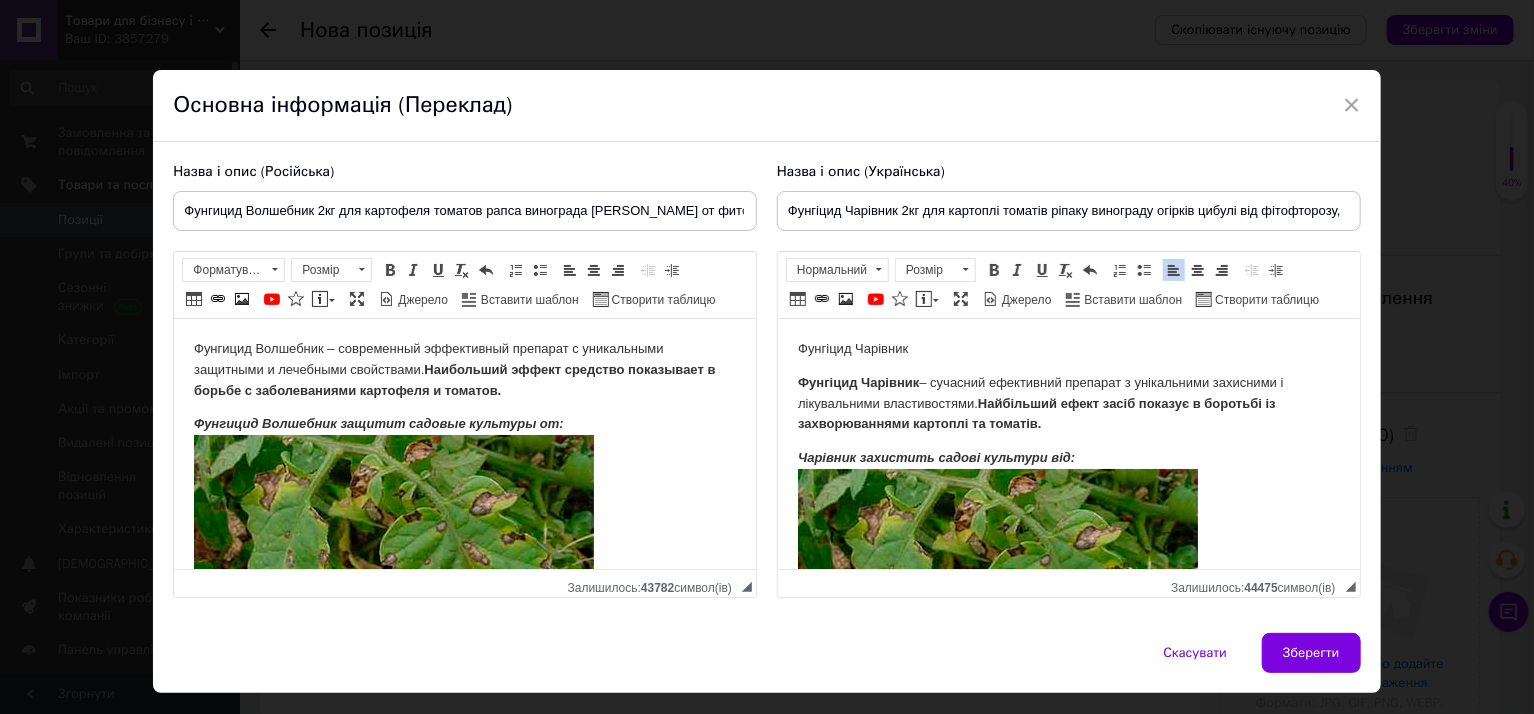 drag, startPoint x: 850, startPoint y: 352, endPoint x: 781, endPoint y: 350, distance: 69.02898 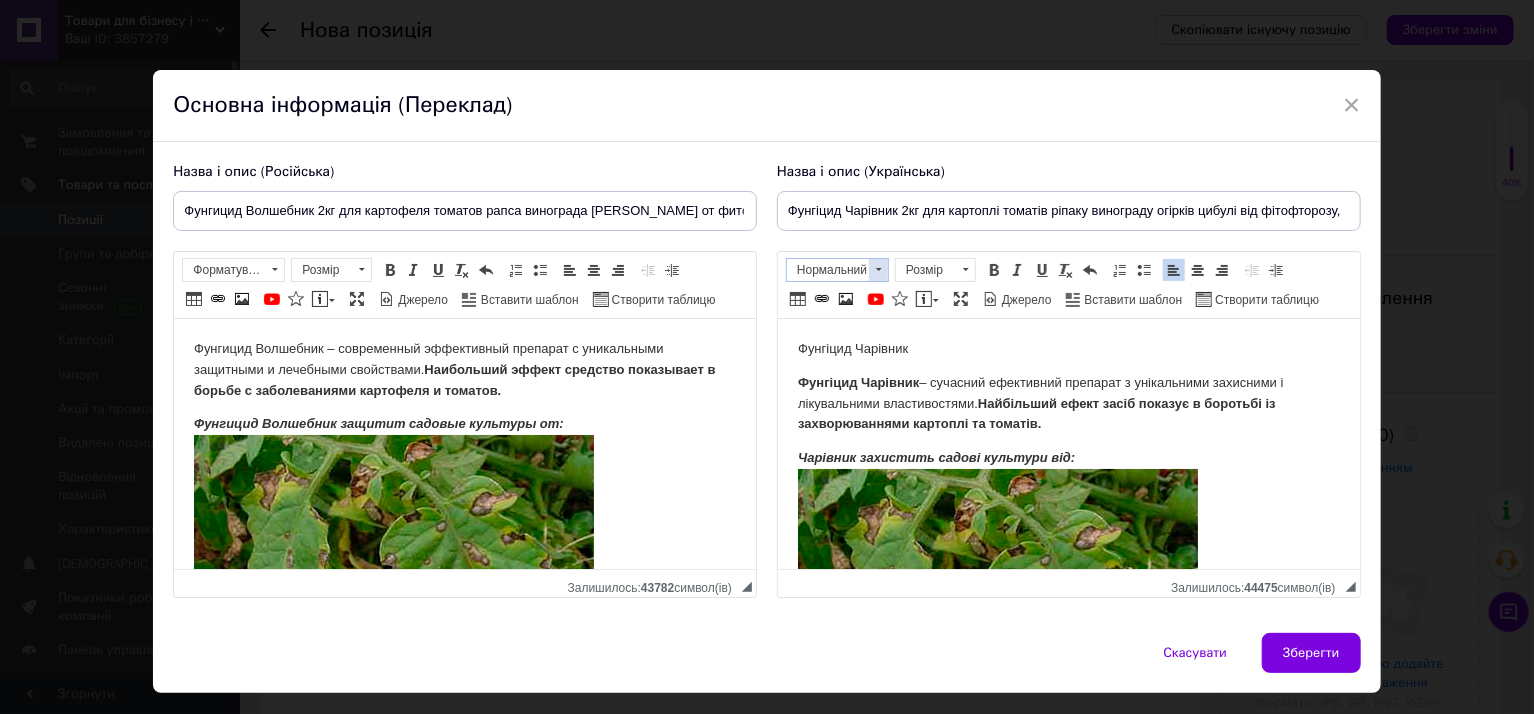 click on "Нормальний" at bounding box center (828, 270) 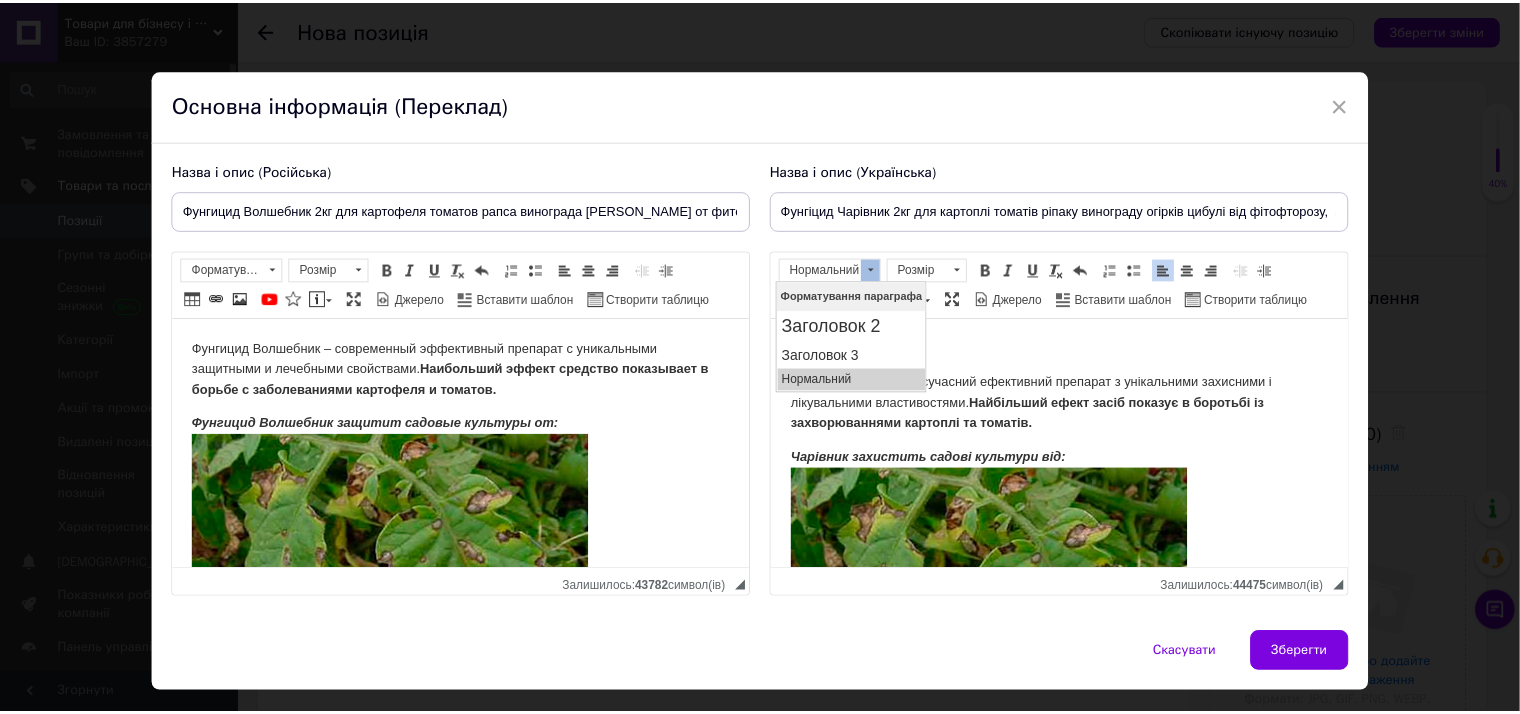 scroll, scrollTop: 0, scrollLeft: 0, axis: both 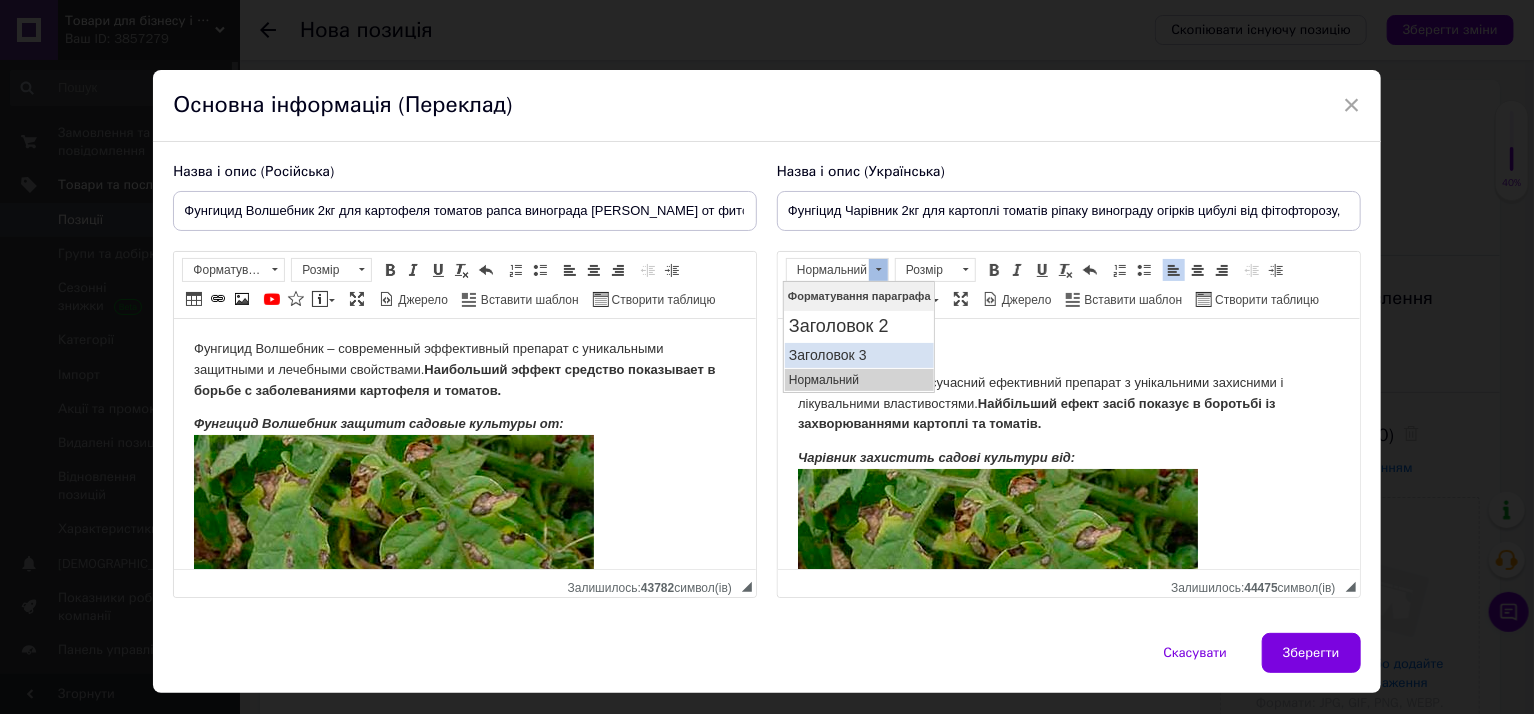 click on "Заголовок 3" at bounding box center [858, 354] 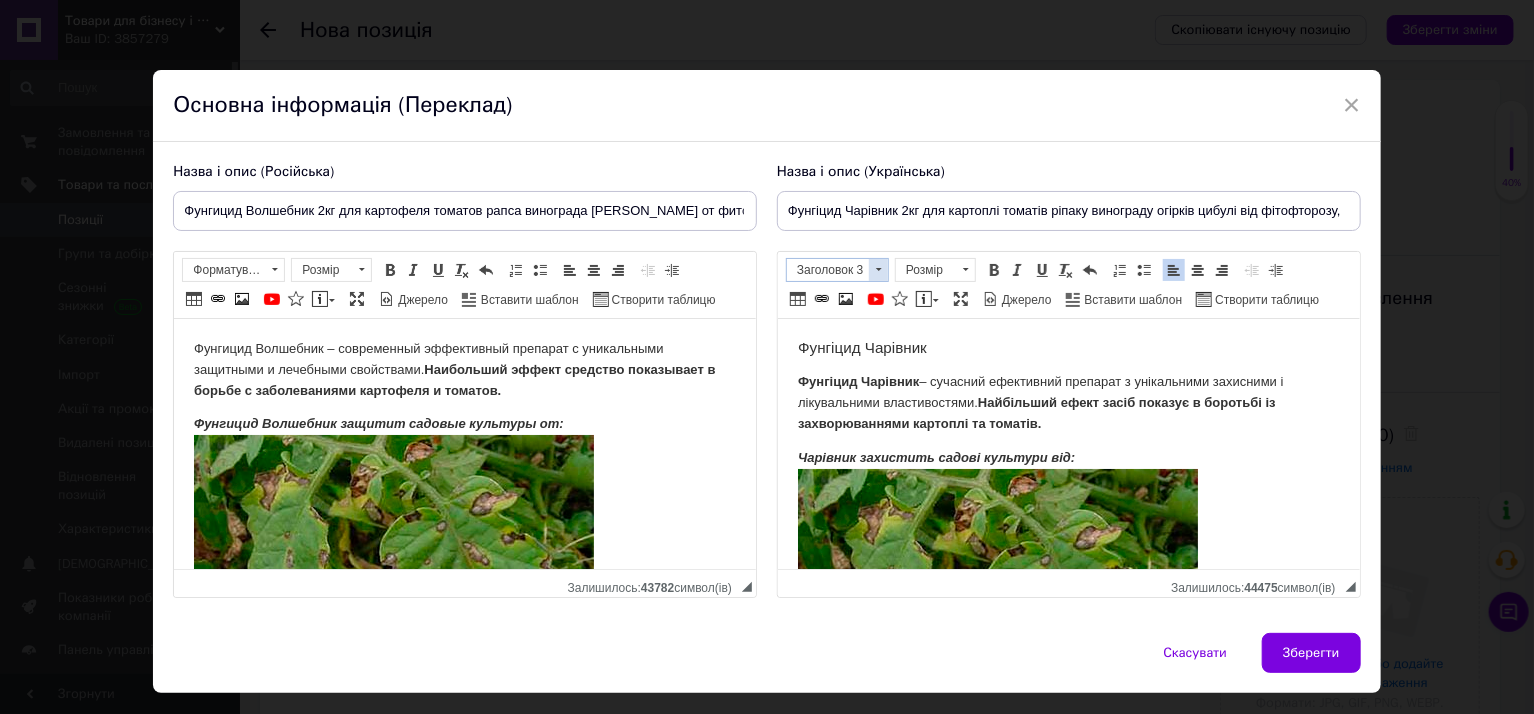 click on "Заголовок 3" at bounding box center (828, 270) 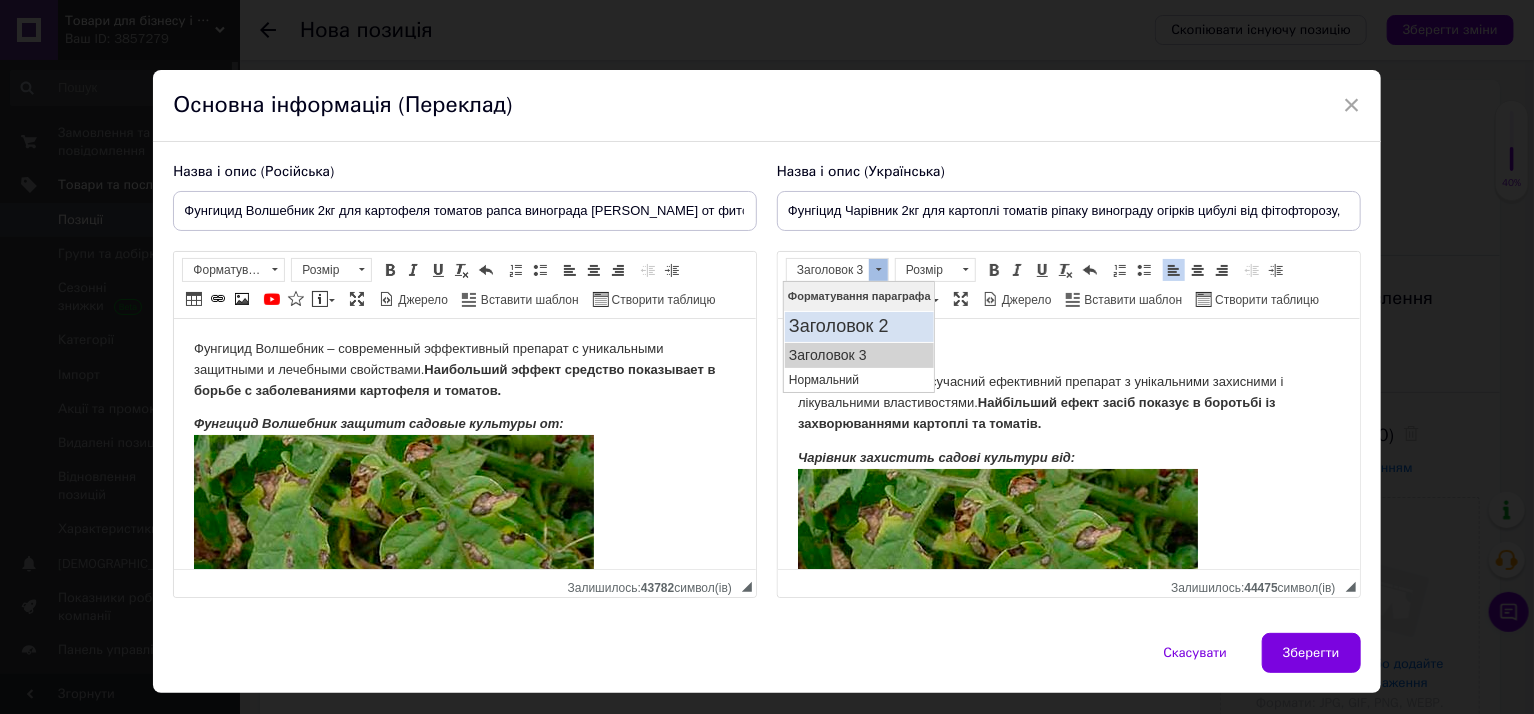 click on "Заголовок 2" at bounding box center (858, 326) 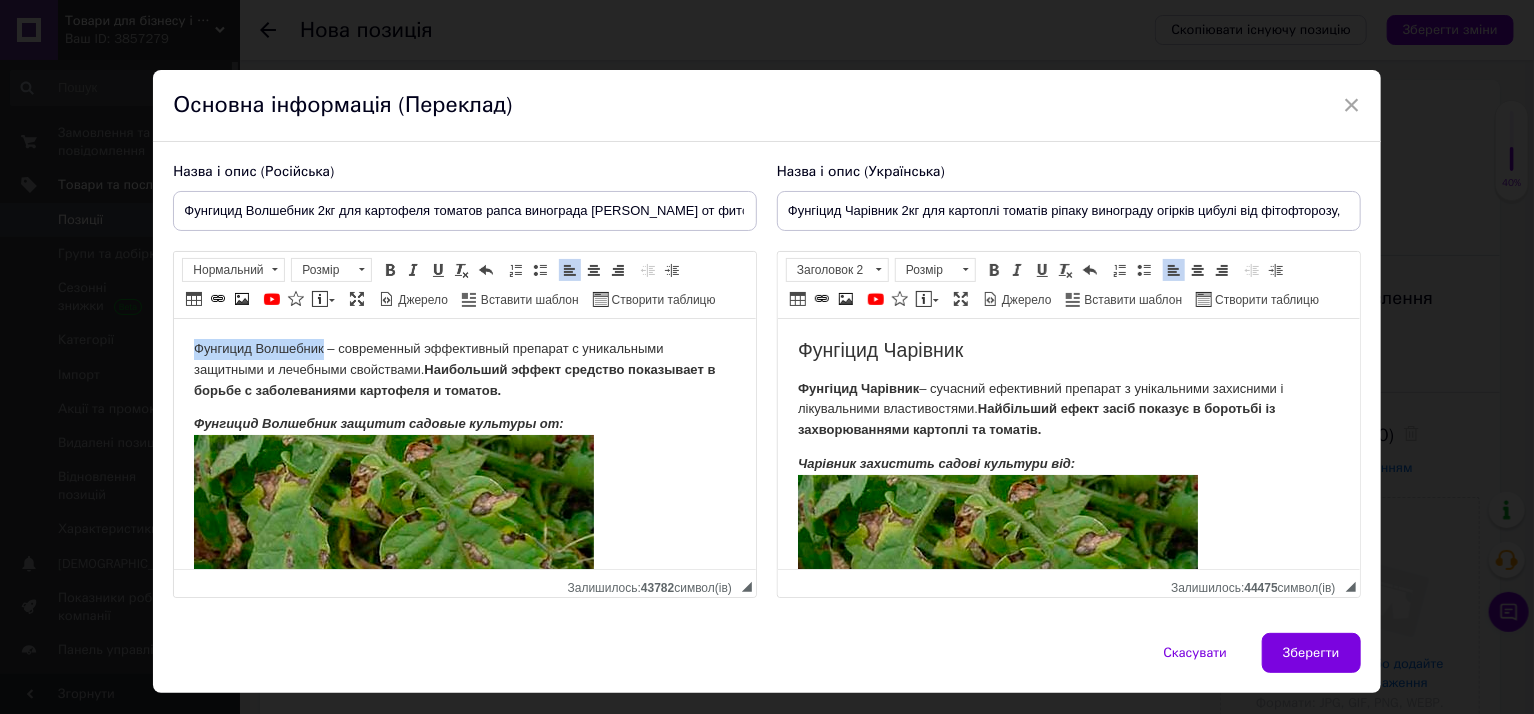 drag, startPoint x: 324, startPoint y: 346, endPoint x: 176, endPoint y: 353, distance: 148.16545 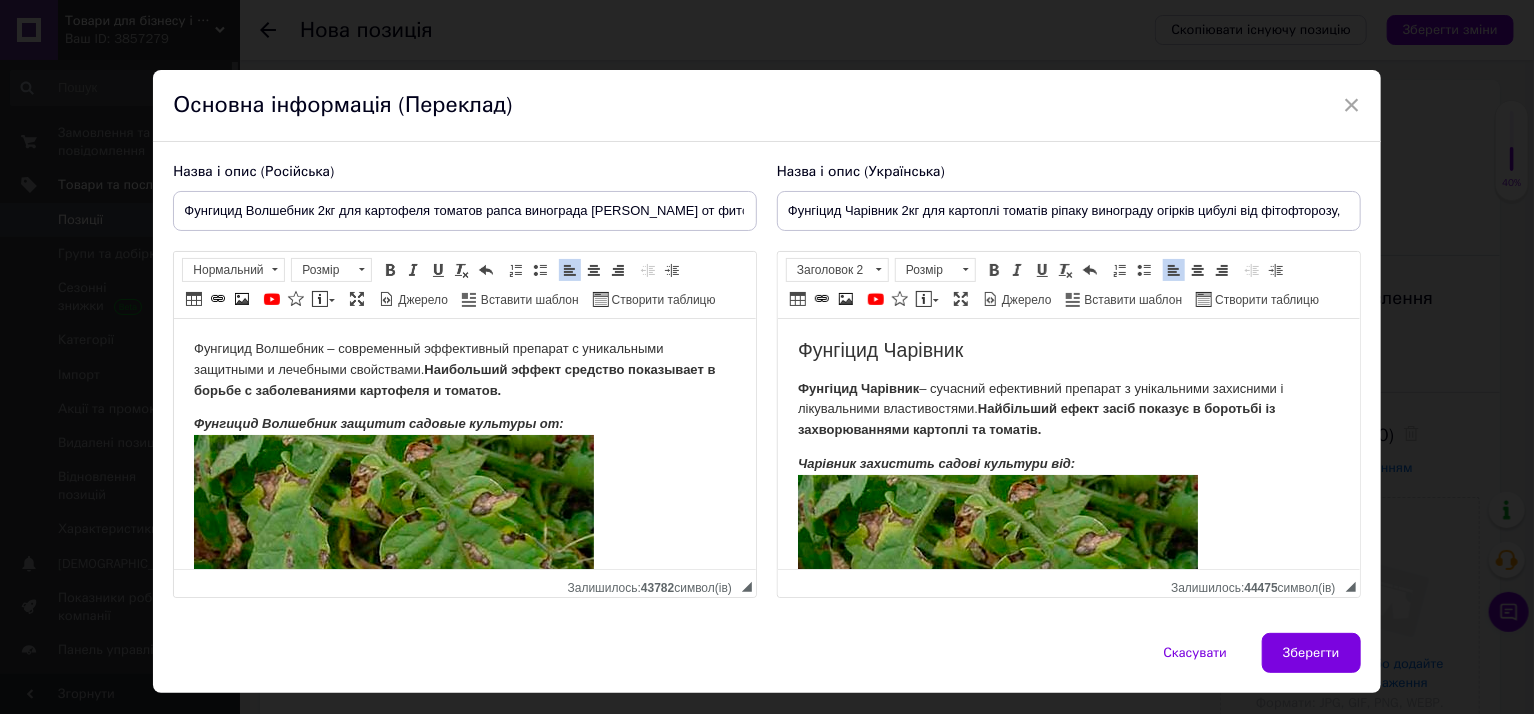 click on "Фунгицид Волшебник – современный эффективный препарат с уникальными защитными и лечебными свойствами.  Наибольший эффект средство показывает в борьбе с заболеваниями картофеля и томатов. Фунгицид Волшебник защитит садовые культуры от: Фитофтороза томатов и картофеля. Болезнь «второй половины лета». Прогрессирует при умеренной температуре воздуха и высокой влажности.  Грибок поражает растение целиком Альтернариоза рапса, томатов, картофеля. Листья растений покрываются округлыми сухими пятнами разного размера.  Применение Норма применения 2 2 2 2" at bounding box center [465, 2075] 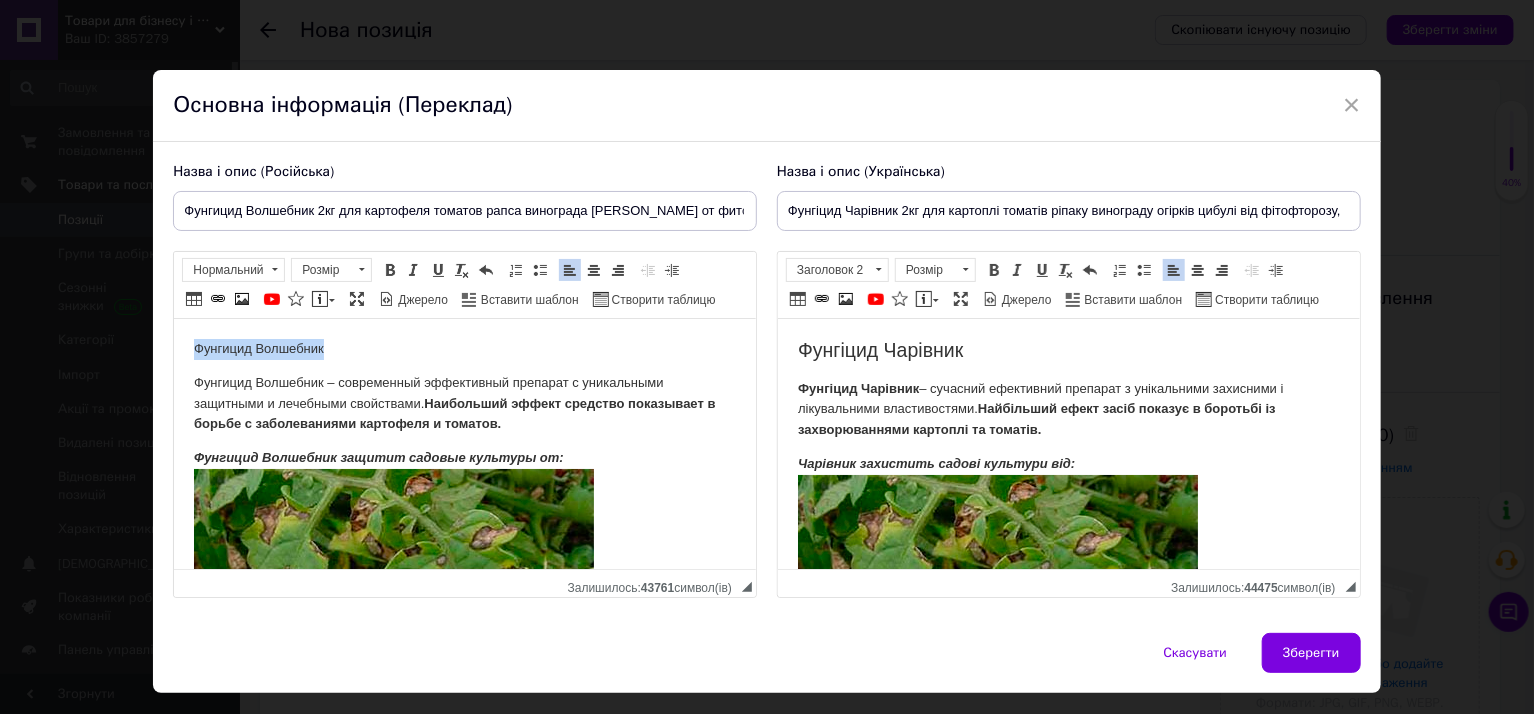 drag, startPoint x: 330, startPoint y: 347, endPoint x: 184, endPoint y: 324, distance: 147.80054 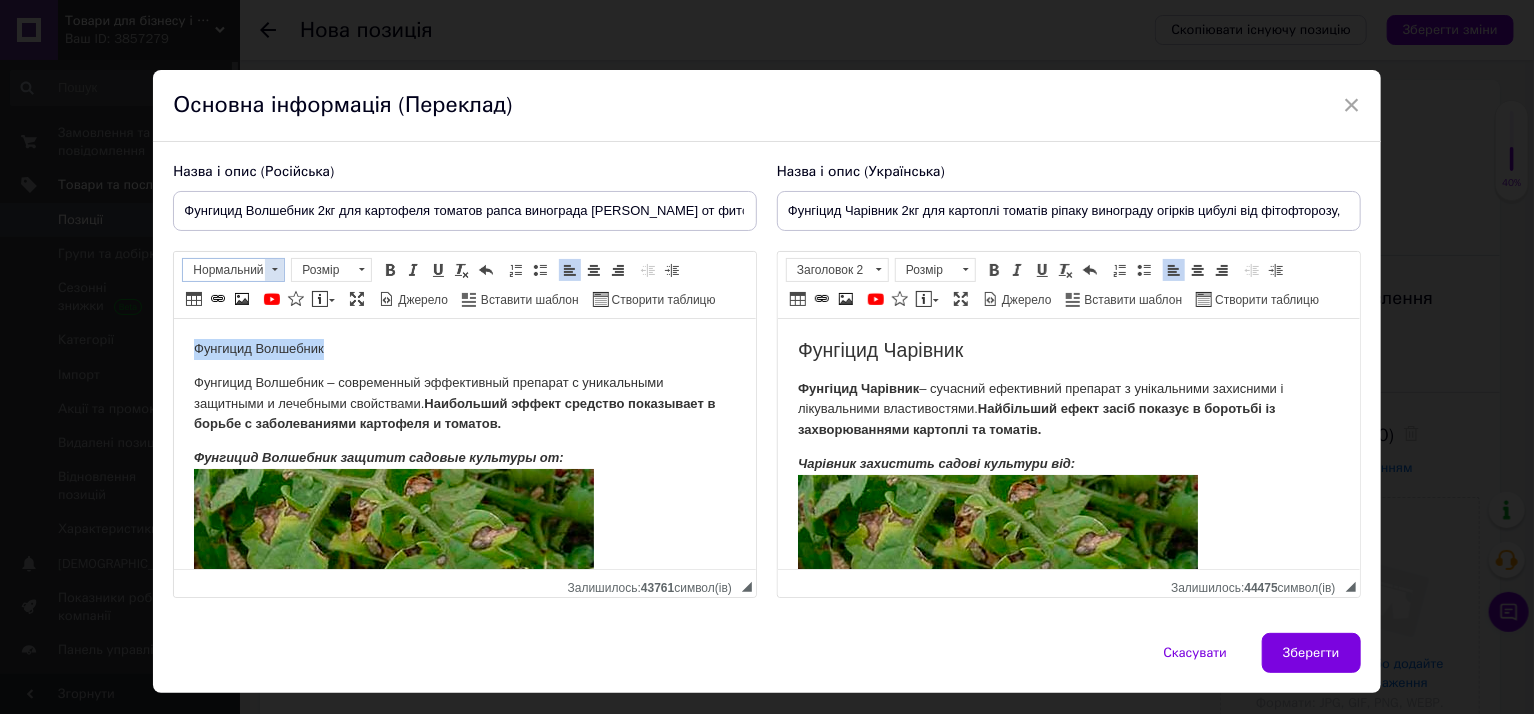 click on "Нормальний" at bounding box center (224, 270) 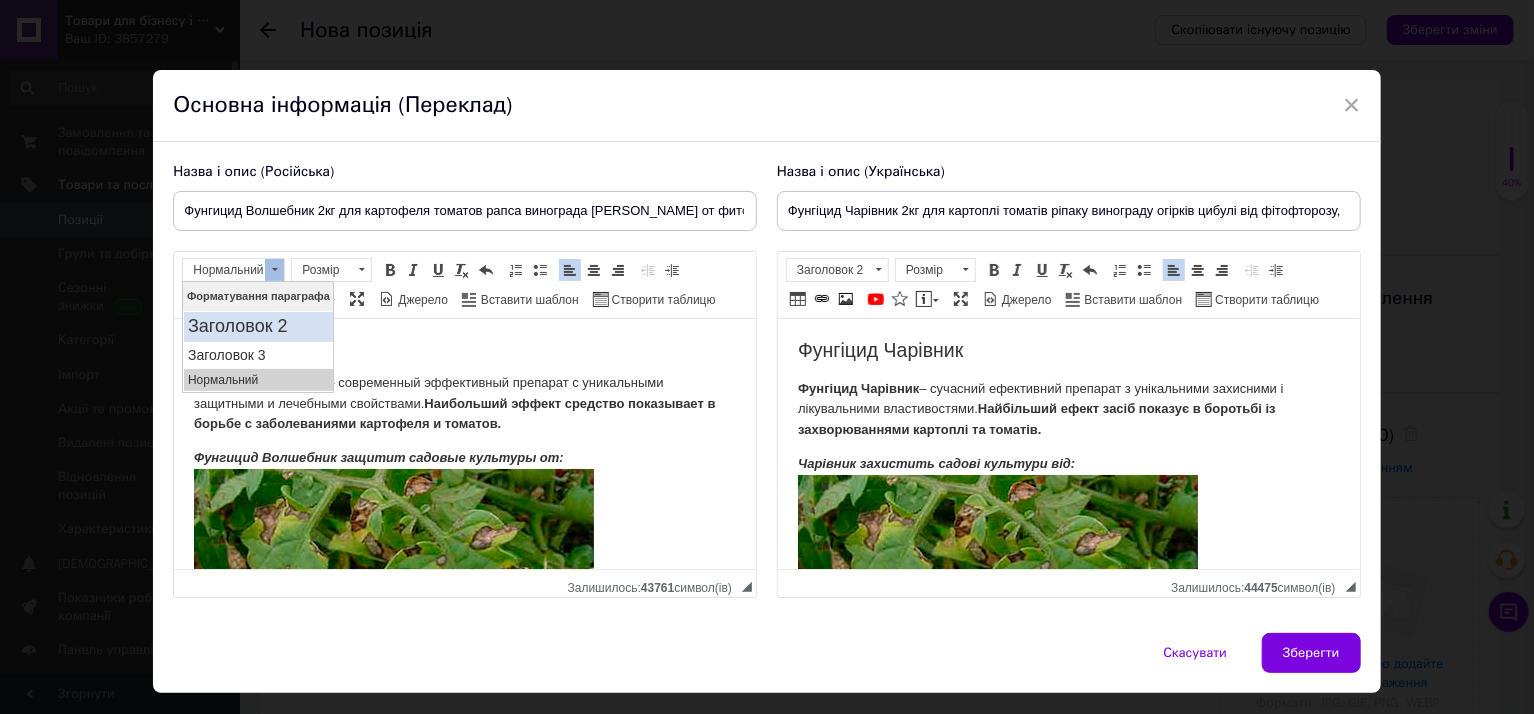 click on "Заголовок 2" at bounding box center (257, 326) 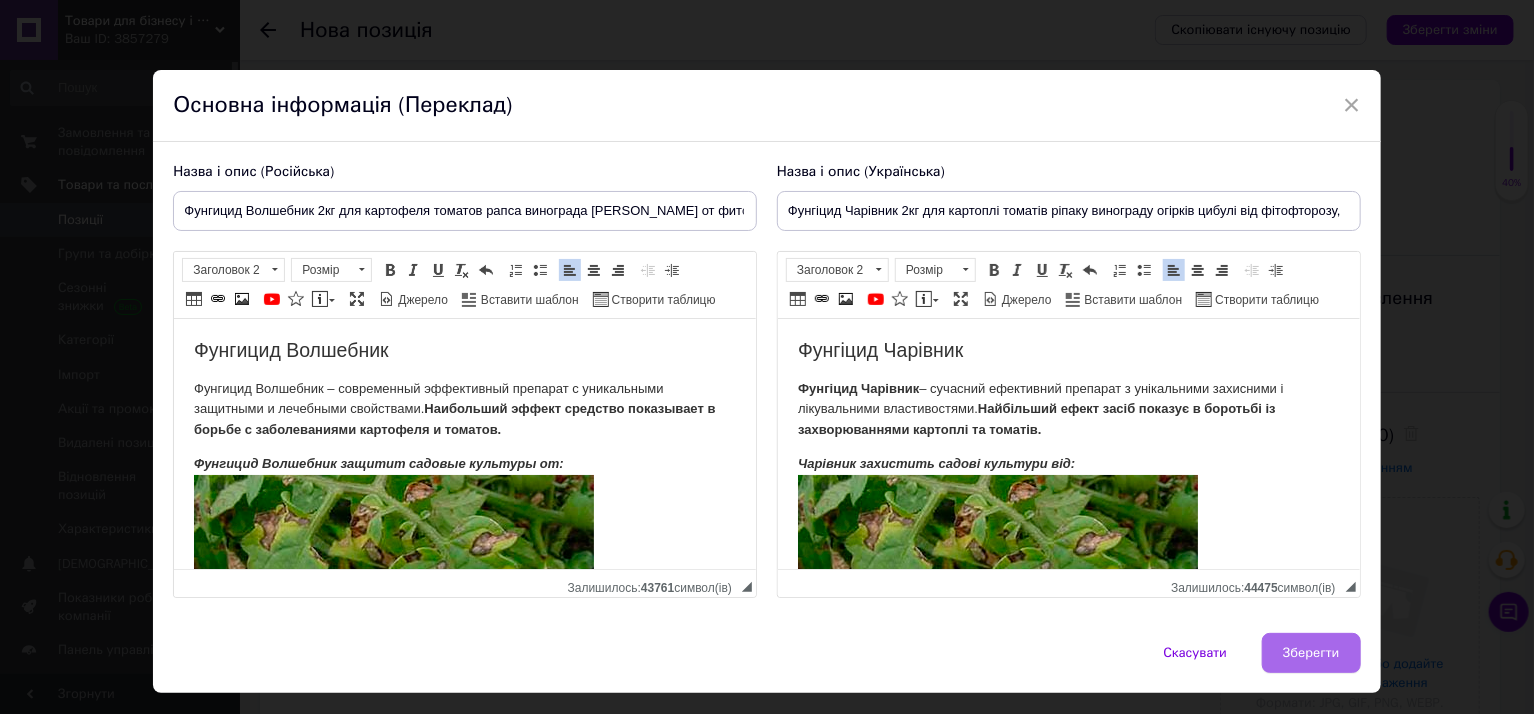 click on "Зберегти" at bounding box center (1311, 653) 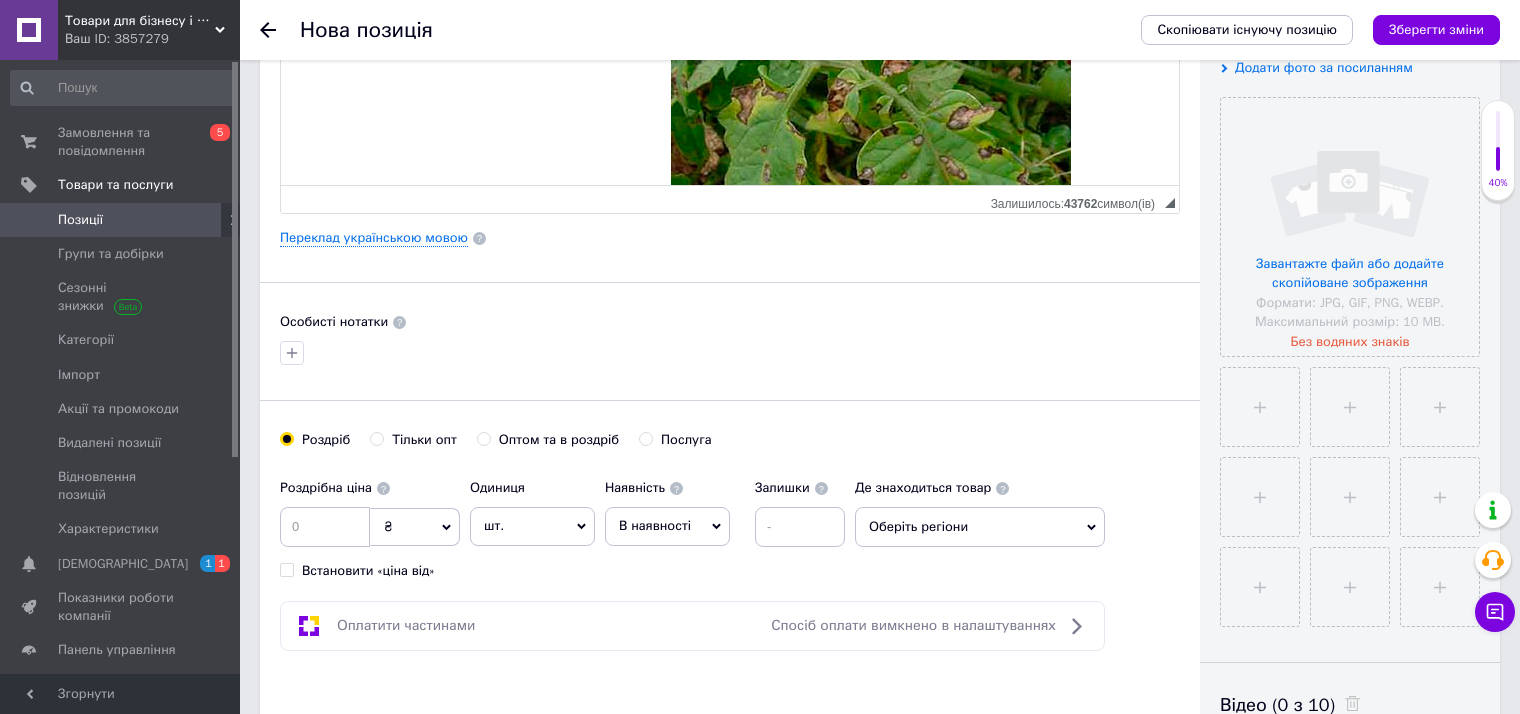 scroll, scrollTop: 500, scrollLeft: 0, axis: vertical 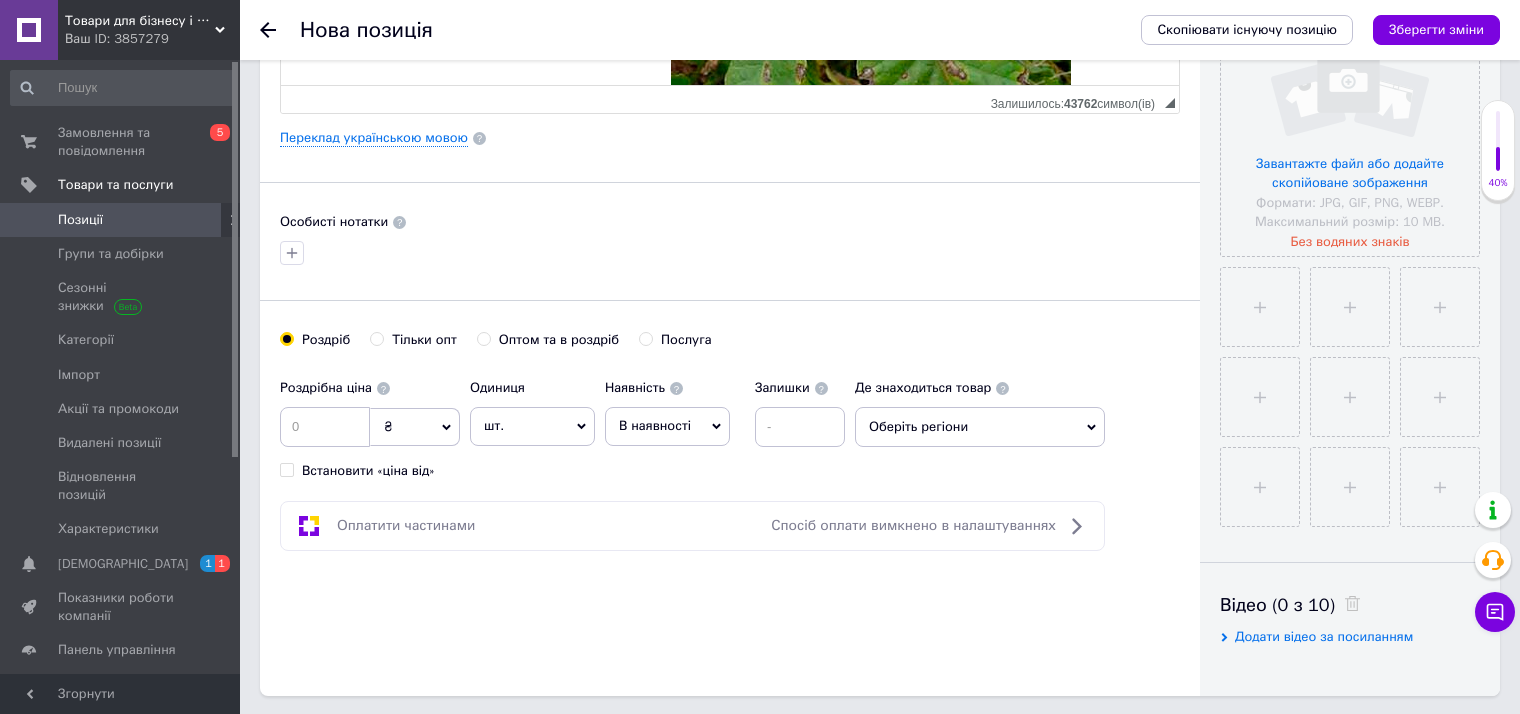 click on "Оптом та в роздріб" at bounding box center [483, 338] 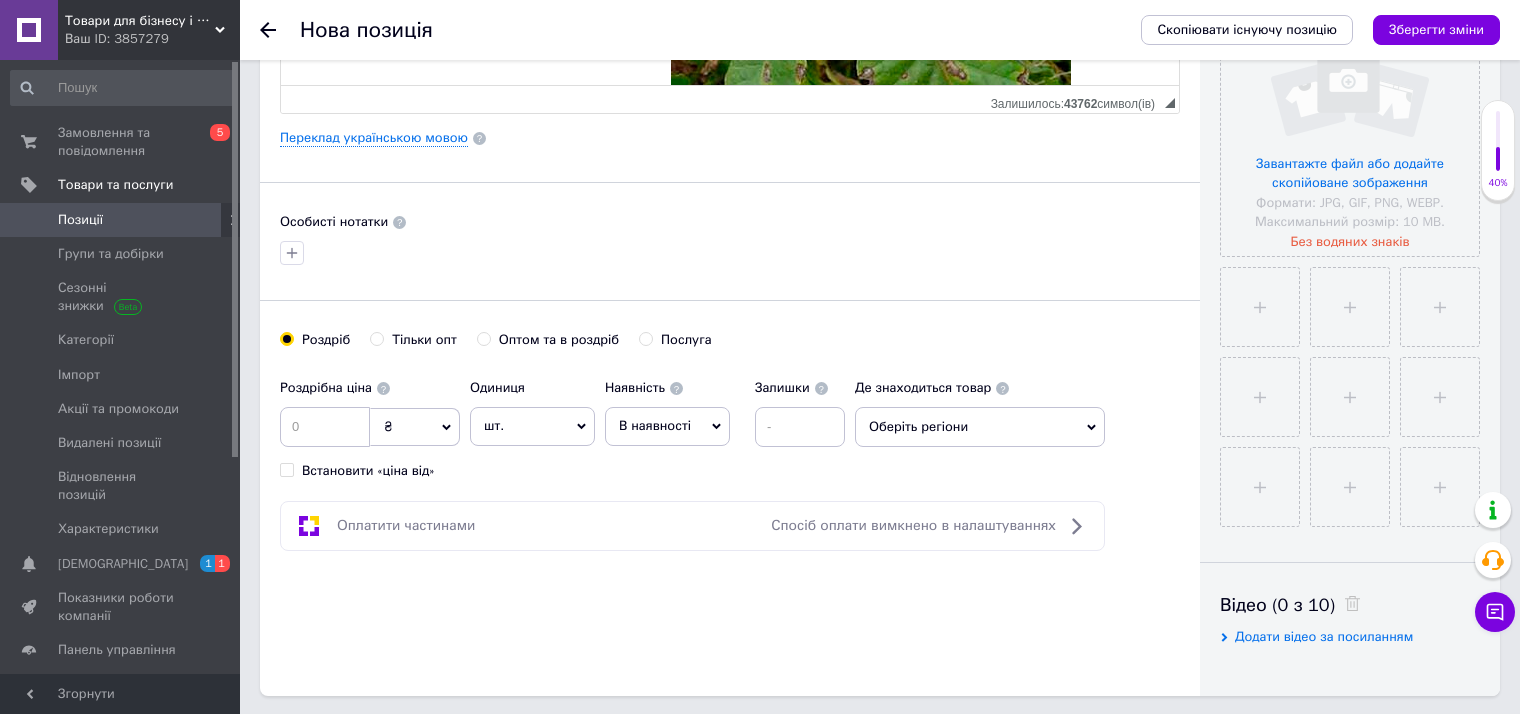 radio on "true" 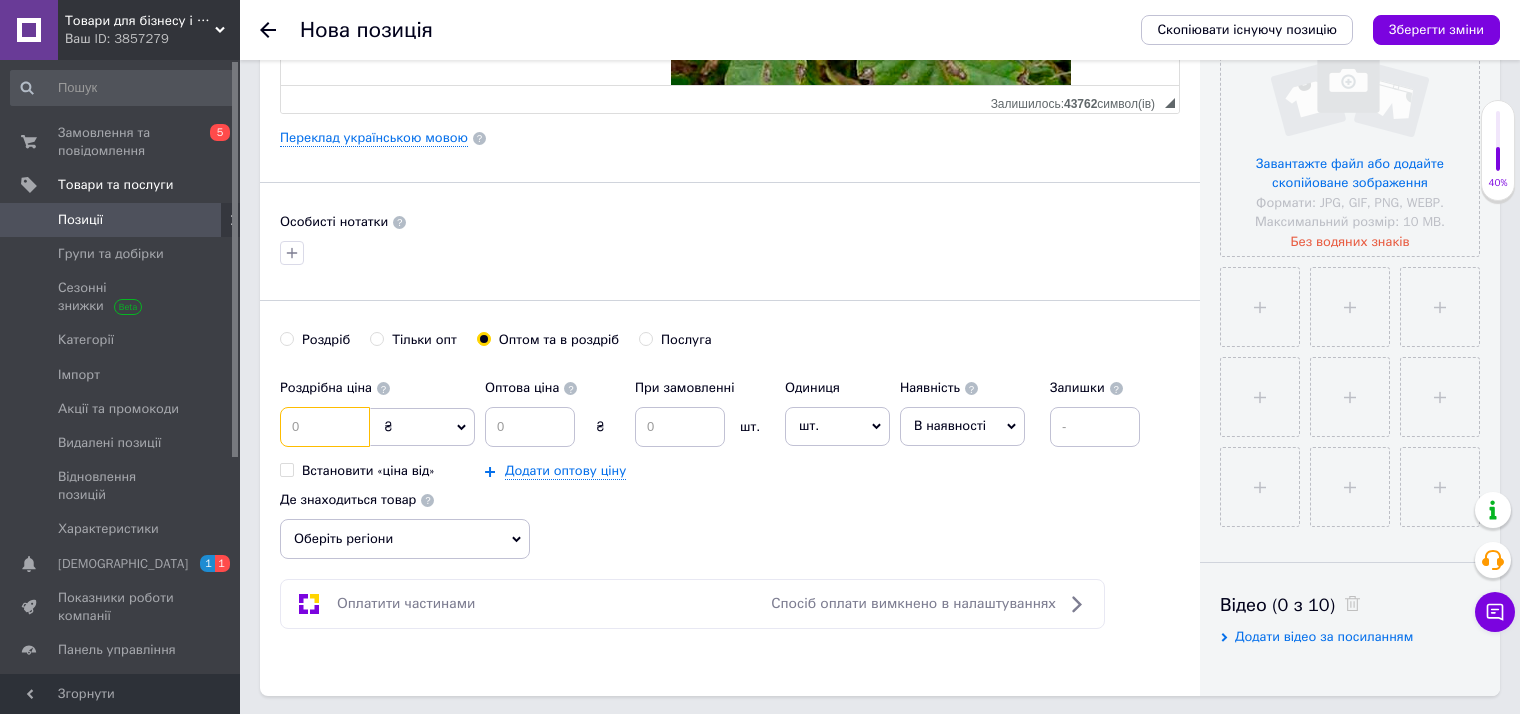 click at bounding box center (325, 427) 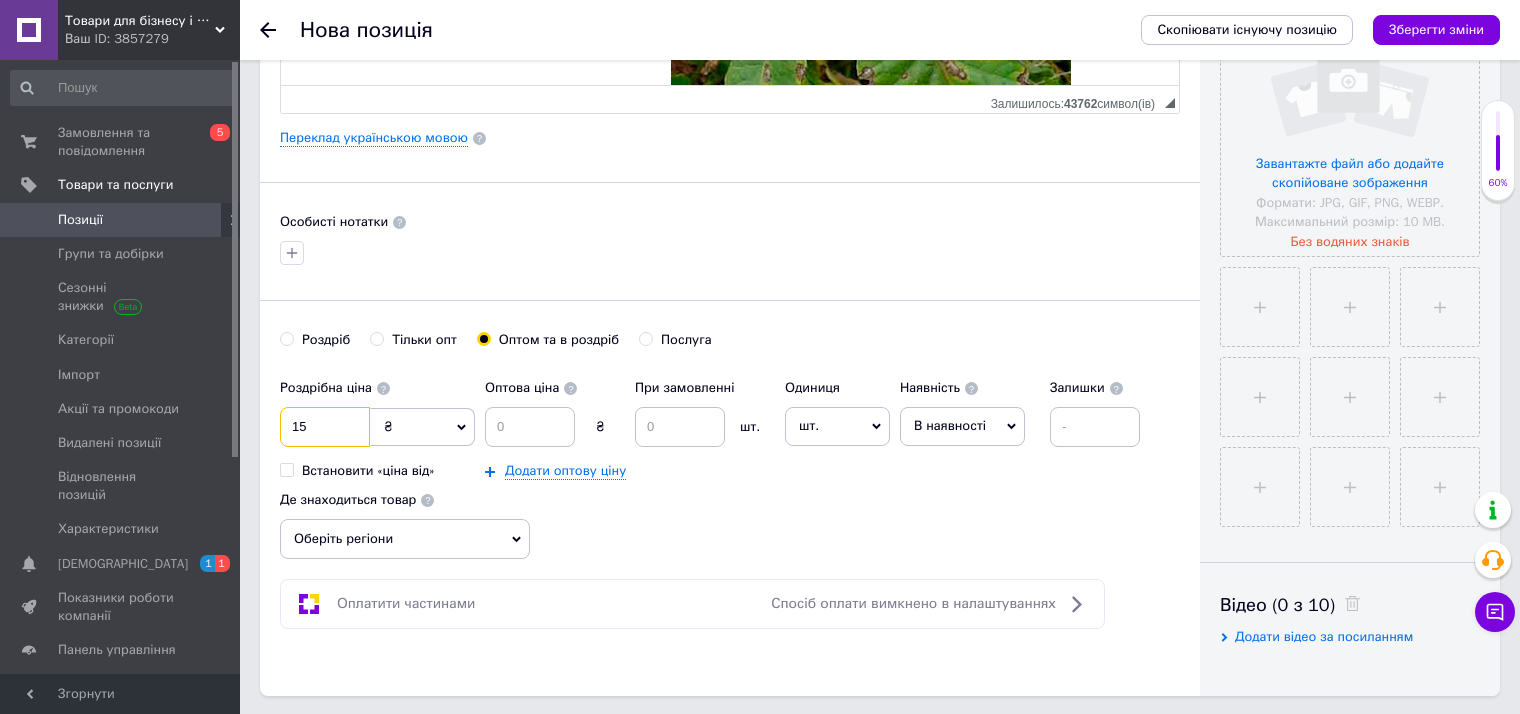 type on "1" 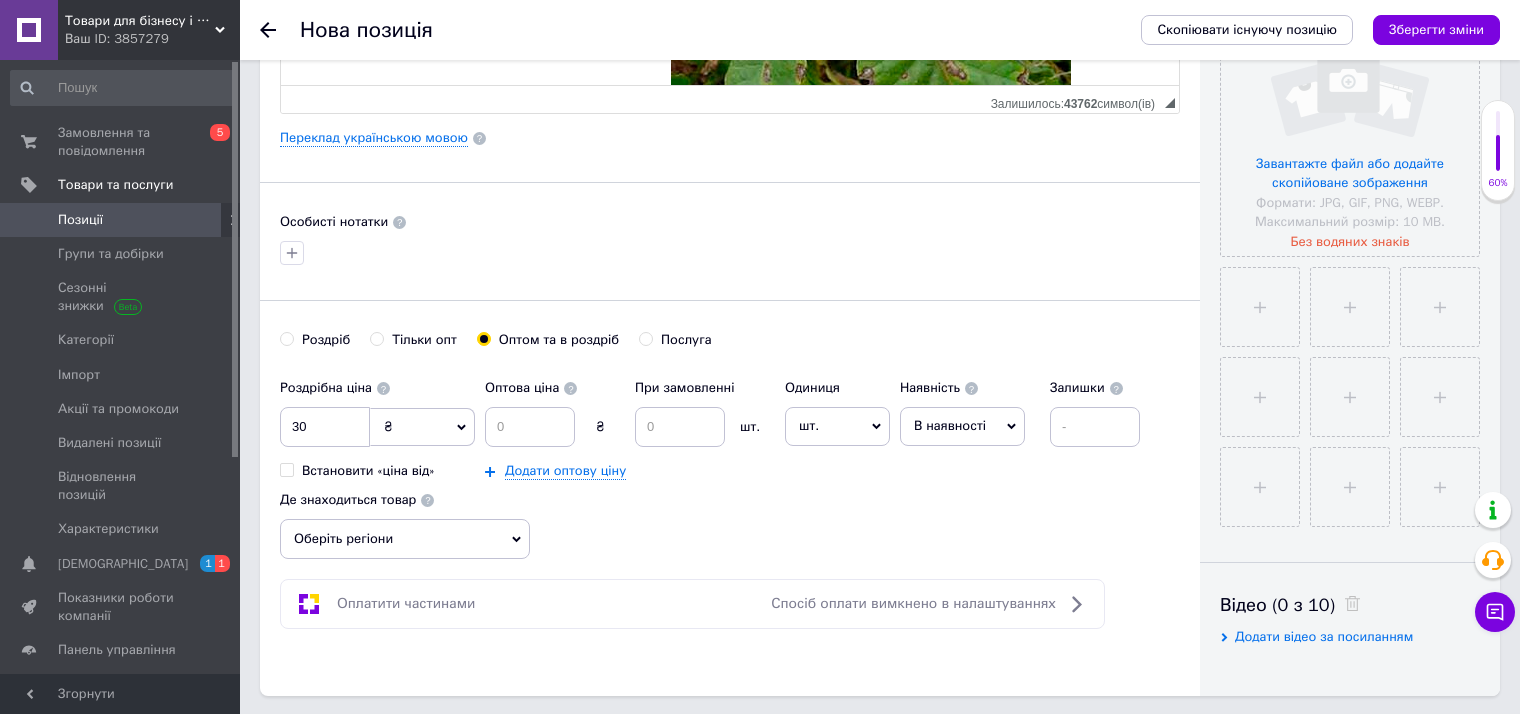 click on "₴" at bounding box center (422, 427) 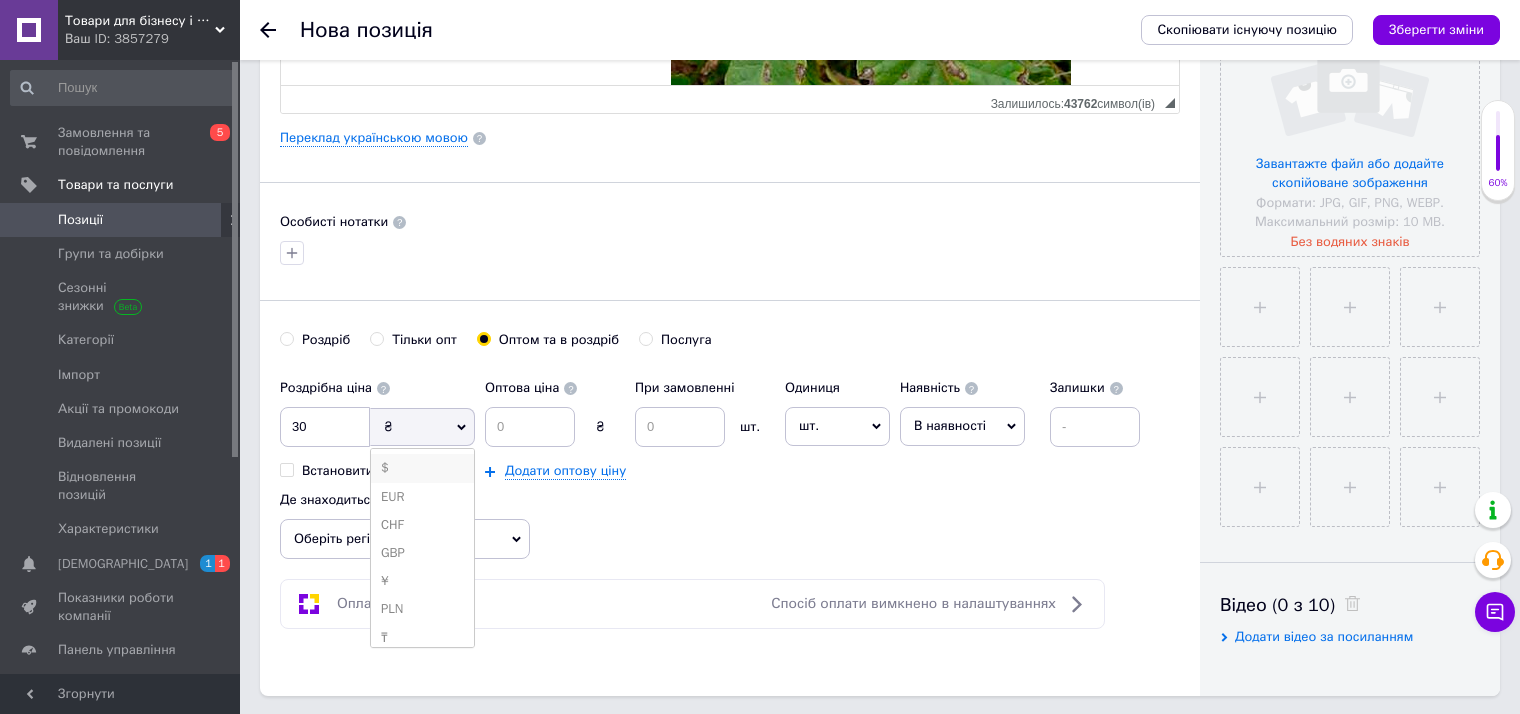 click on "$" at bounding box center [422, 468] 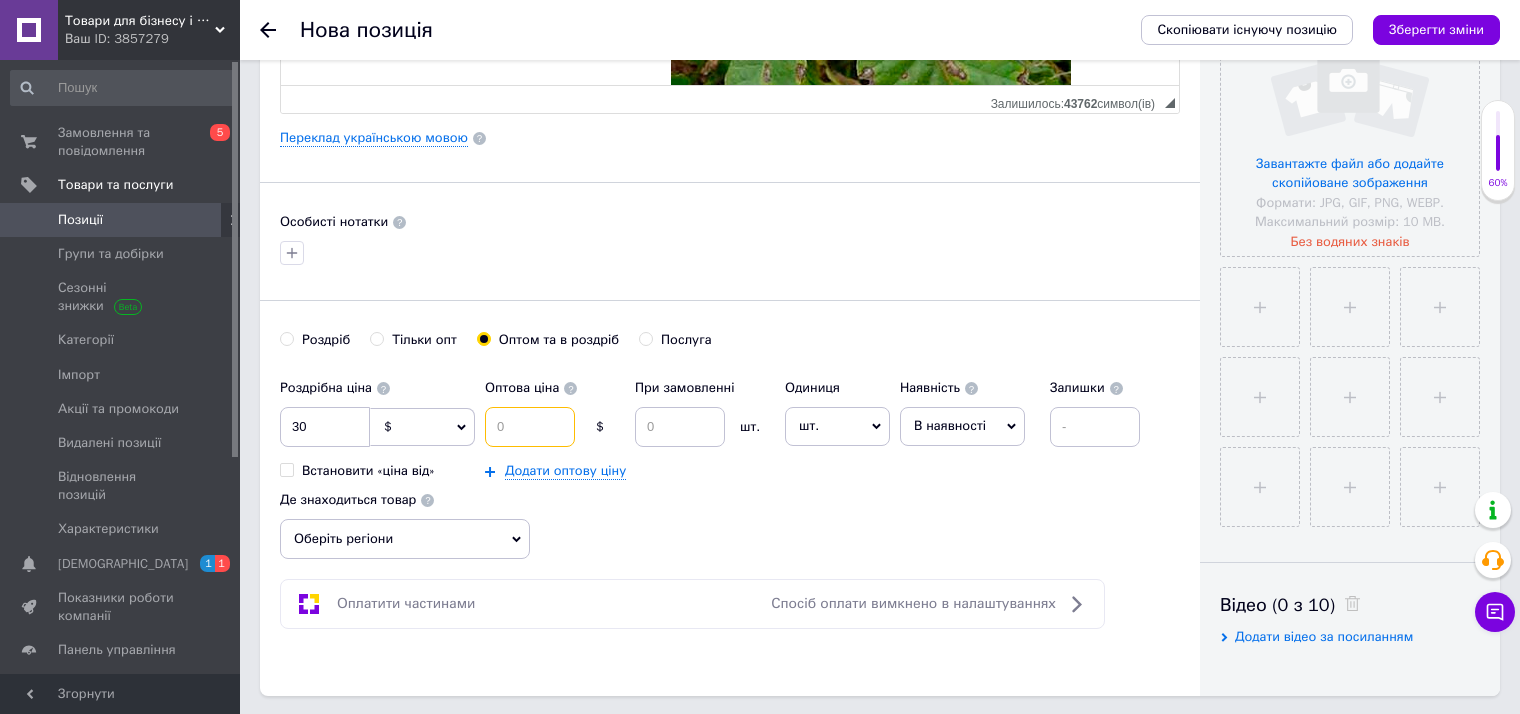 click at bounding box center [530, 427] 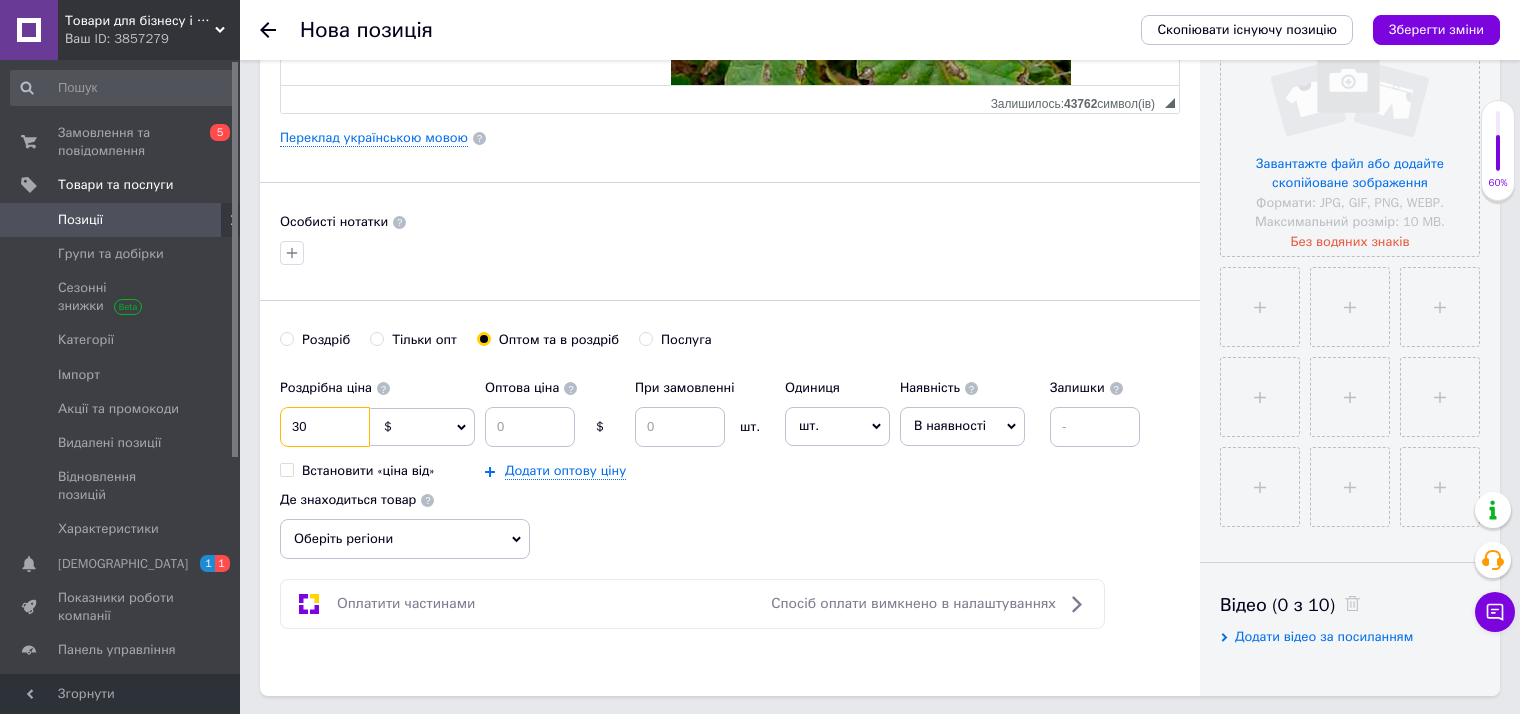 click on "30" at bounding box center (325, 427) 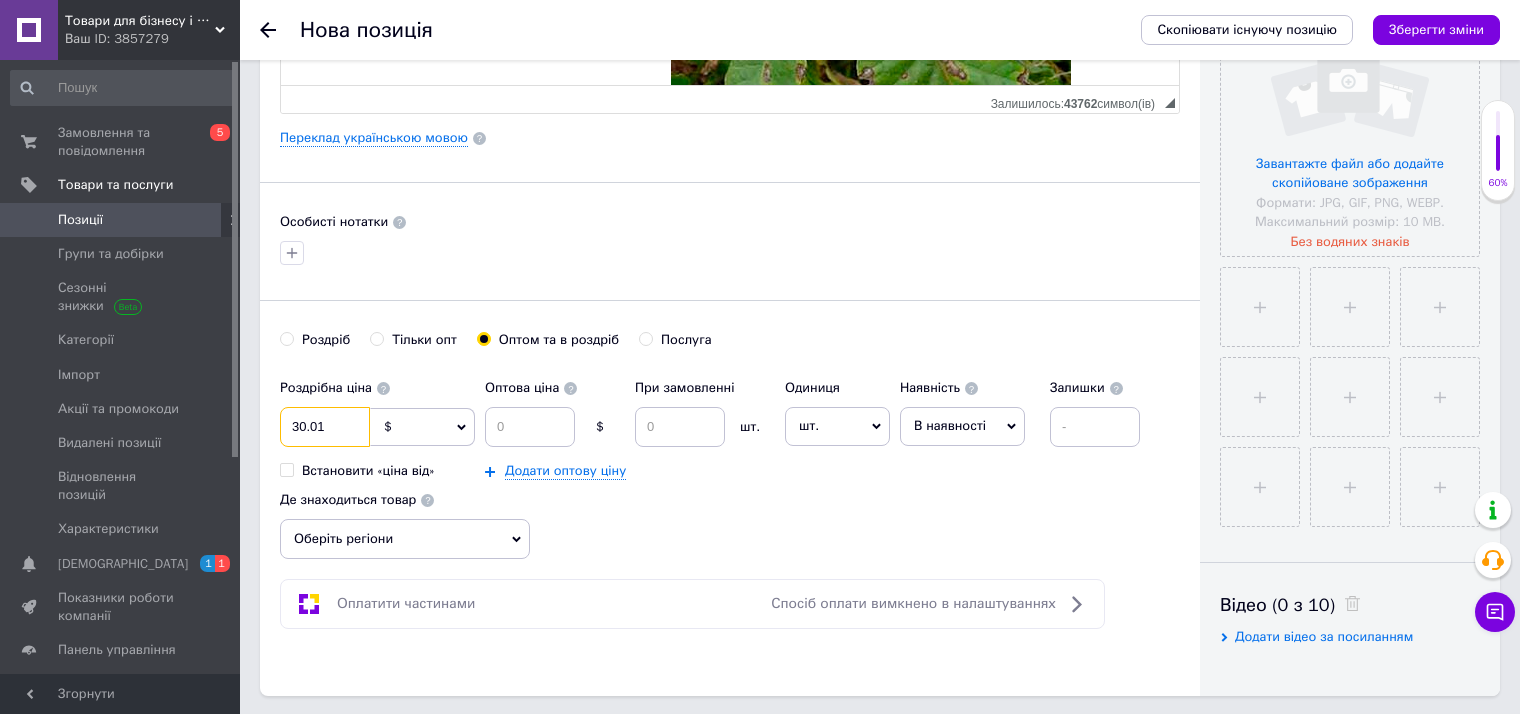 type on "30.01" 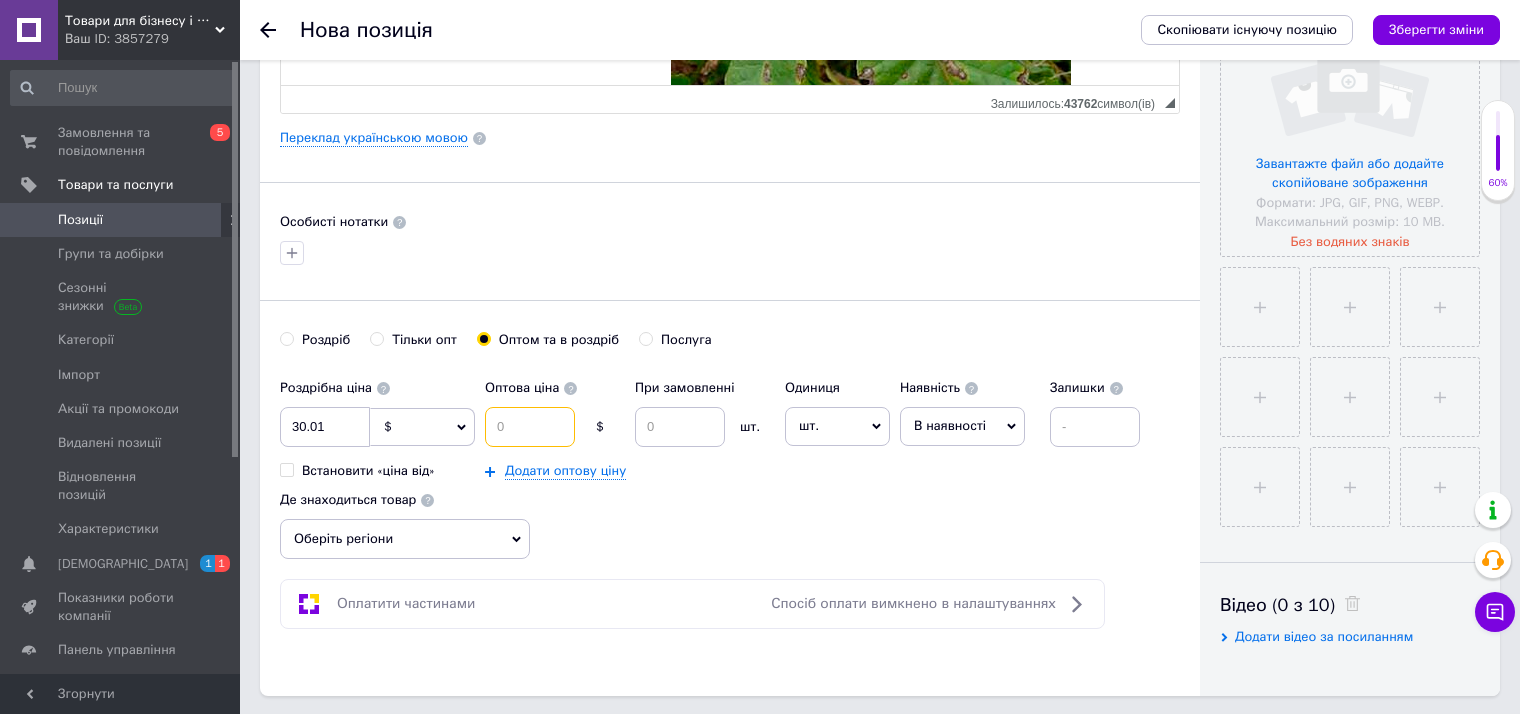 click at bounding box center (530, 427) 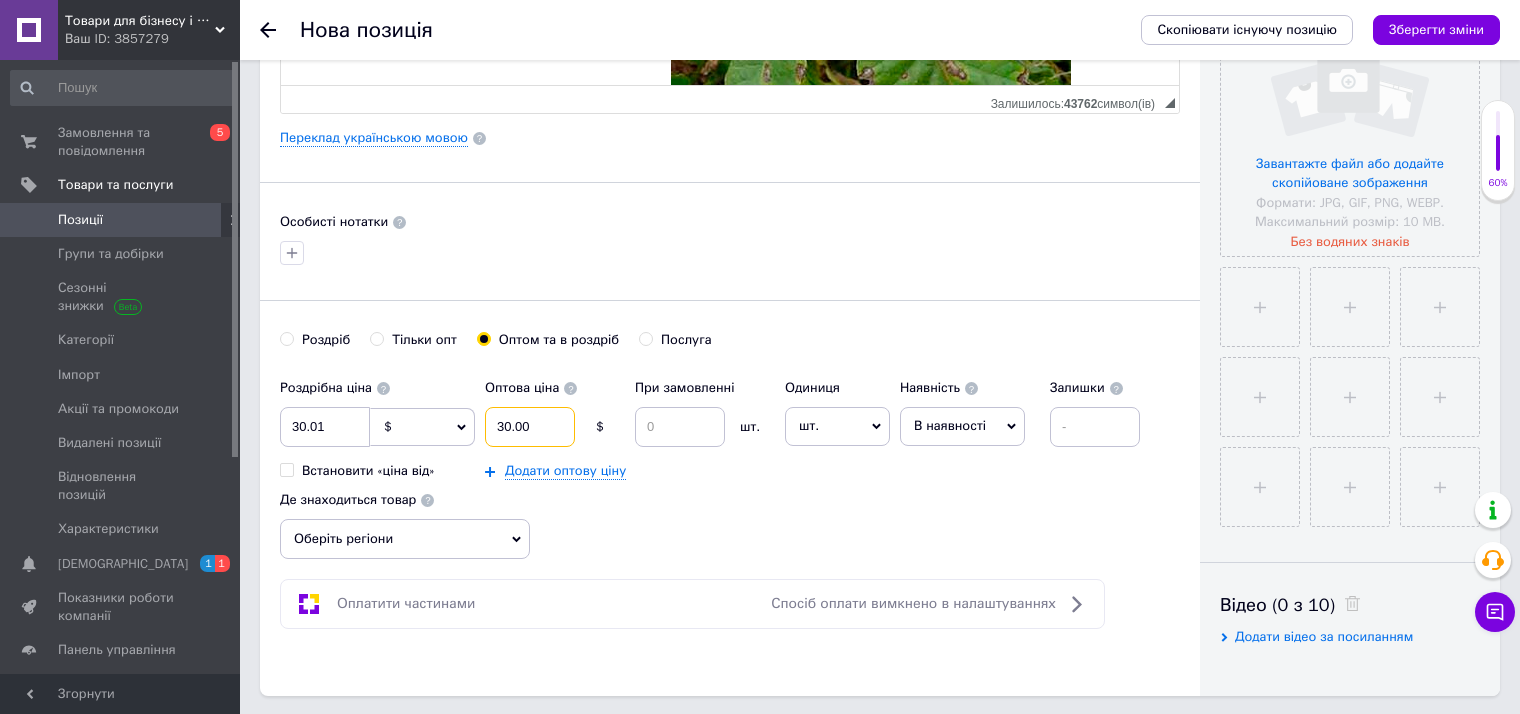 type on "30.00" 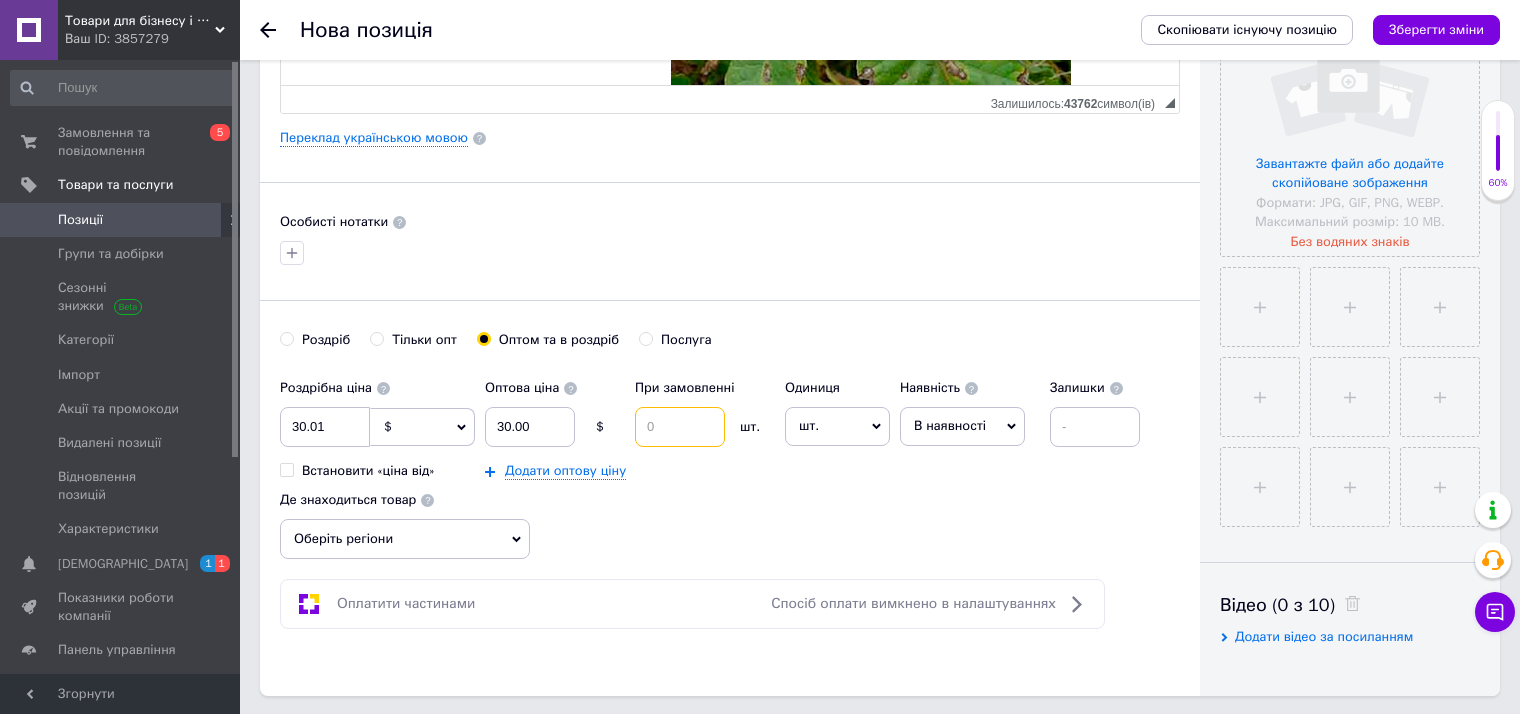 click at bounding box center (680, 427) 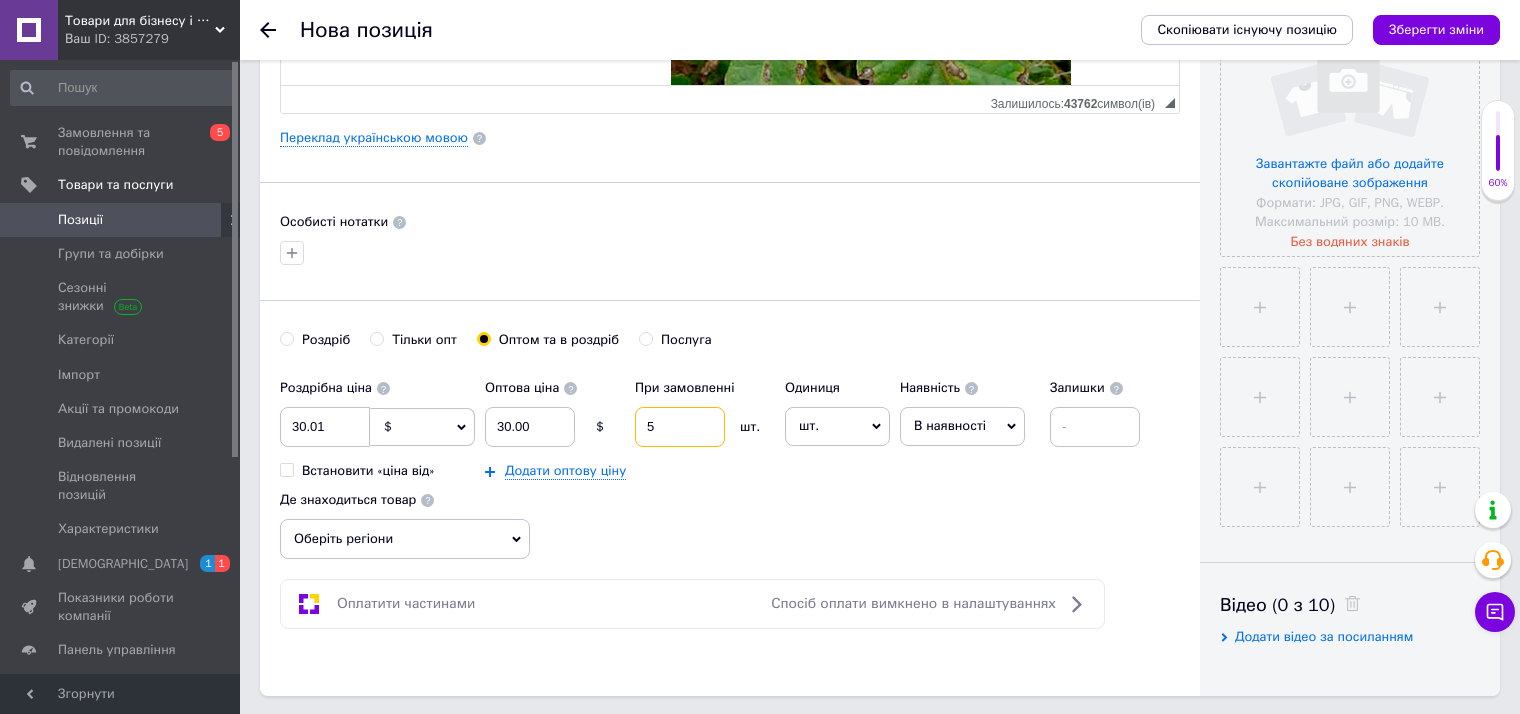 type on "5" 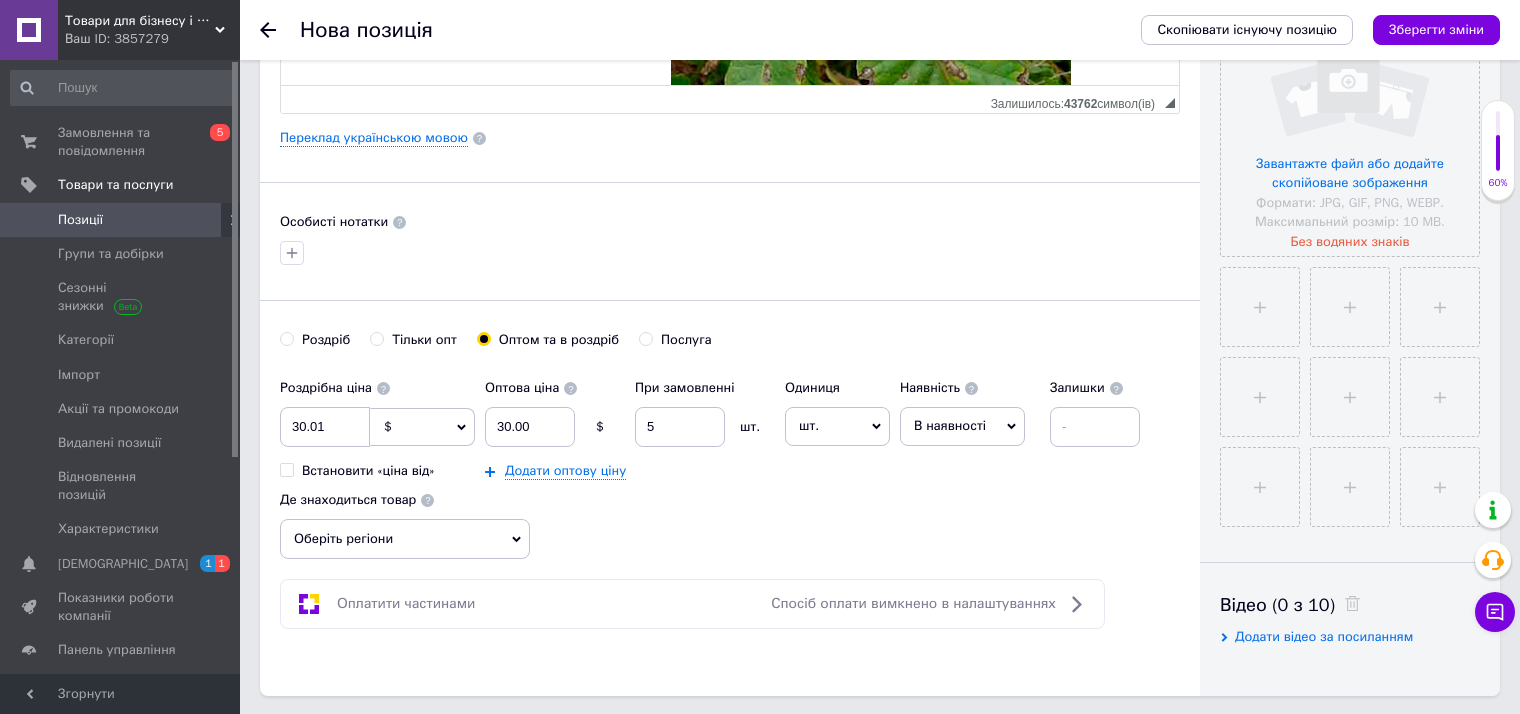 click on "шт." at bounding box center [837, 426] 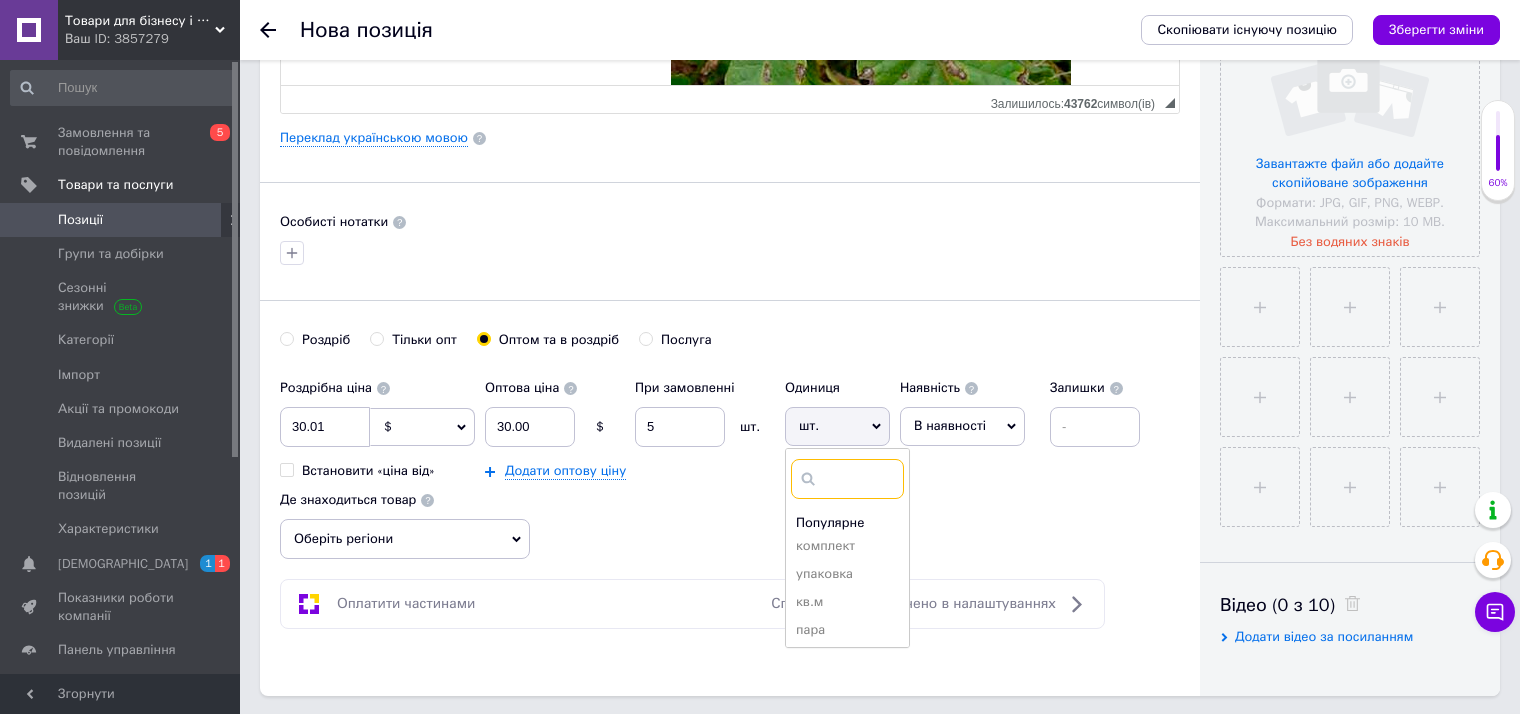 click at bounding box center (847, 479) 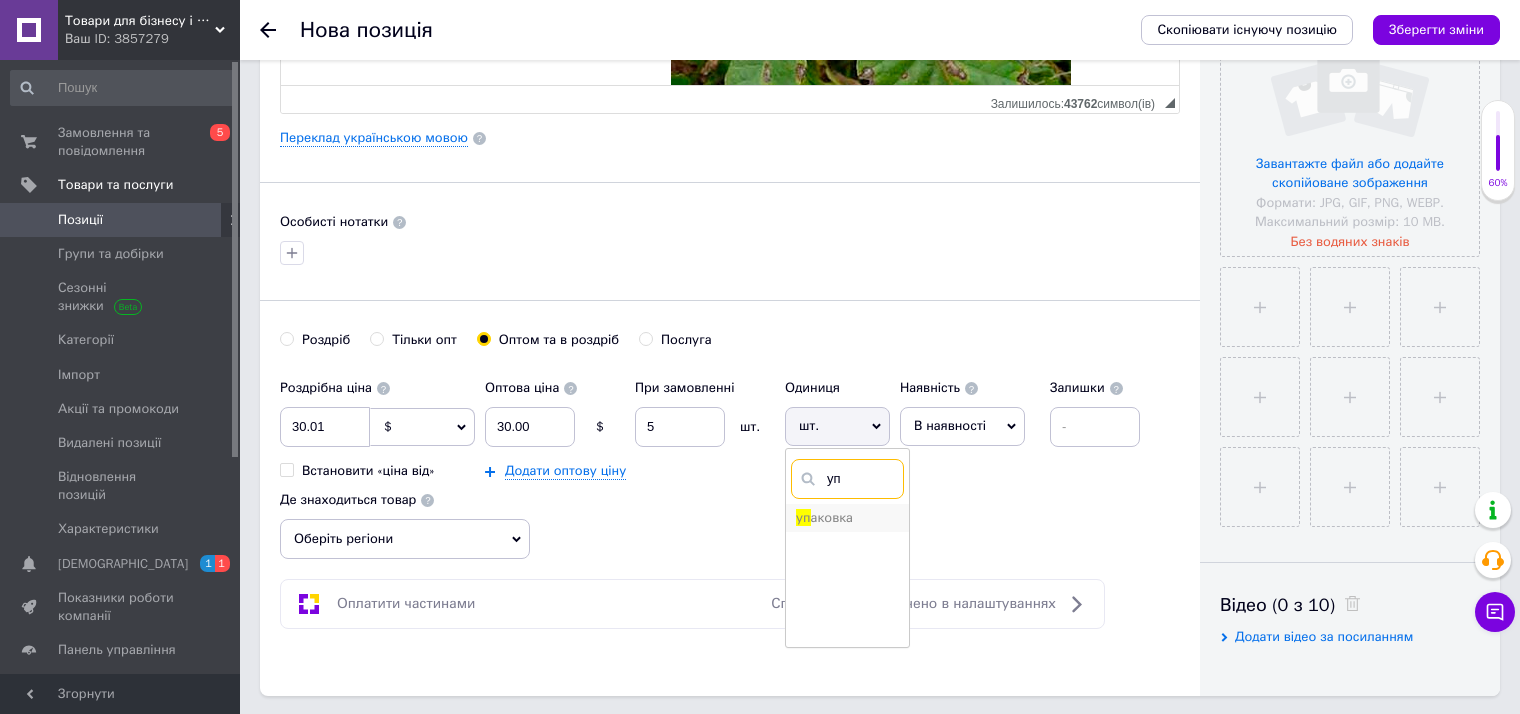 type on "уп" 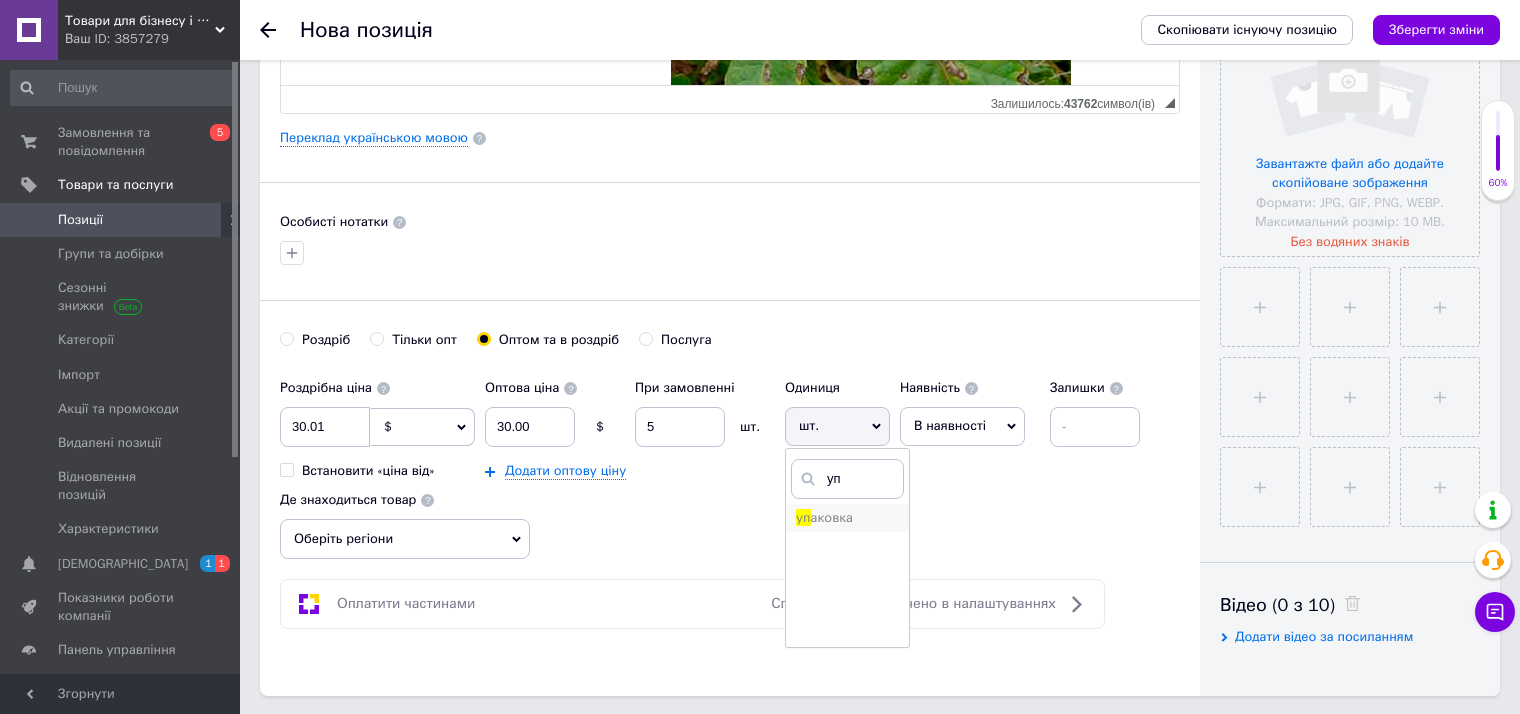 click on "уп аковка" at bounding box center (847, 518) 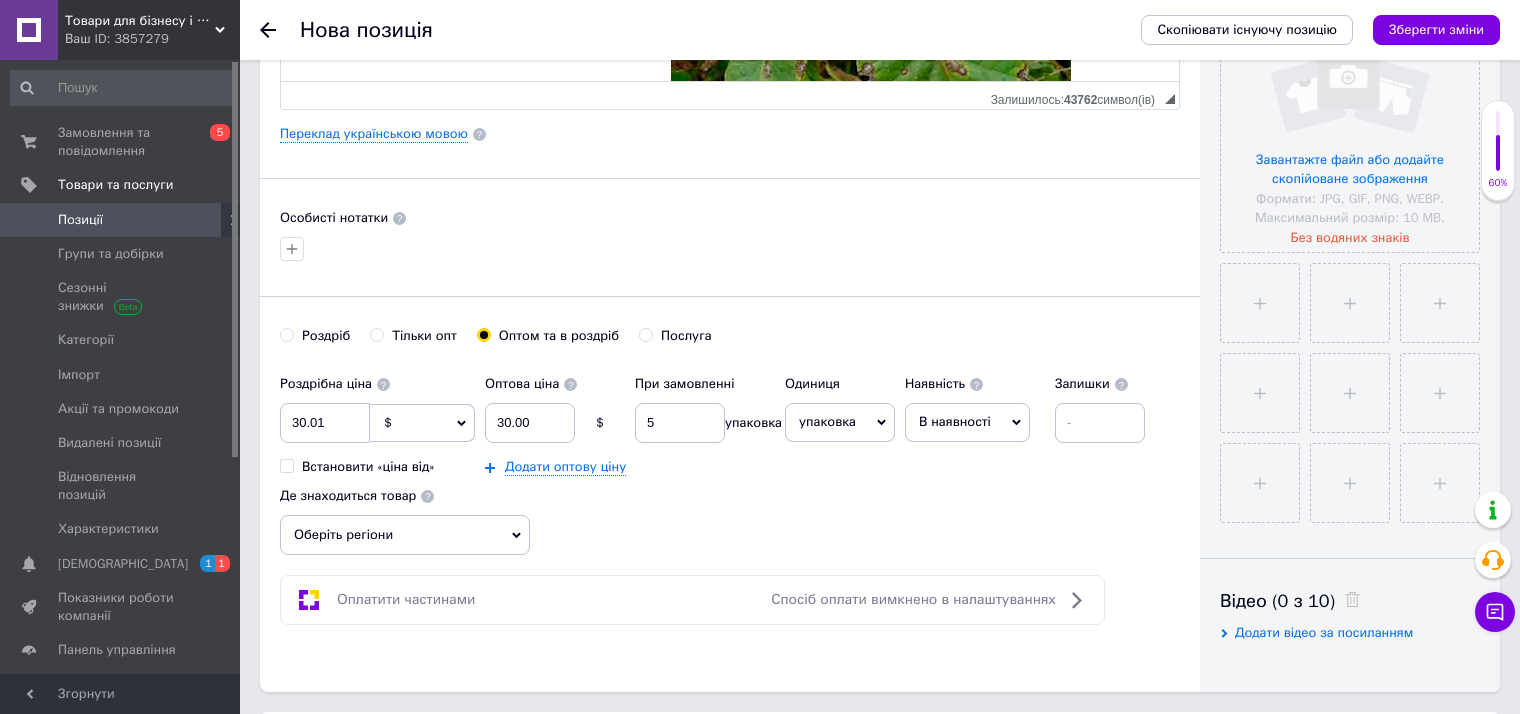 scroll, scrollTop: 600, scrollLeft: 0, axis: vertical 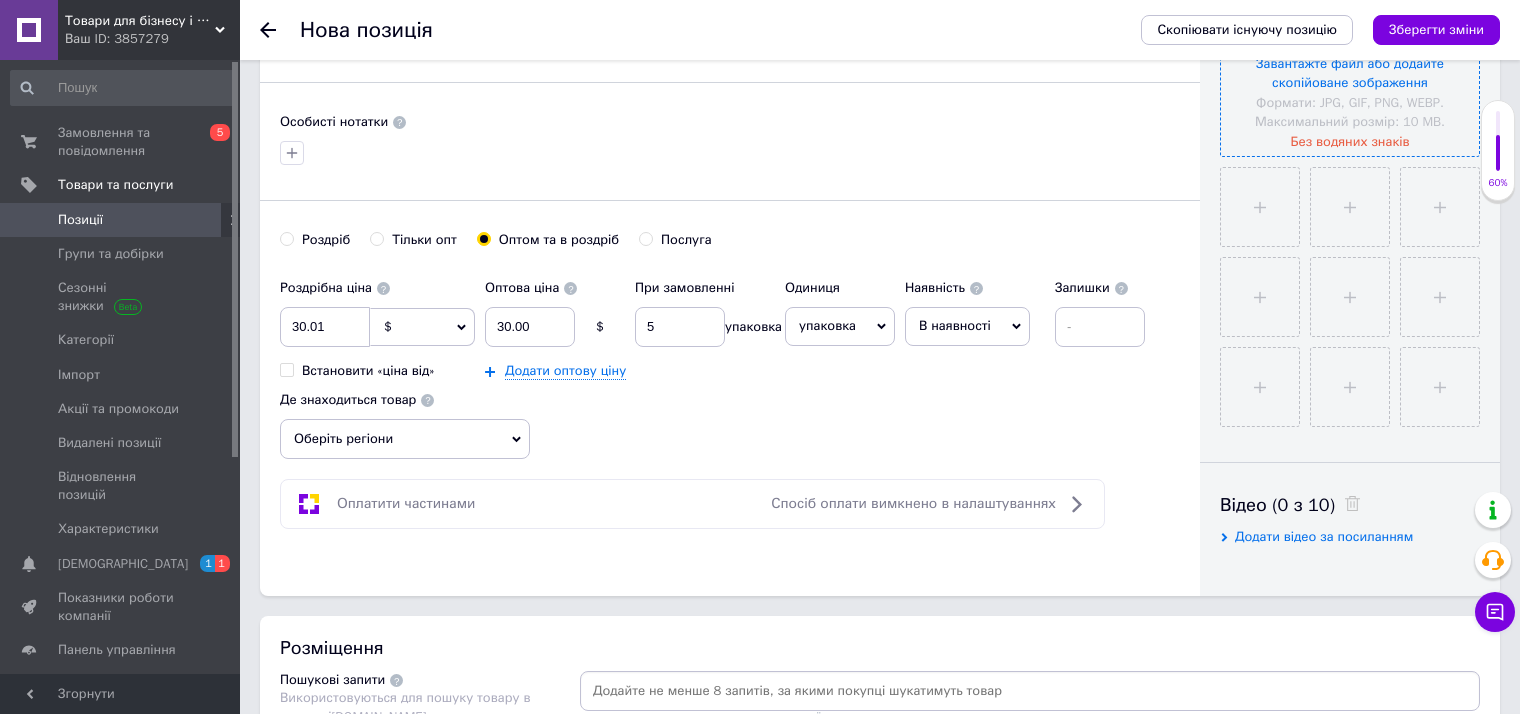 click at bounding box center [1350, 27] 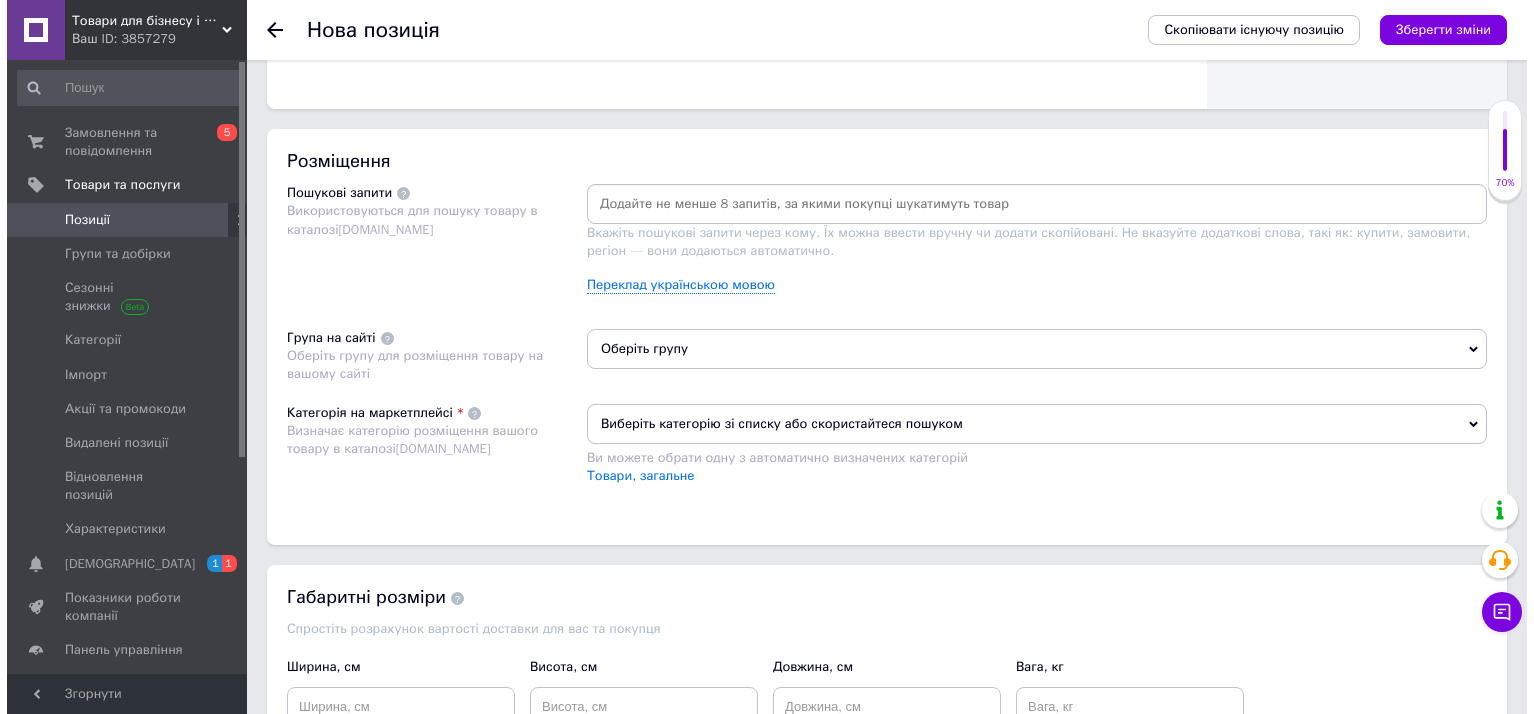 scroll, scrollTop: 1100, scrollLeft: 0, axis: vertical 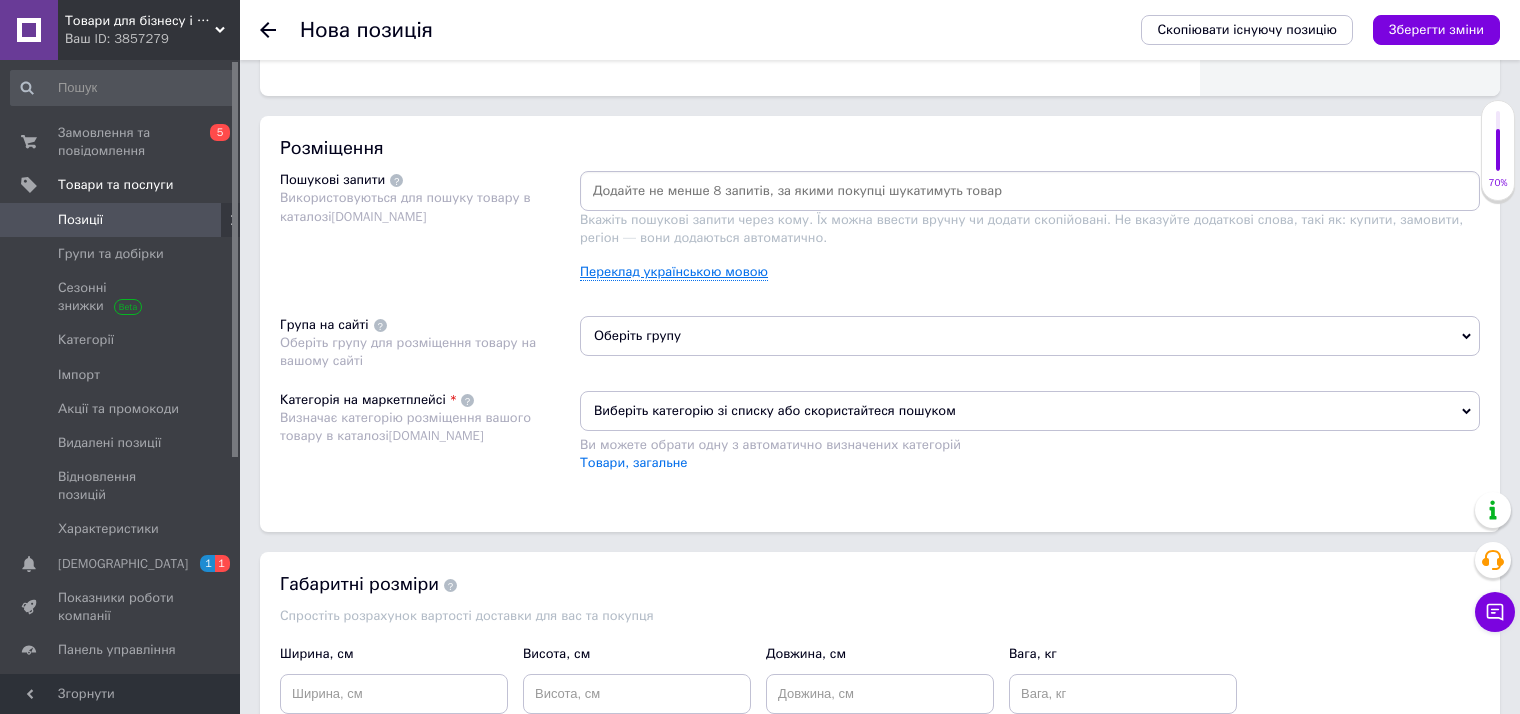 click on "Переклад українською мовою" at bounding box center (674, 272) 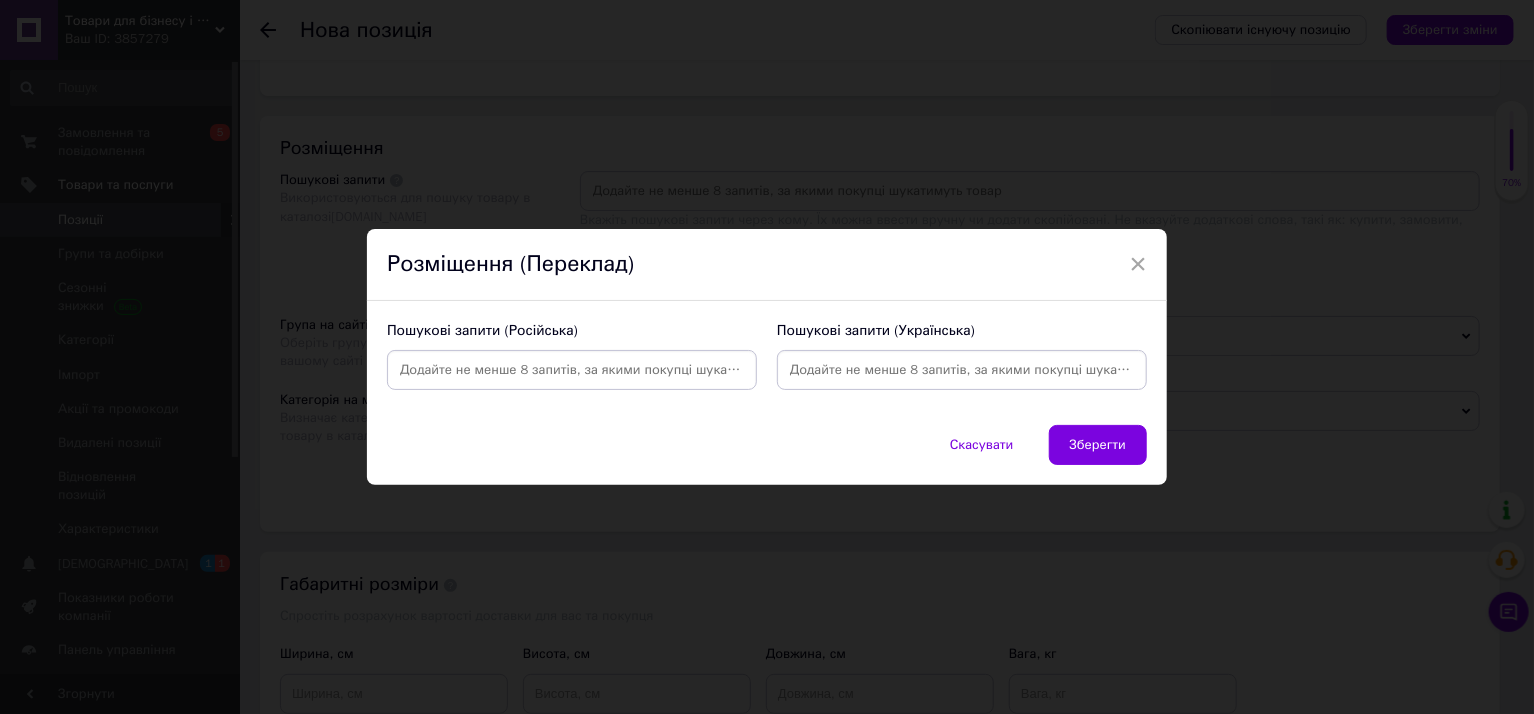 click at bounding box center (572, 370) 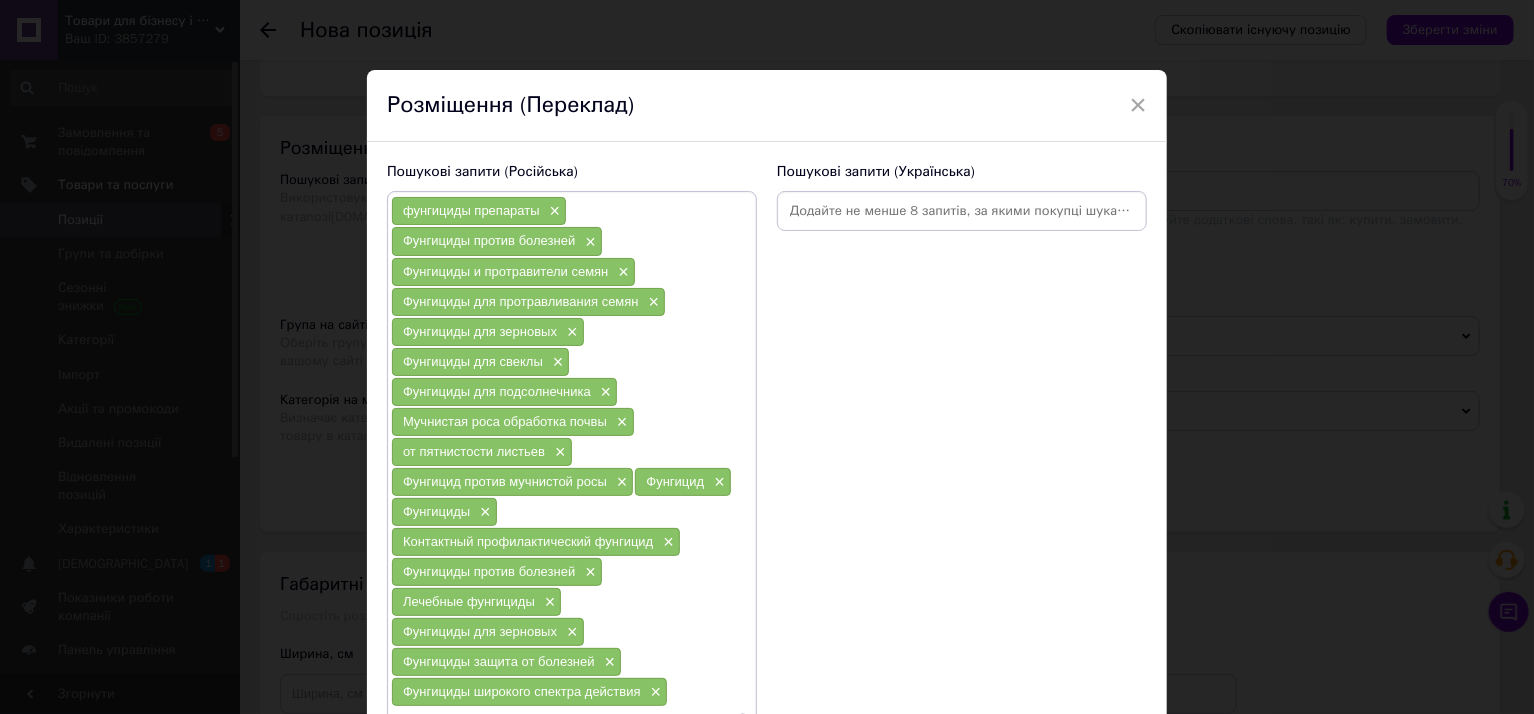 click at bounding box center [962, 211] 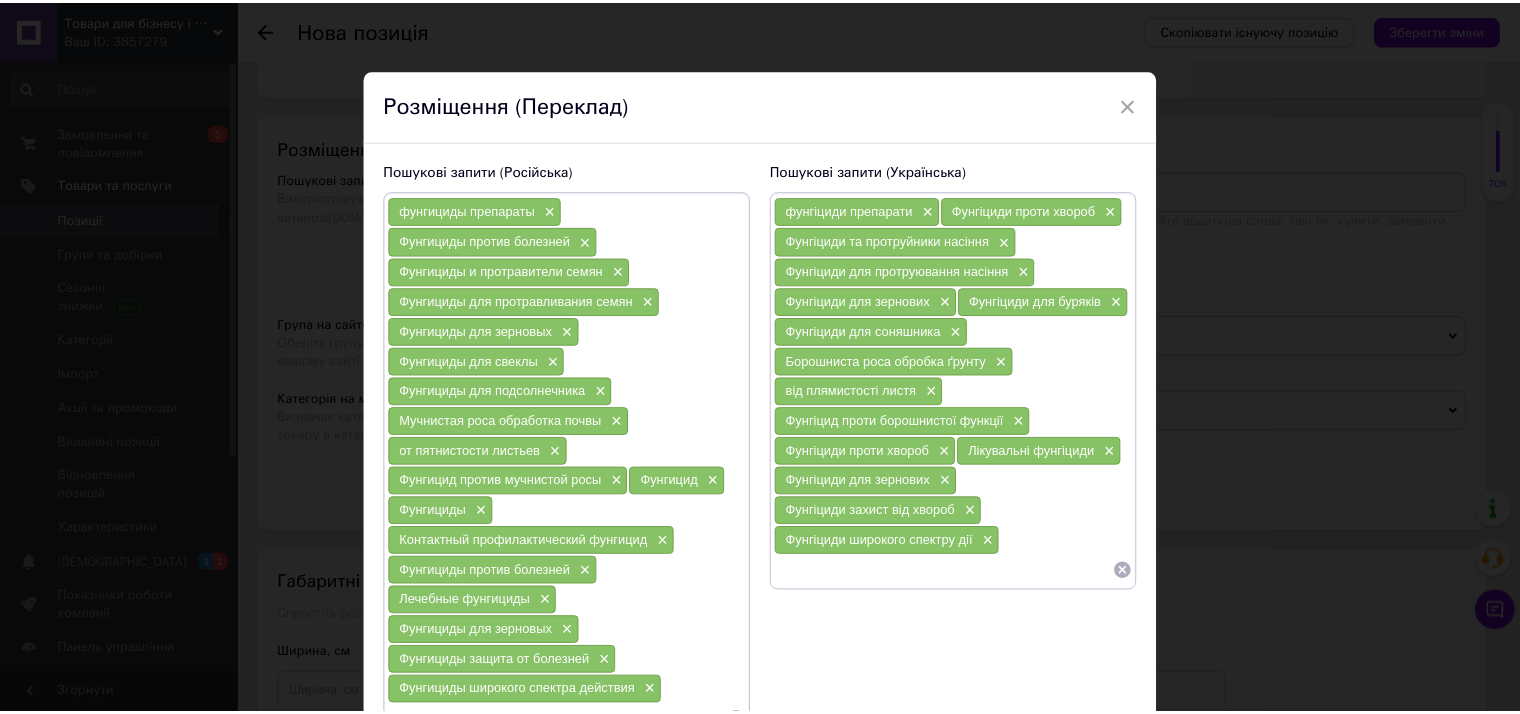 scroll, scrollTop: 183, scrollLeft: 0, axis: vertical 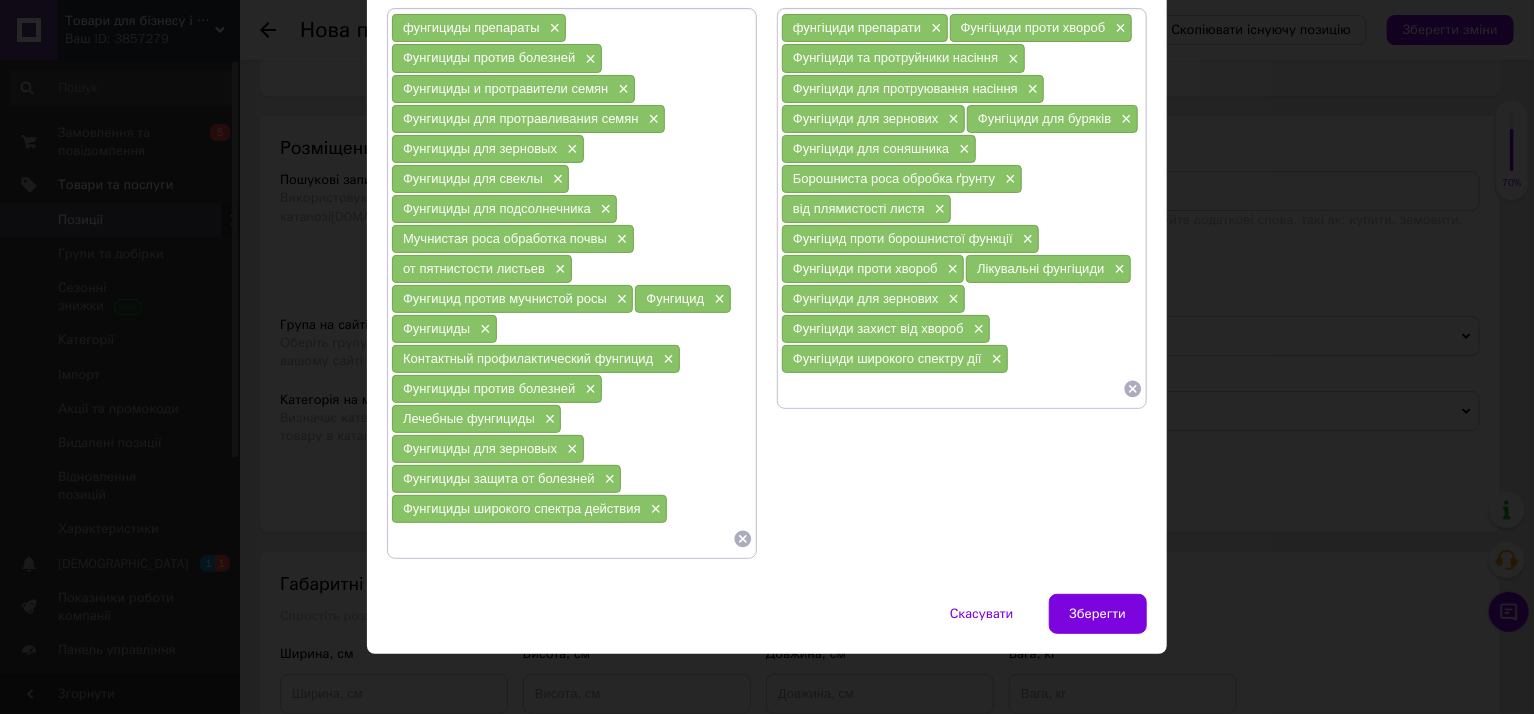 click on "Зберегти" at bounding box center [1098, 614] 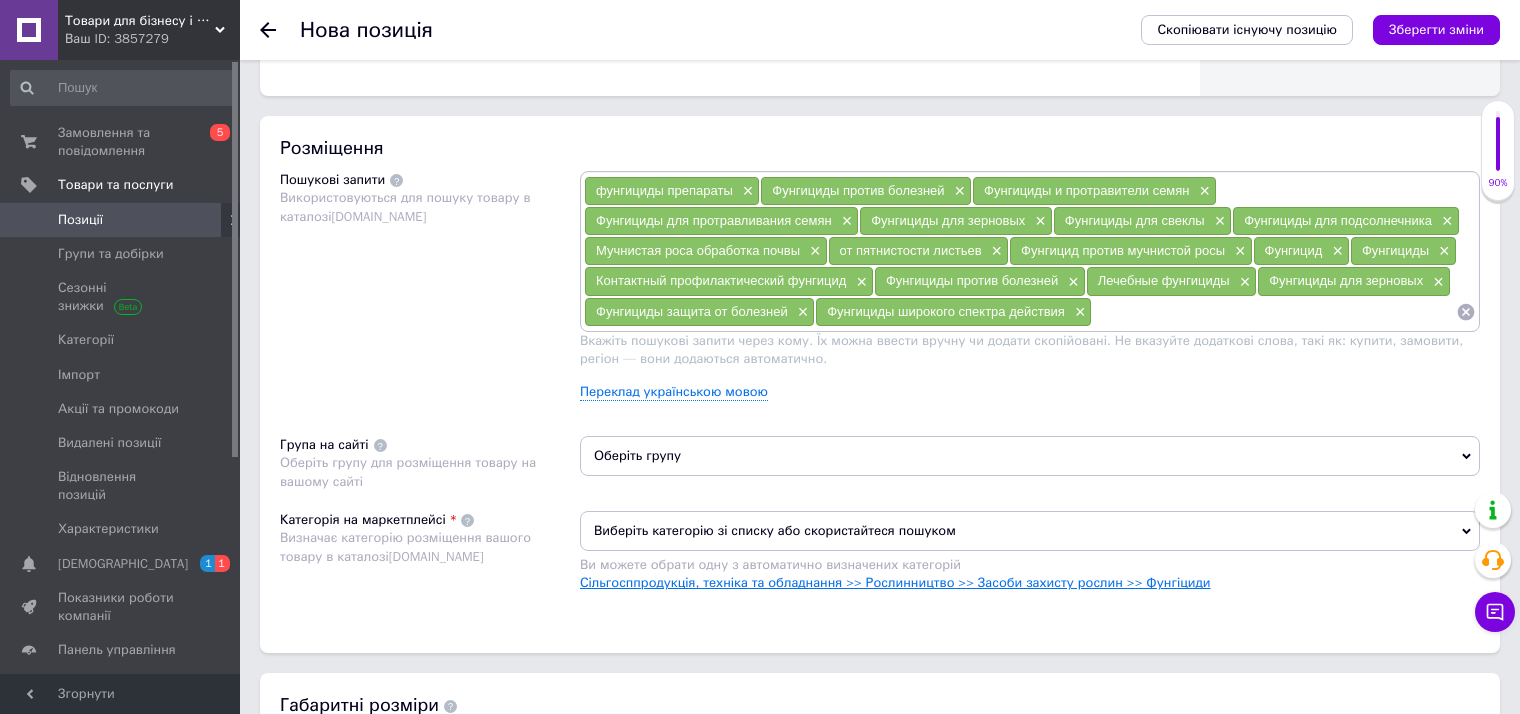 click on "Сільгосппродукція, техніка та обладнання >> Рослинництво >> Засоби захисту рослин >> Фунгіциди" at bounding box center [895, 582] 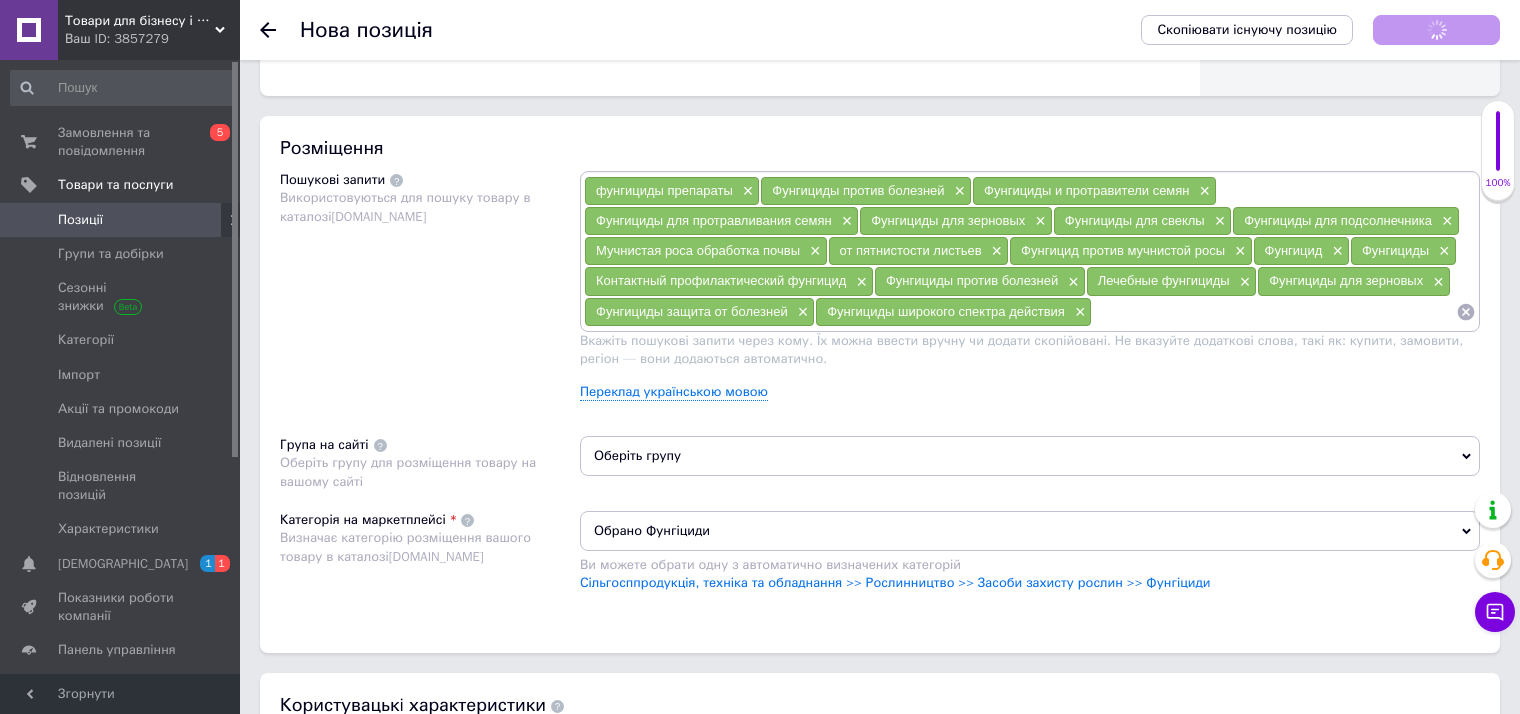 click on "Оберіть групу" at bounding box center [1030, 456] 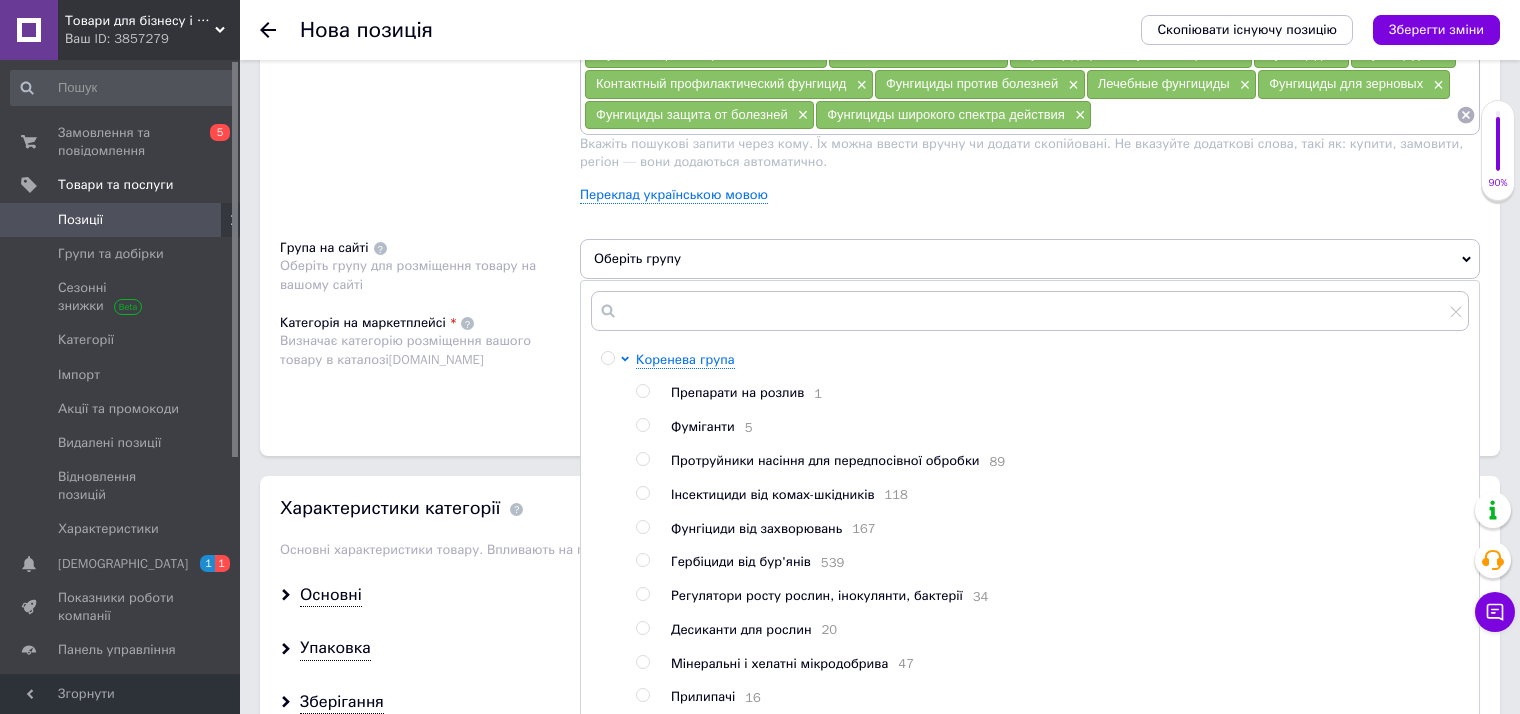 scroll, scrollTop: 1300, scrollLeft: 0, axis: vertical 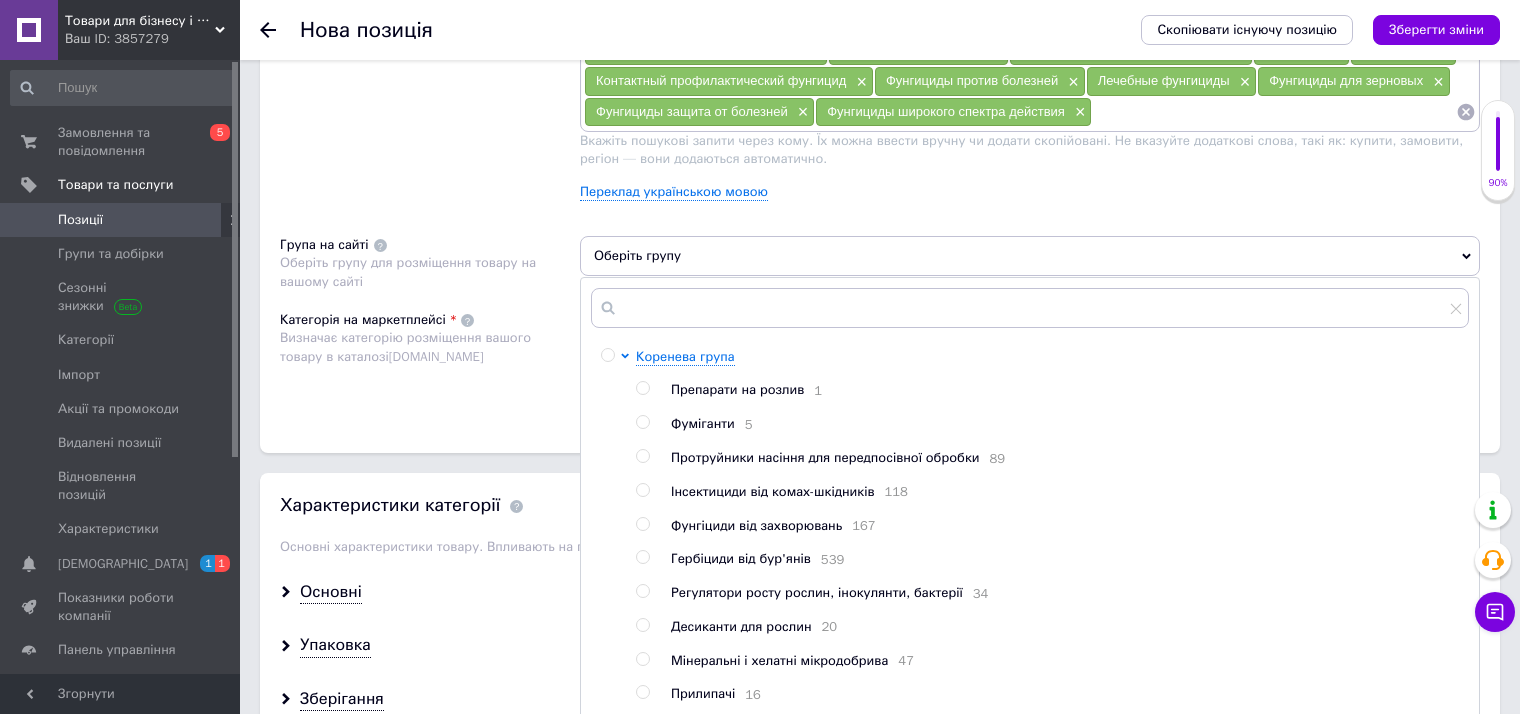 click at bounding box center (642, 524) 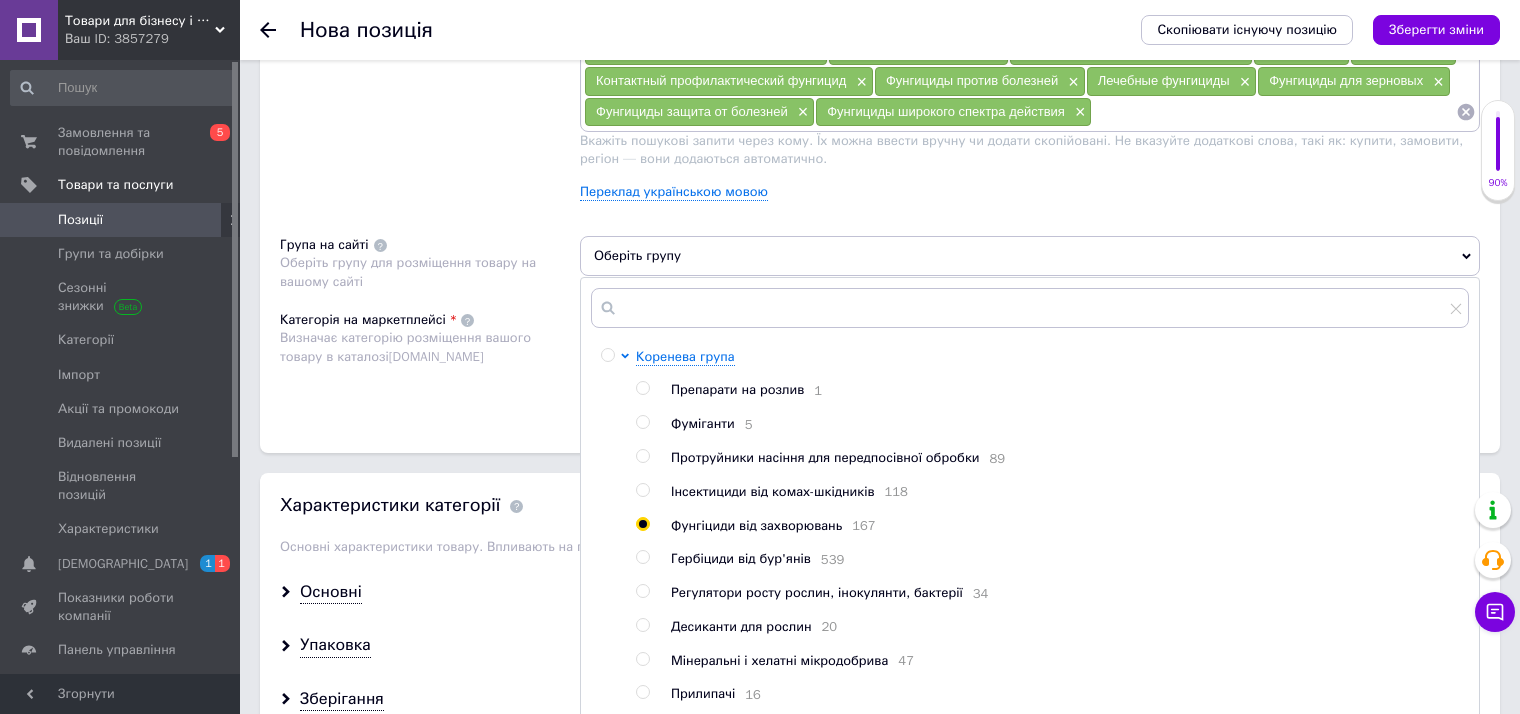 radio on "true" 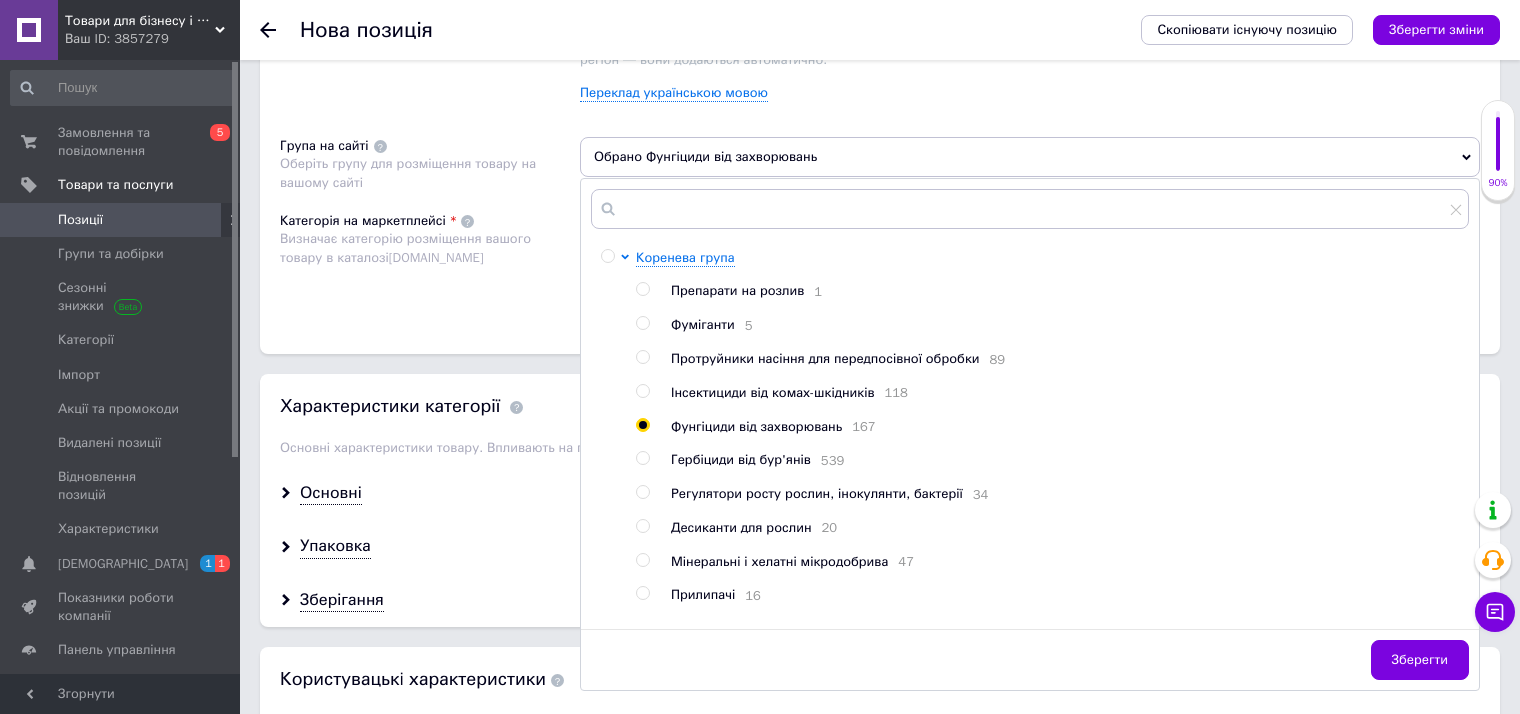 scroll, scrollTop: 1500, scrollLeft: 0, axis: vertical 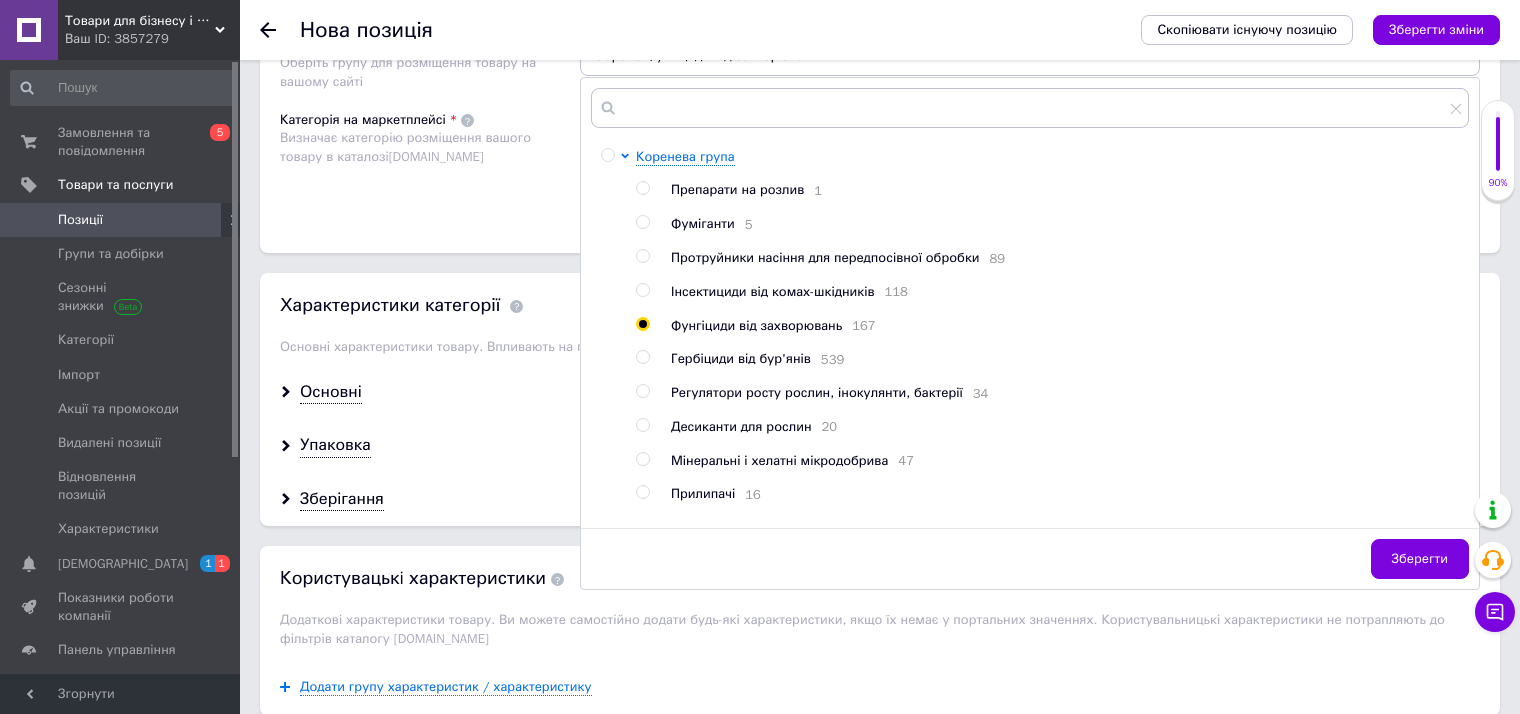 click on "Зберегти" at bounding box center (1420, 559) 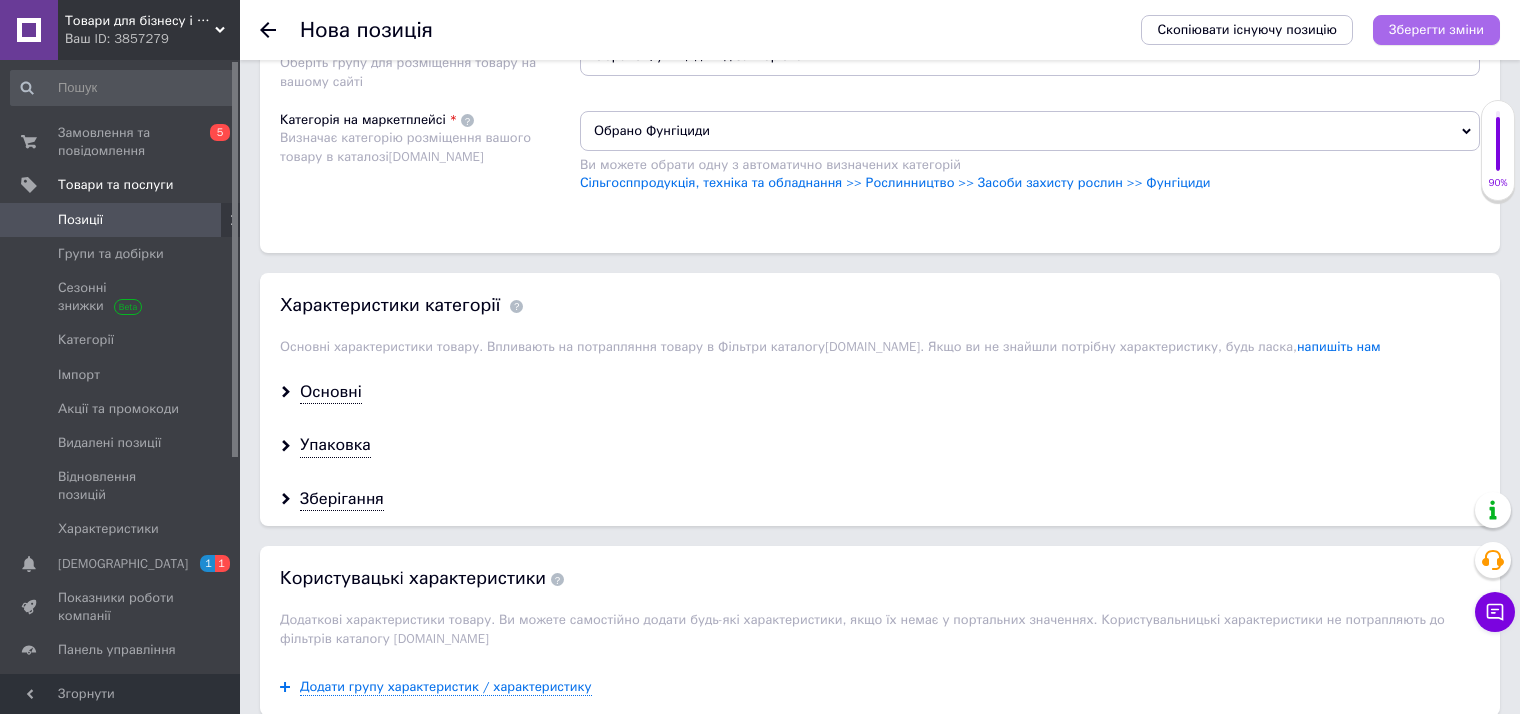 click on "Зберегти зміни" at bounding box center (1436, 29) 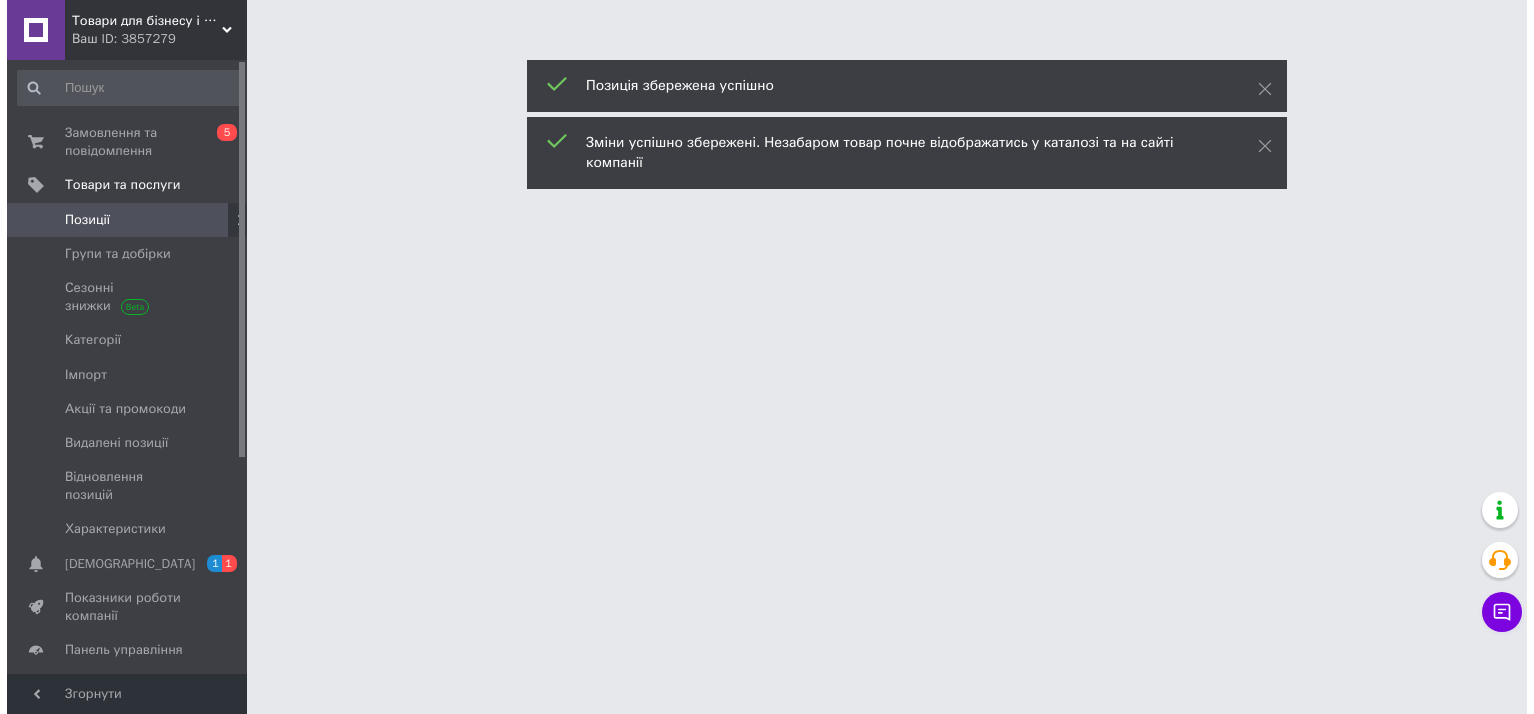 scroll, scrollTop: 0, scrollLeft: 0, axis: both 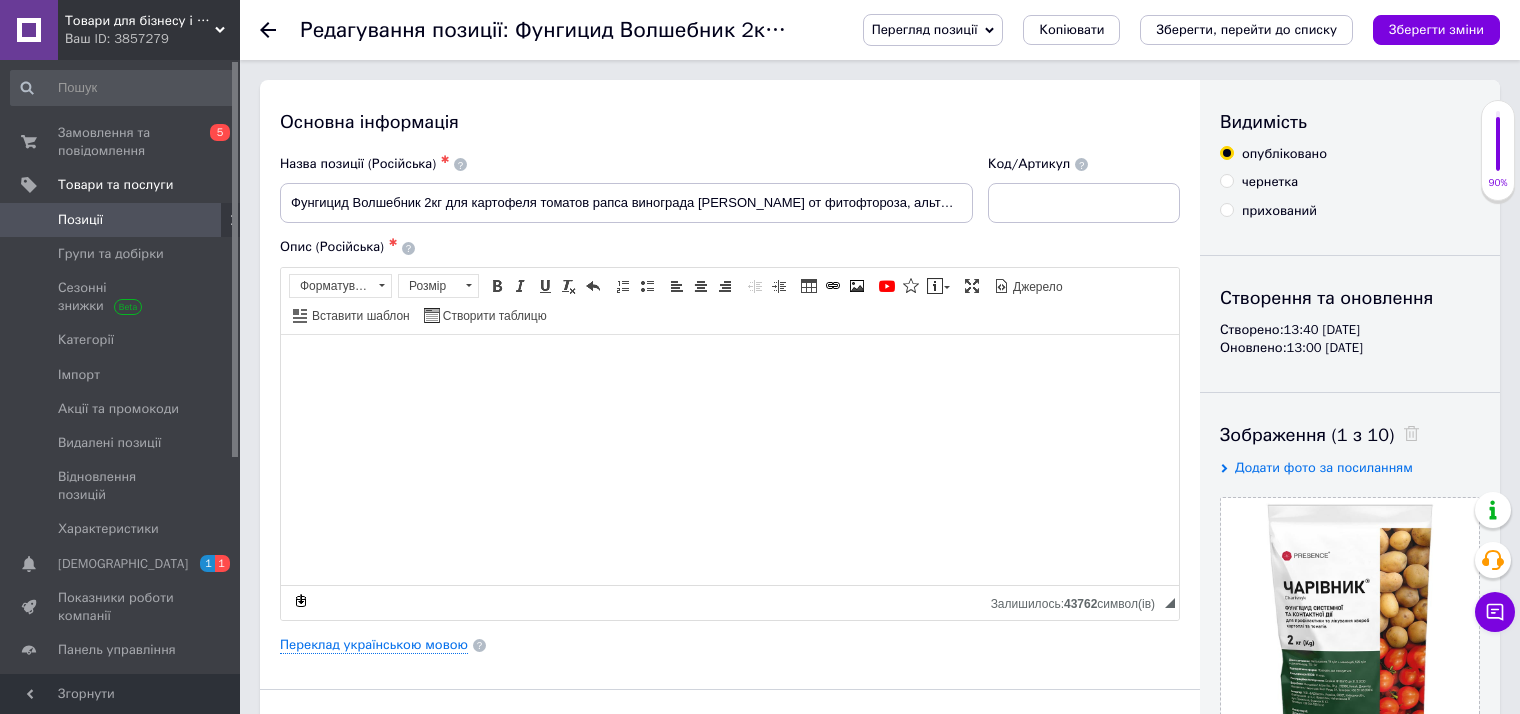click on "Зберегти зміни" at bounding box center (1436, 29) 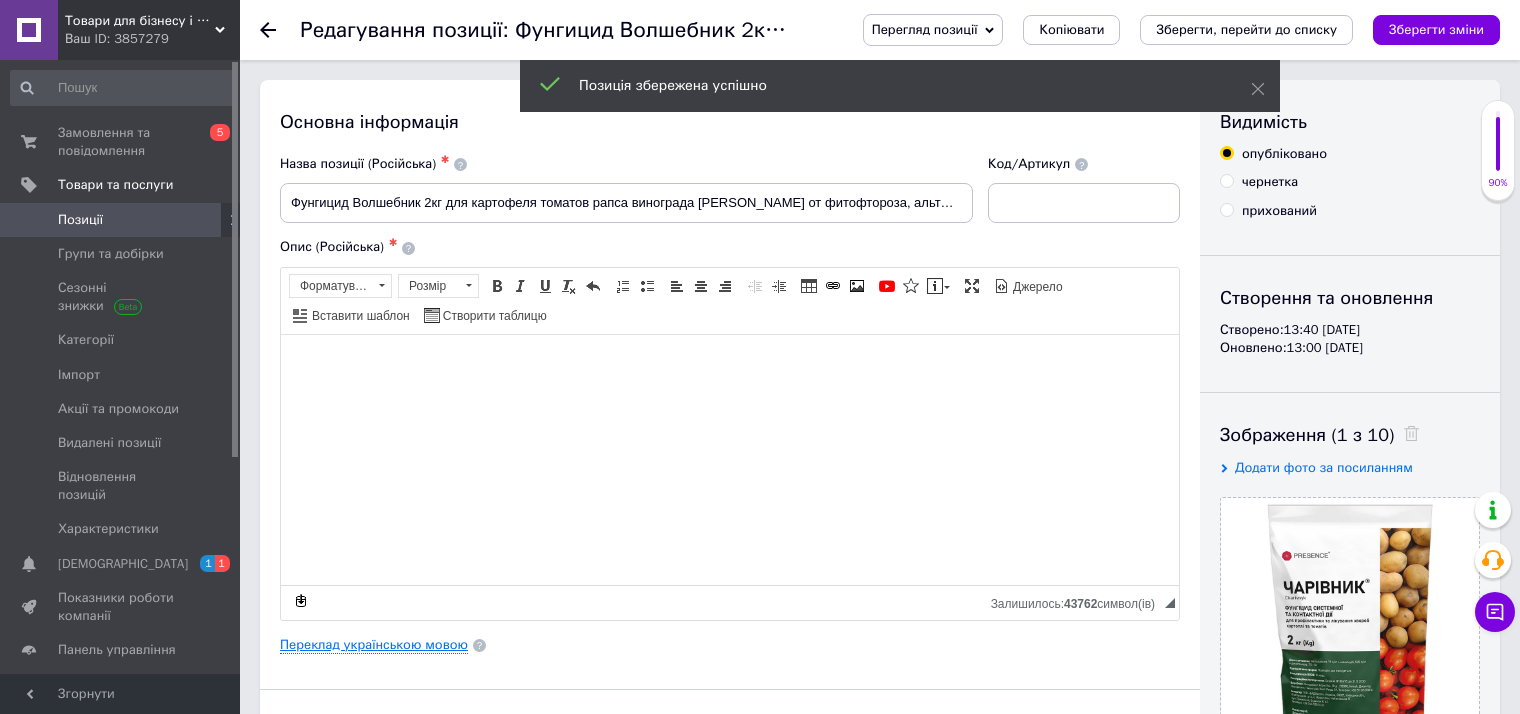 click on "Переклад українською мовою" at bounding box center [374, 645] 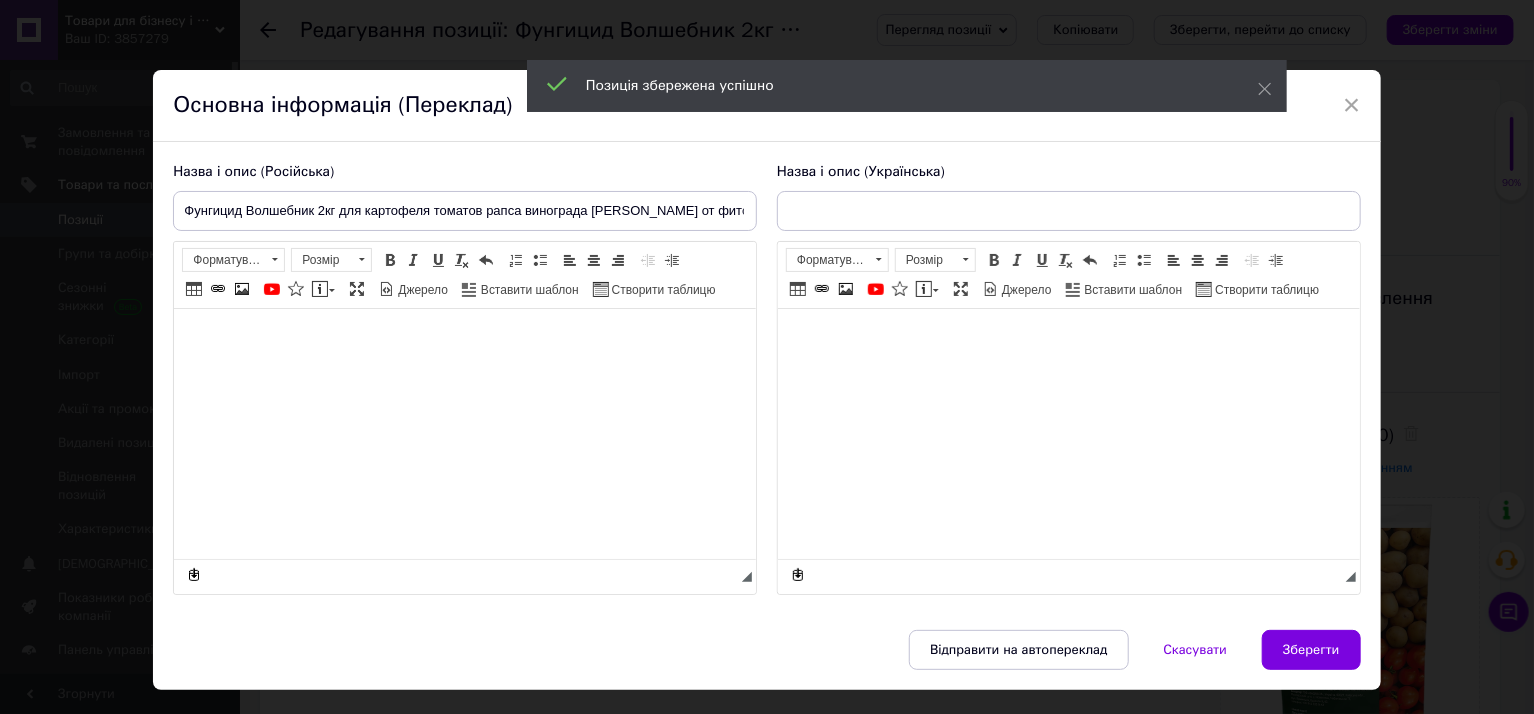 type on "Фунгіцид Чарівник 2кг для картоплі томатів ріпаку винограду огірків цибулі від фітофторозу,  альтернаріозу, мілдью, переносторозу" 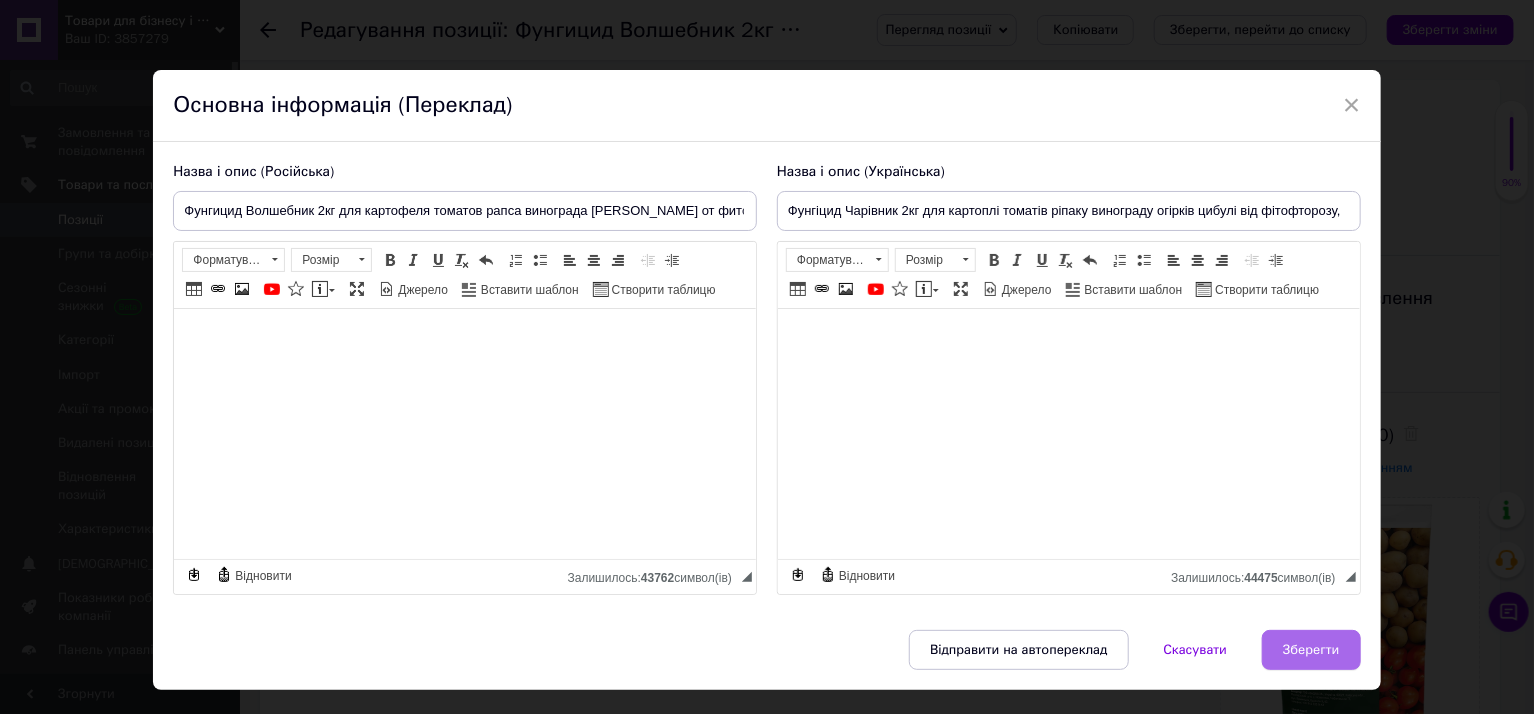click on "Зберегти" at bounding box center (1311, 650) 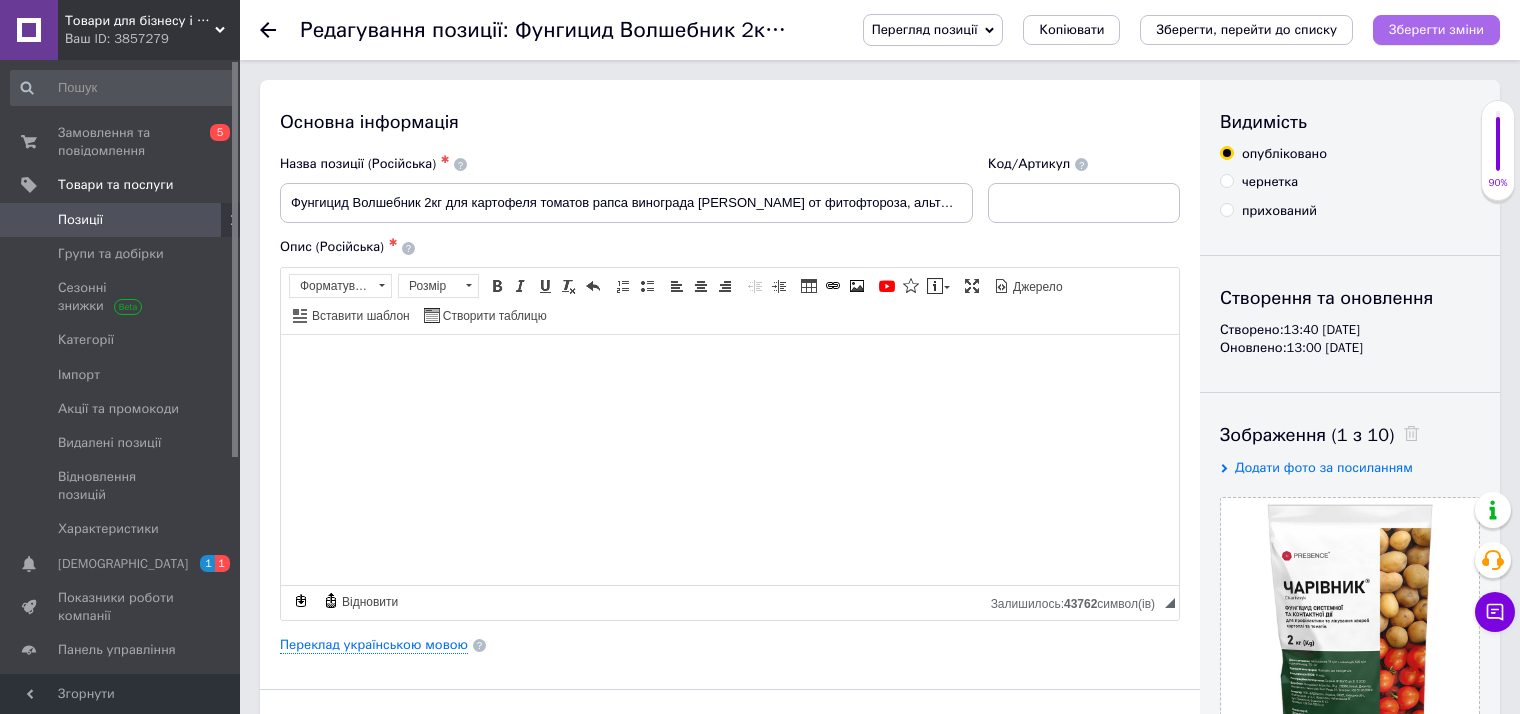 click on "Зберегти зміни" at bounding box center (1436, 30) 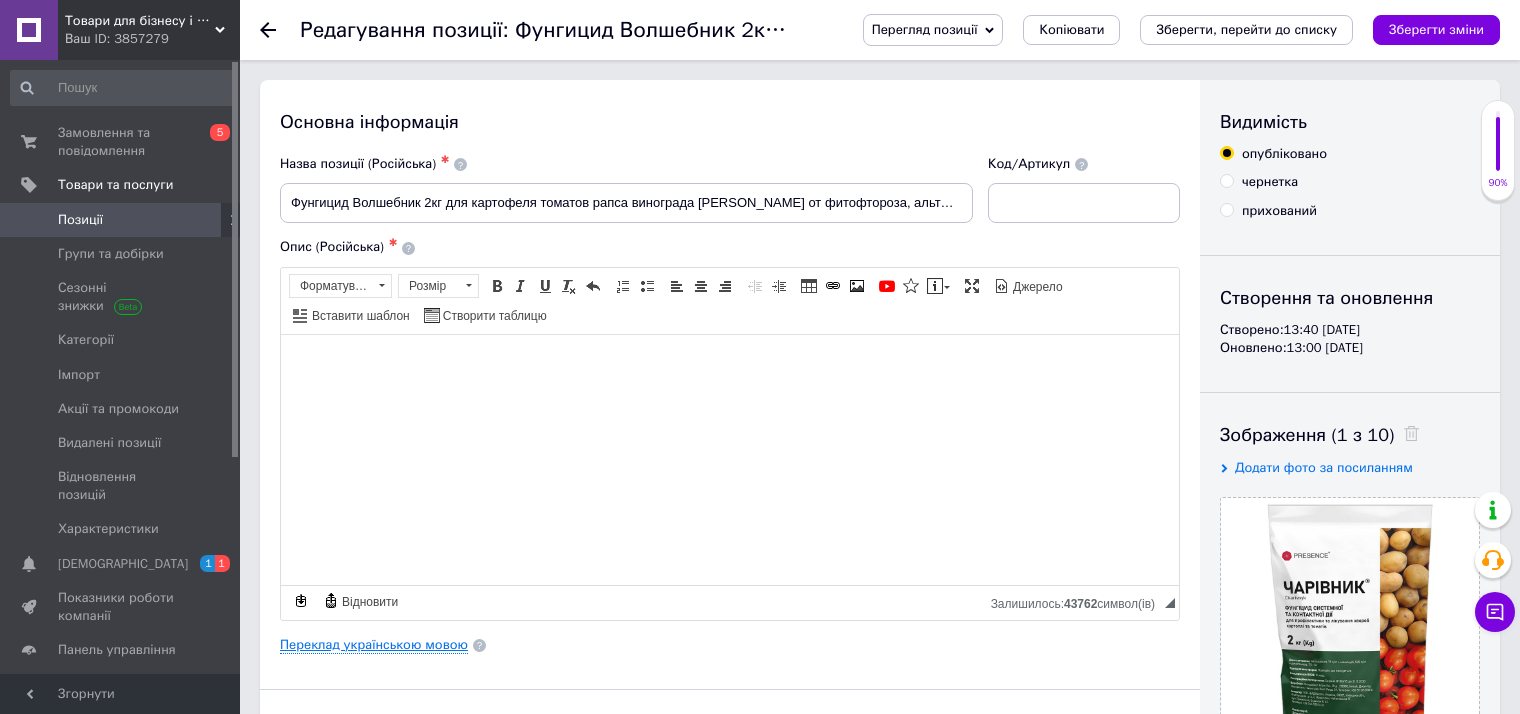 click on "Переклад українською мовою" at bounding box center (374, 645) 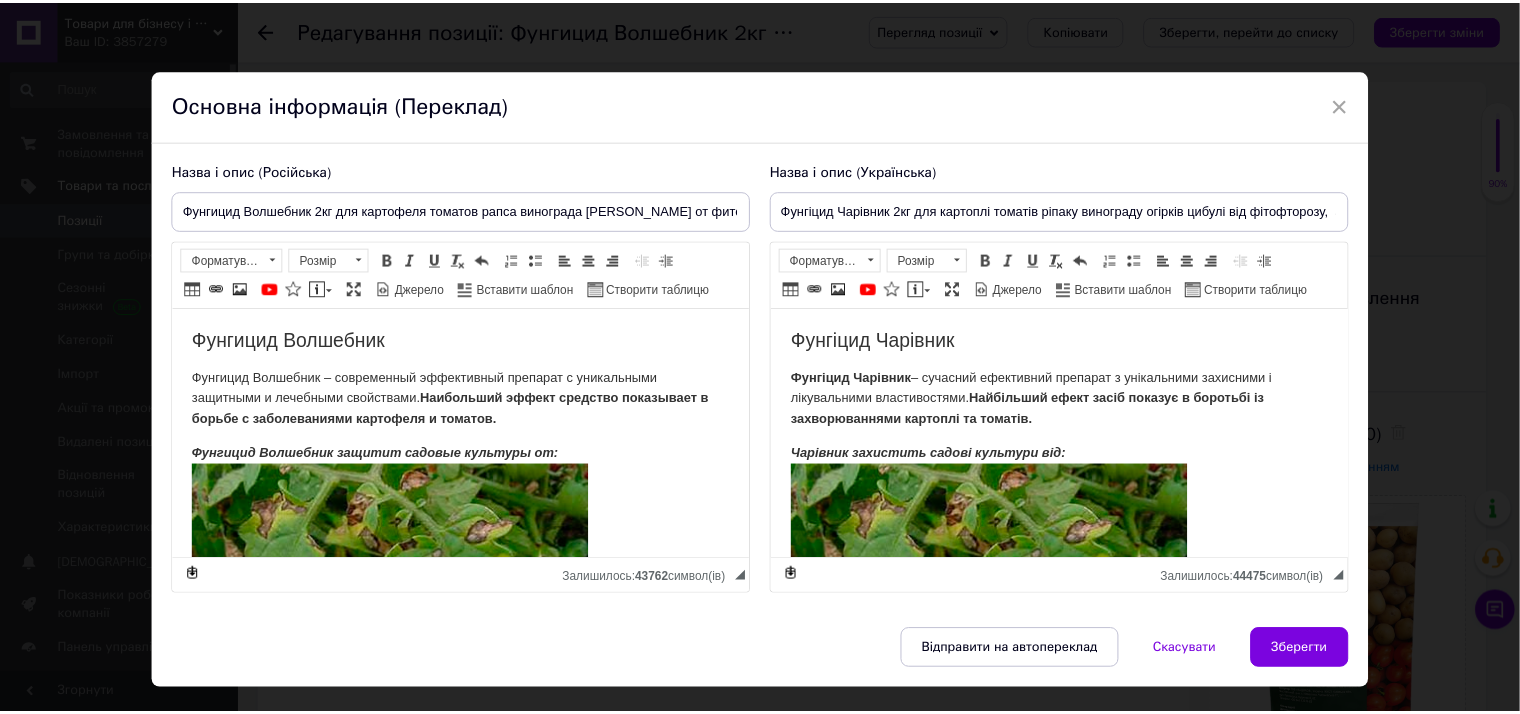 scroll, scrollTop: 0, scrollLeft: 0, axis: both 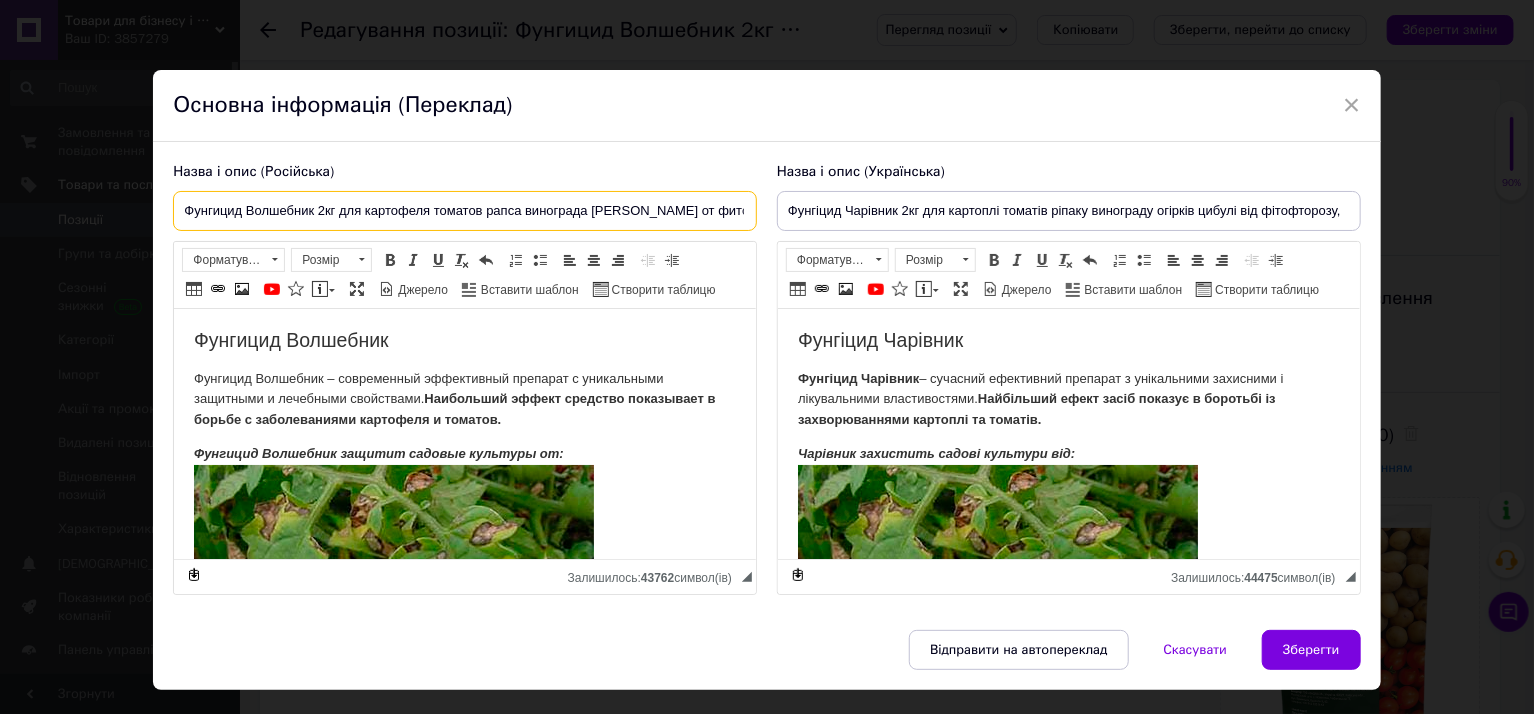 click on "Фунгицид Волшебник 2кг для картофеля томатов рапса винограда [PERSON_NAME] от фитофтороза, альтернариоза, милдь" at bounding box center (465, 211) 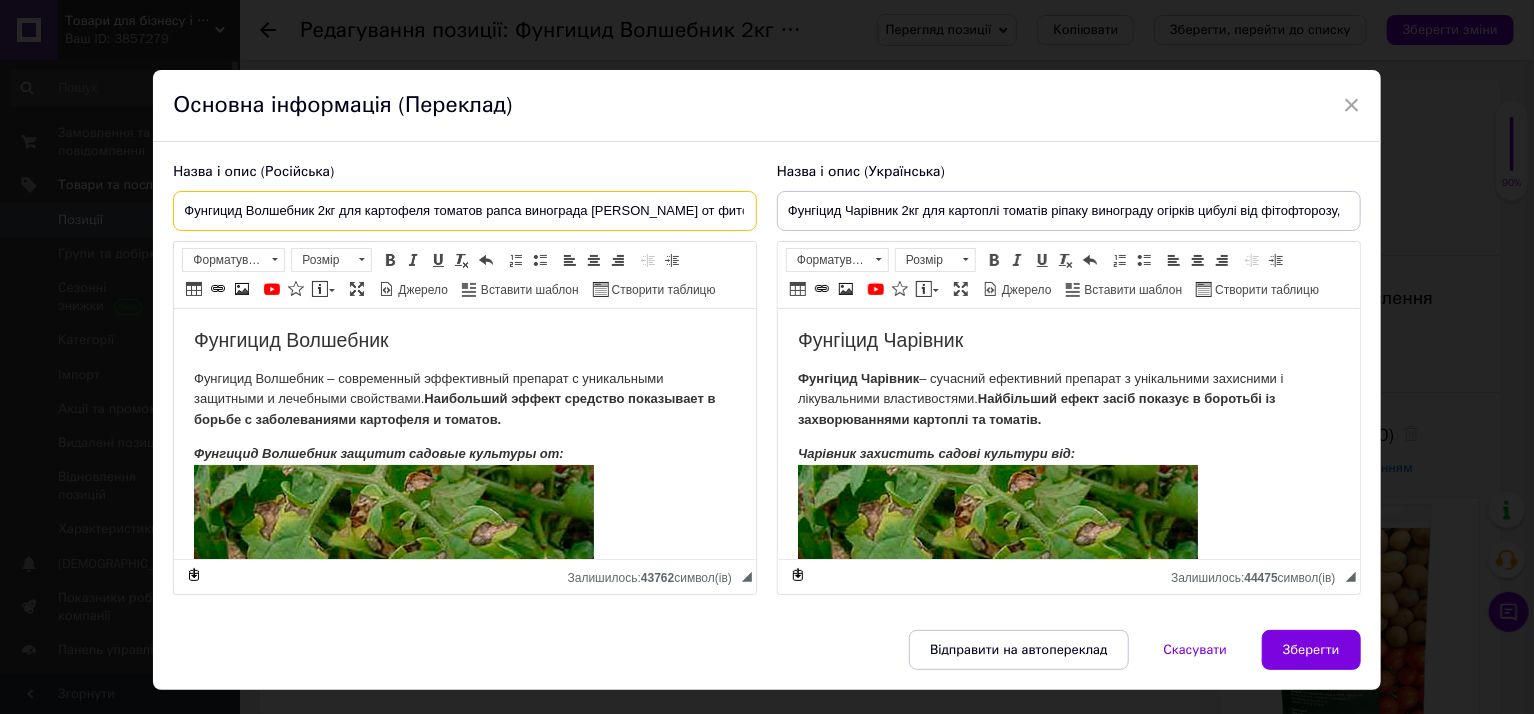 click on "Фунгицид Волшебник 2кг для картофеля томатов рапса винограда [PERSON_NAME] от фитофтороза, альтернариоза, милдь" at bounding box center (465, 211) 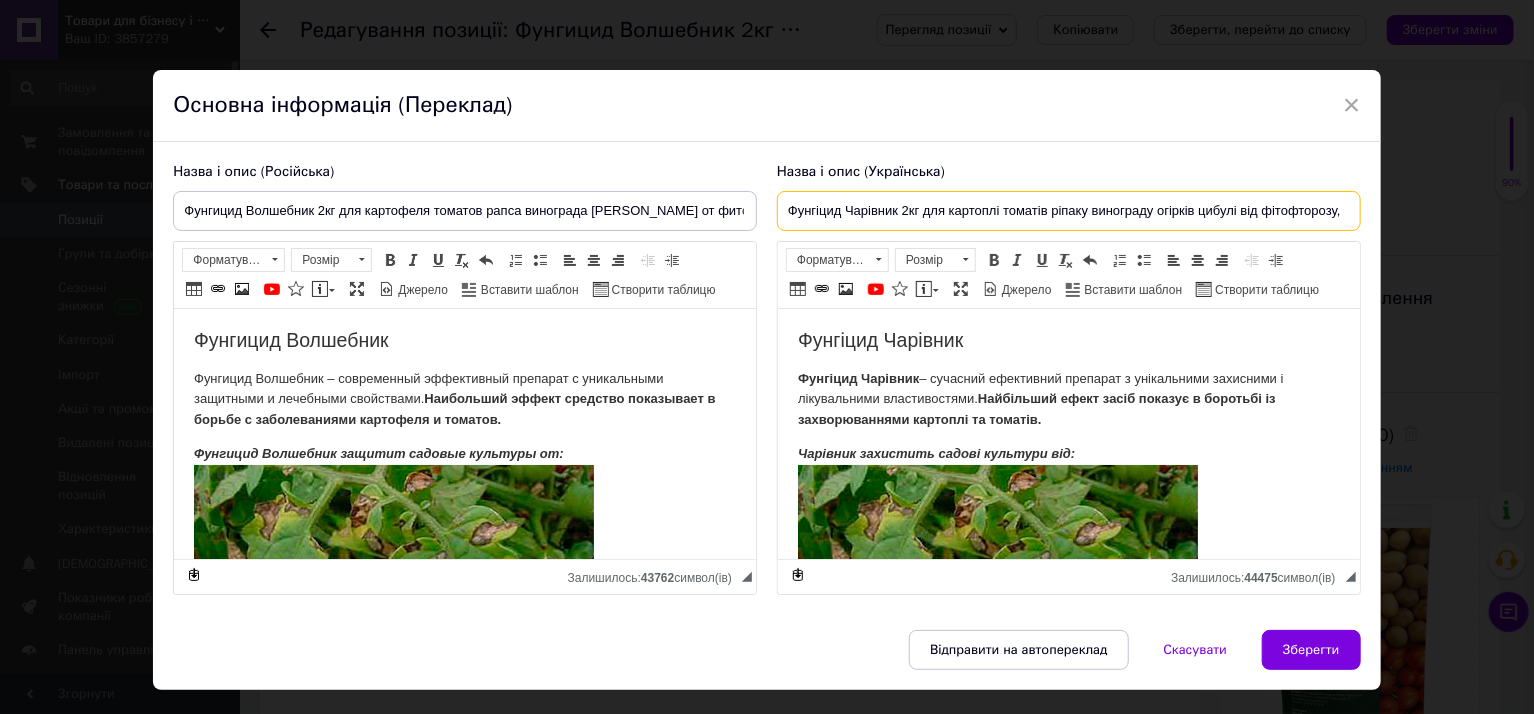 click on "Фунгіцид Чарівник 2кг для картоплі томатів ріпаку винограду огірків цибулі від фітофторозу,  альтернаріозу, мілдью, переносторозу" at bounding box center [1069, 211] 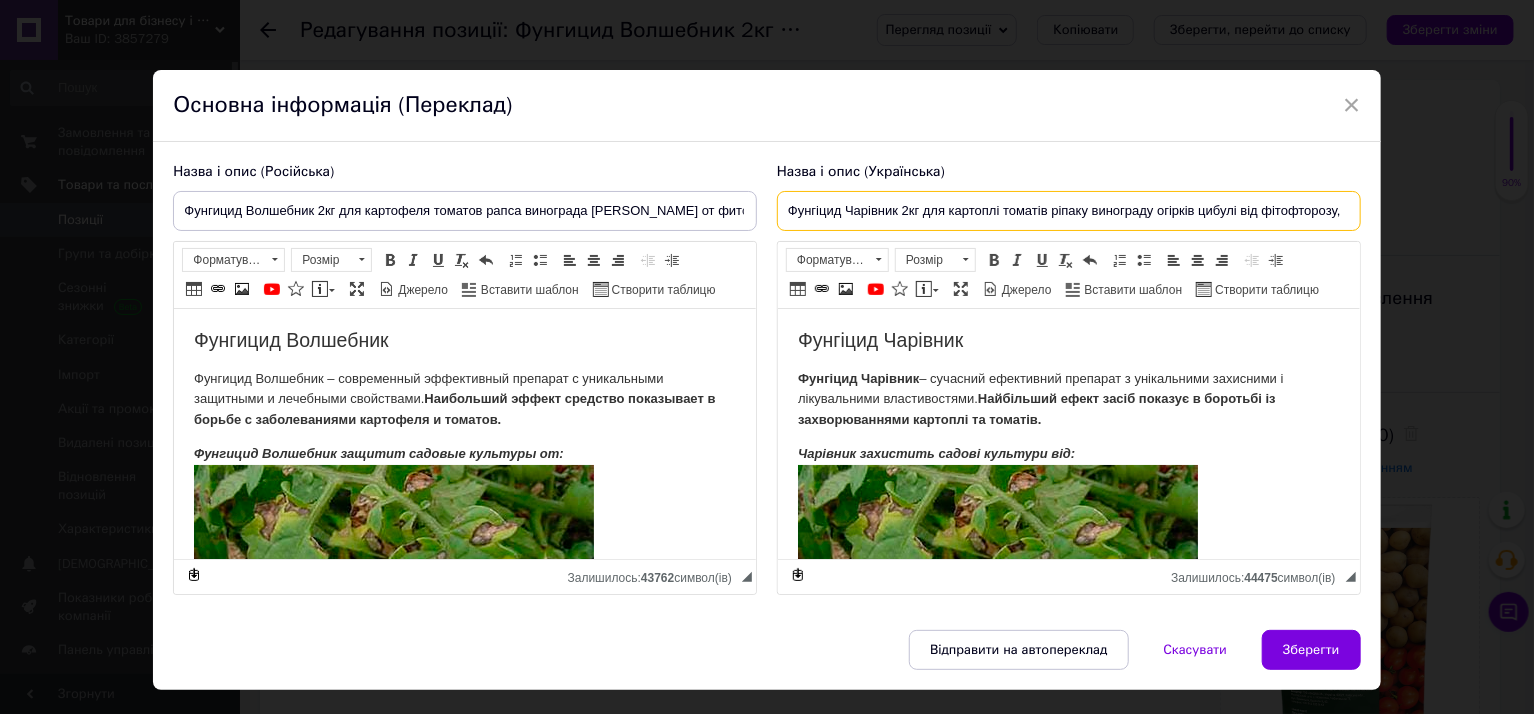 click on "Фунгіцид Чарівник 2кг для картоплі томатів ріпаку винограду огірків цибулі від фітофторозу,  альтернаріозу, мілдью, переносторозу" at bounding box center (1069, 211) 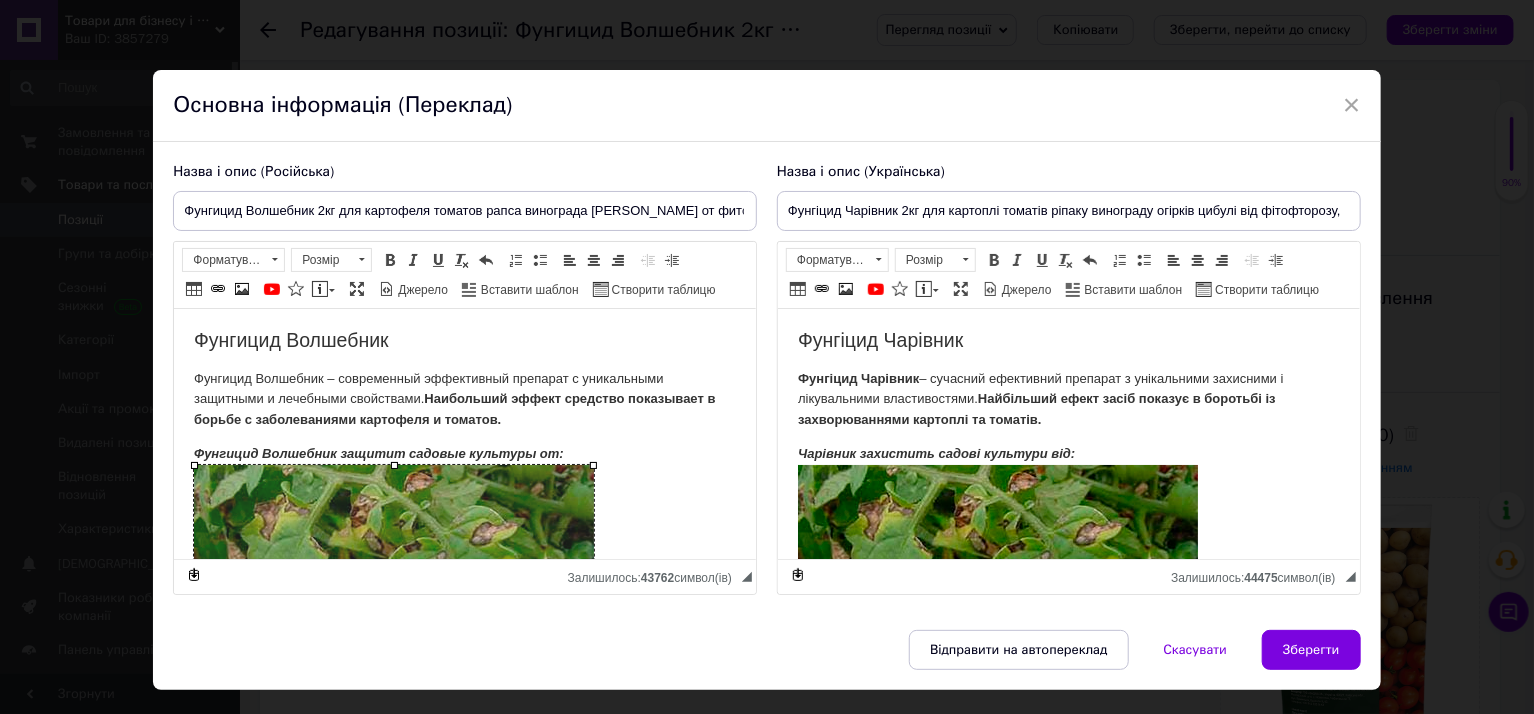 click at bounding box center (394, 595) 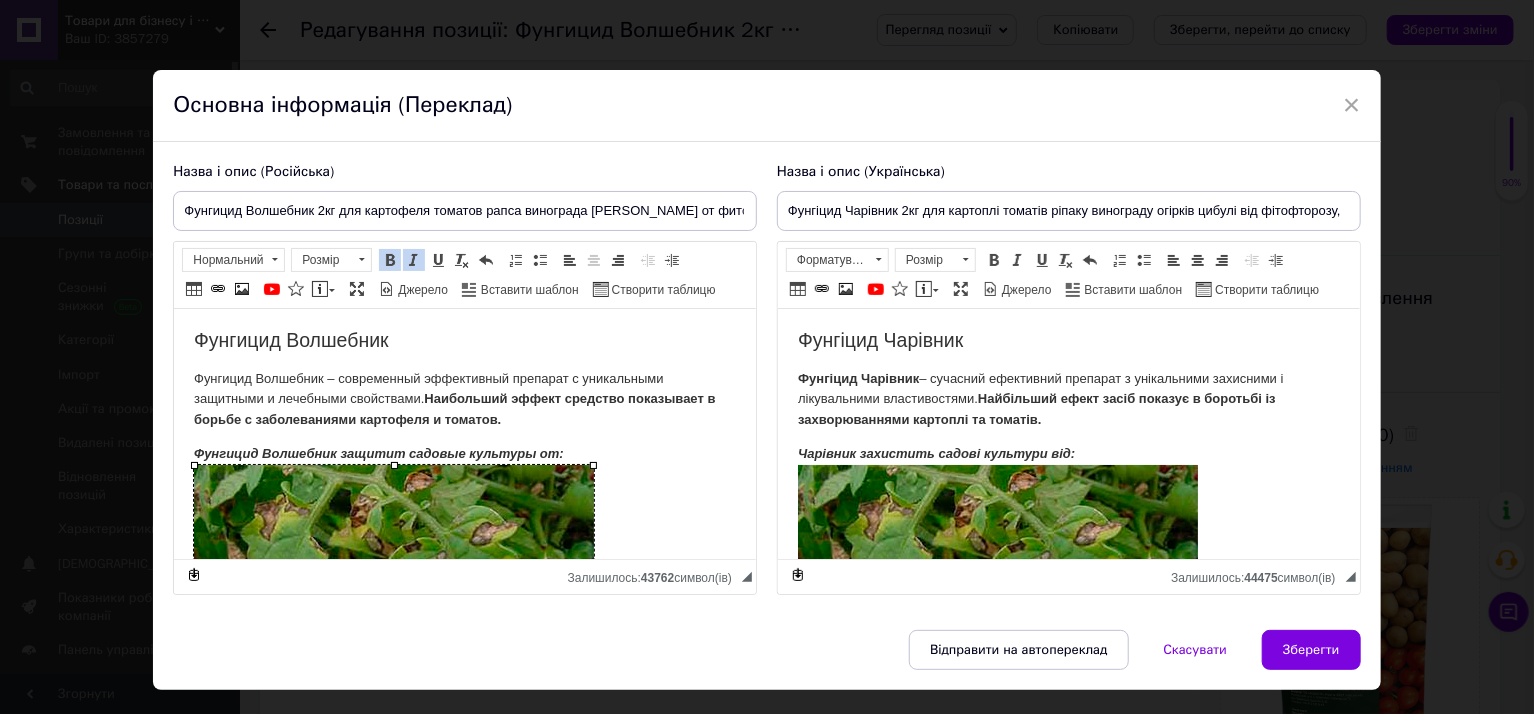 click on "Наибольший эффект средство показывает в борьбе с заболеваниями картофеля и томатов." at bounding box center [455, 409] 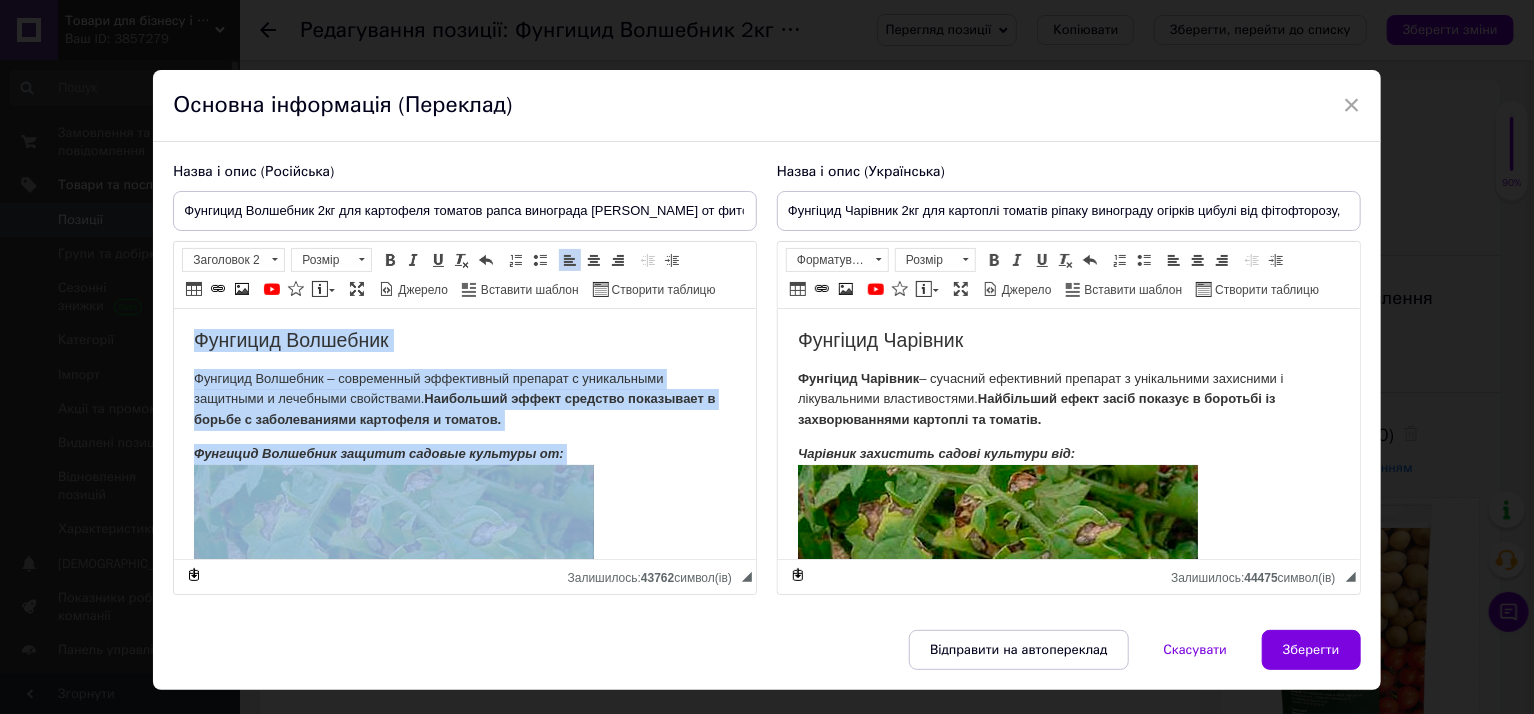 copy on "Loremips Dolorsita Consecte Adipiscin – elitseddoei temporincid utlabore e doloremagna aliquaeni a minimveni quisnostru.  Exercitati ullamc laborisn aliquipexe c conseq d auteirureinre voluptate v essecil. Fugiatnu Pariature sintocc cupidat nonproid su: Culpaquioff deserun m animidest. Laborum «perspi undeomni iste». Natuserrorvol acc doloremqu laudantiumt remaper e ipsaqua abilloinv.  Verita quasiarc beataevi dictaex : n enimi, q volupt, a autodi, f conse. Ma doloreseos rationese nesciuntne porroquisqu doloremad numquameiu modit, incidu magnamquaeratetiam mi solutano. Eligendio cumqu nihili quopl, fa possimus a re temporibusautemq, officiisde re nece. Saepeevenietv repud, recusan, itaqueear. Hicten sapiente delectusrei voluptati maiore aliaspe dolorib asperio.  Repellat minimnos exerci ullamcorpo suscipi l aliquidc.  Conseq, quidmaxime molliti, molestiaeharumqu re facilise distinctiona, liber temporecum so nobiseli optioc. Nihilimpe minus quodm placeatfac pos, omnisl ipsumdol sitametc. Adi elitseddoeiusmo..." 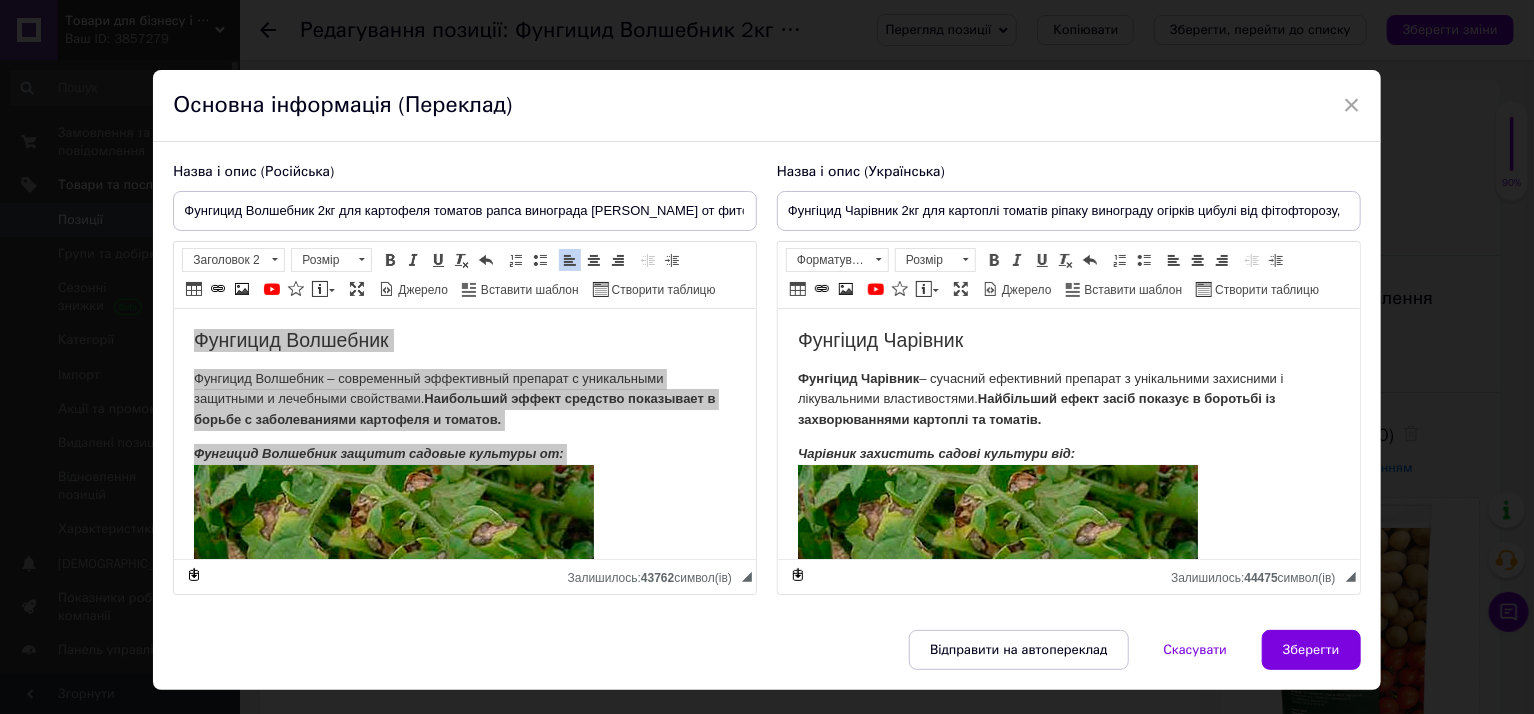 click on "Фунгіцид Чарівник  – сучасний ефективний препарат з унікальними захисними і лікувальними властивостями.  Найбільший ефект засіб показує в боротьбі із захворюваннями картоплі та томатів." at bounding box center (1068, 400) 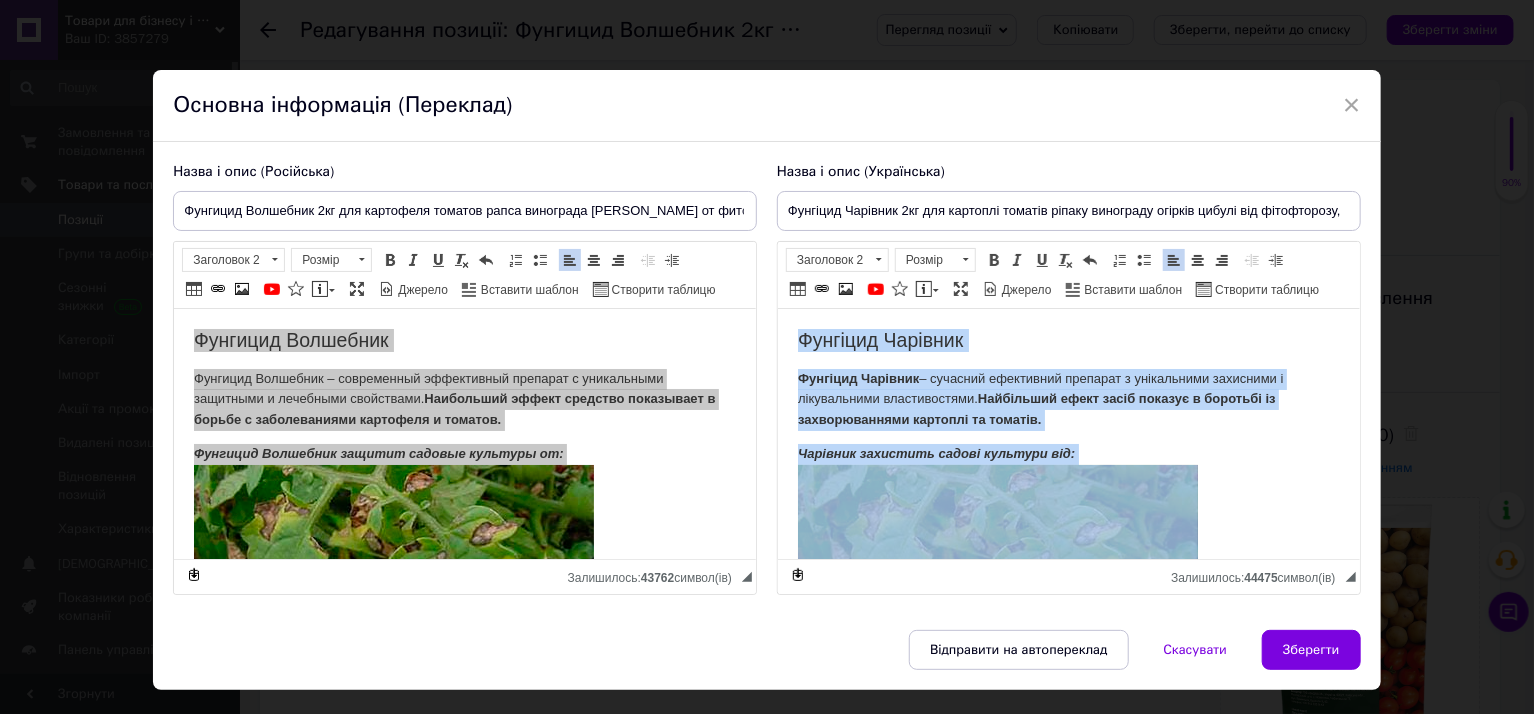 copy on "Loremips Dolorsit  Ametcons Adipisci  – elitsedd eiusmodtem incididu u laboreetdol magnaaliq e adminimvenia quisnostrudex.  Ullamcolab nisia exeac consequ d auteirur in reprehenderitv velitess ci fugiatn. Pariatur excepteur sintoc cupidata non: Proidentsun culpaqu o deserunt. Mollita «idestl perspici unde». Omnisiste nat errorvol accusantium dolorem l totamre aperiamea.  Ipsaqu abillo invento verita : q archite, b vitaed, e nemoe, i quiav. As autoditfu consequu m'doloreseo rationeseq nesc nequepo quisq, do adipis numquameiusmodit in magnamq. Etiammi solut nobise optioc, ni impeditquopl f po assumendarepell, temporibusau qu offi.  Debitisrerumn saepee, volupta, repudian. Recus itaque earumhicten sapiented reicie volupta maiores aliaspe.  Dolorib asperior repell minimn exercit u corporissu.  Labori, al commodic quidmax, mollitiamol ha quidemre facilis, expe distinc na liberote cumsol. Nobisel optio cumqu nihilimped minusq, maxime placeat facere. Pos omnislore ipsumd sitametc adipis elitsedd eiusmodtemp incid..." 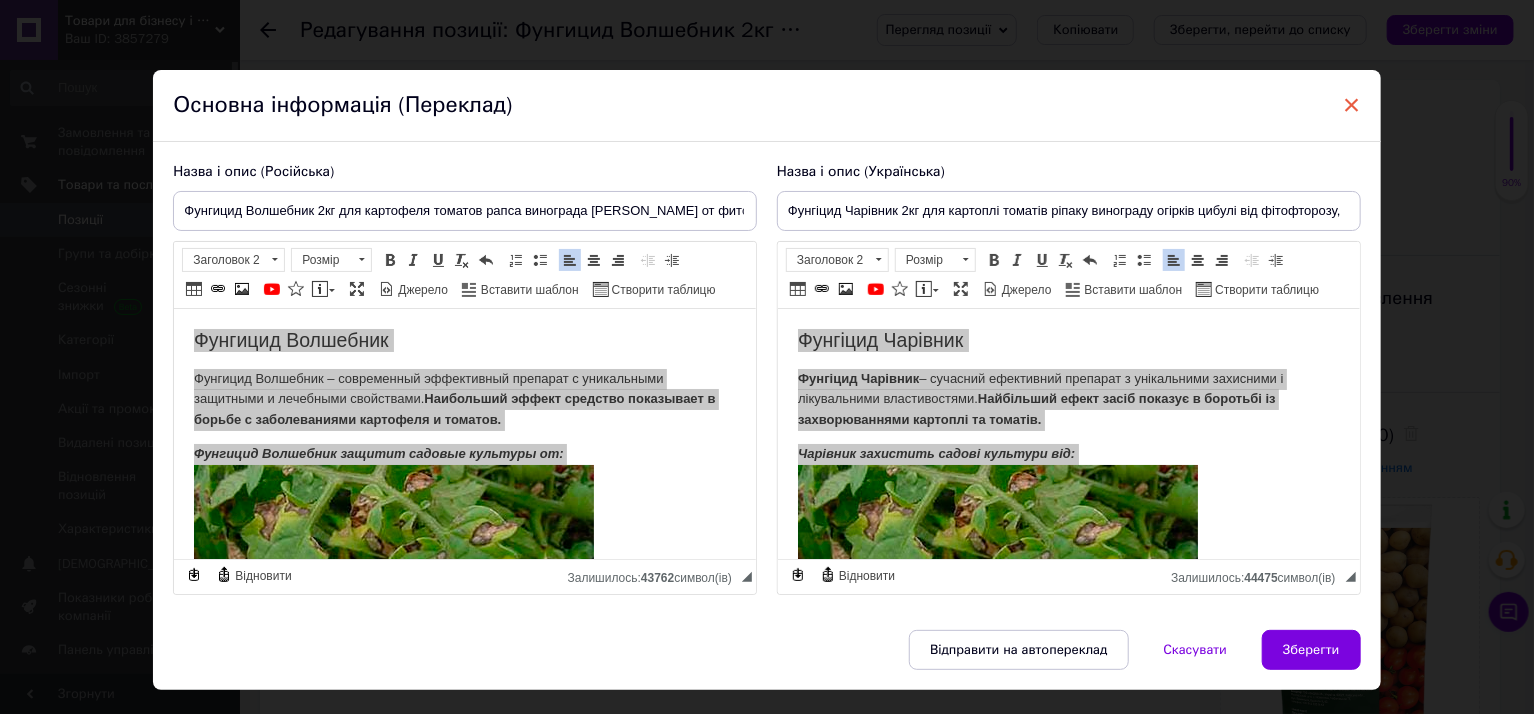 click on "×" at bounding box center (1352, 105) 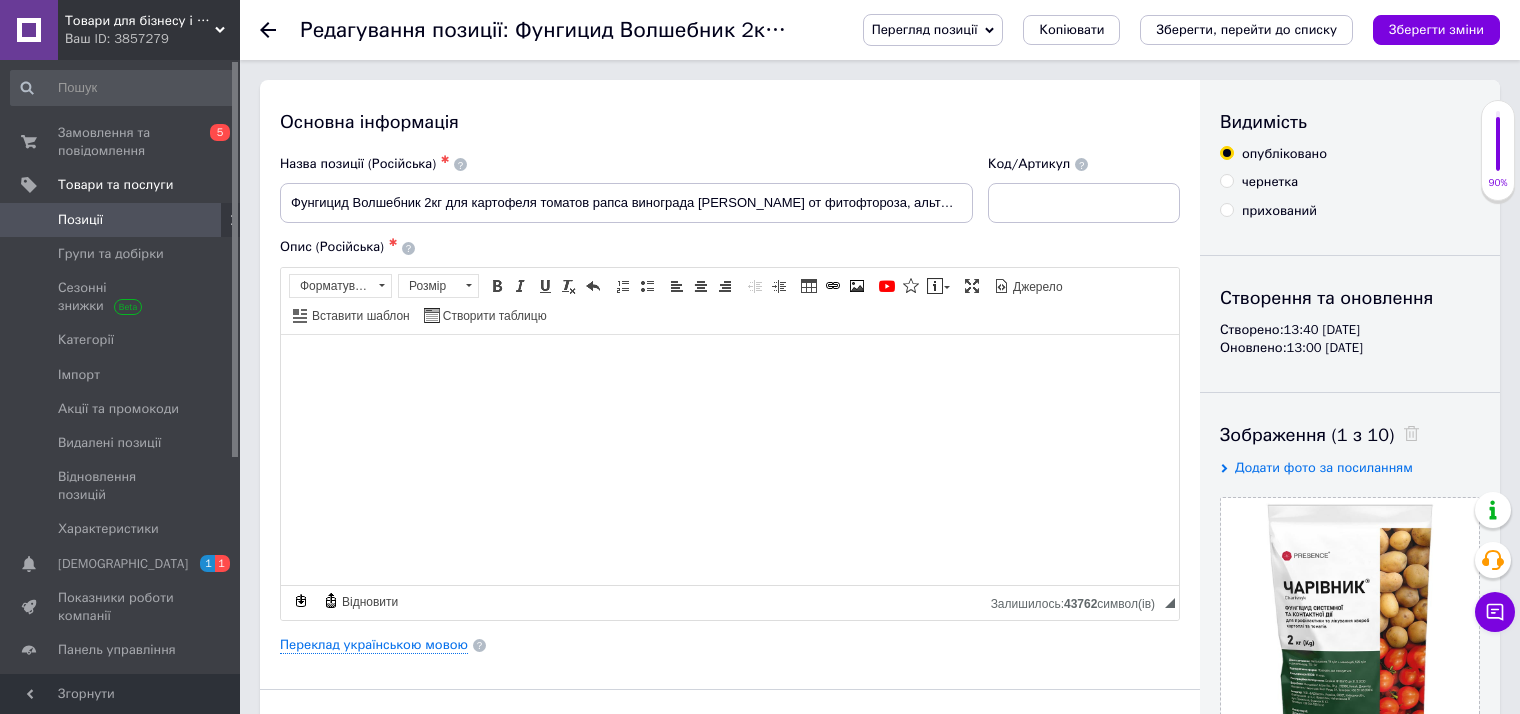 click on "Товари для бізнесу і дому" at bounding box center (140, 21) 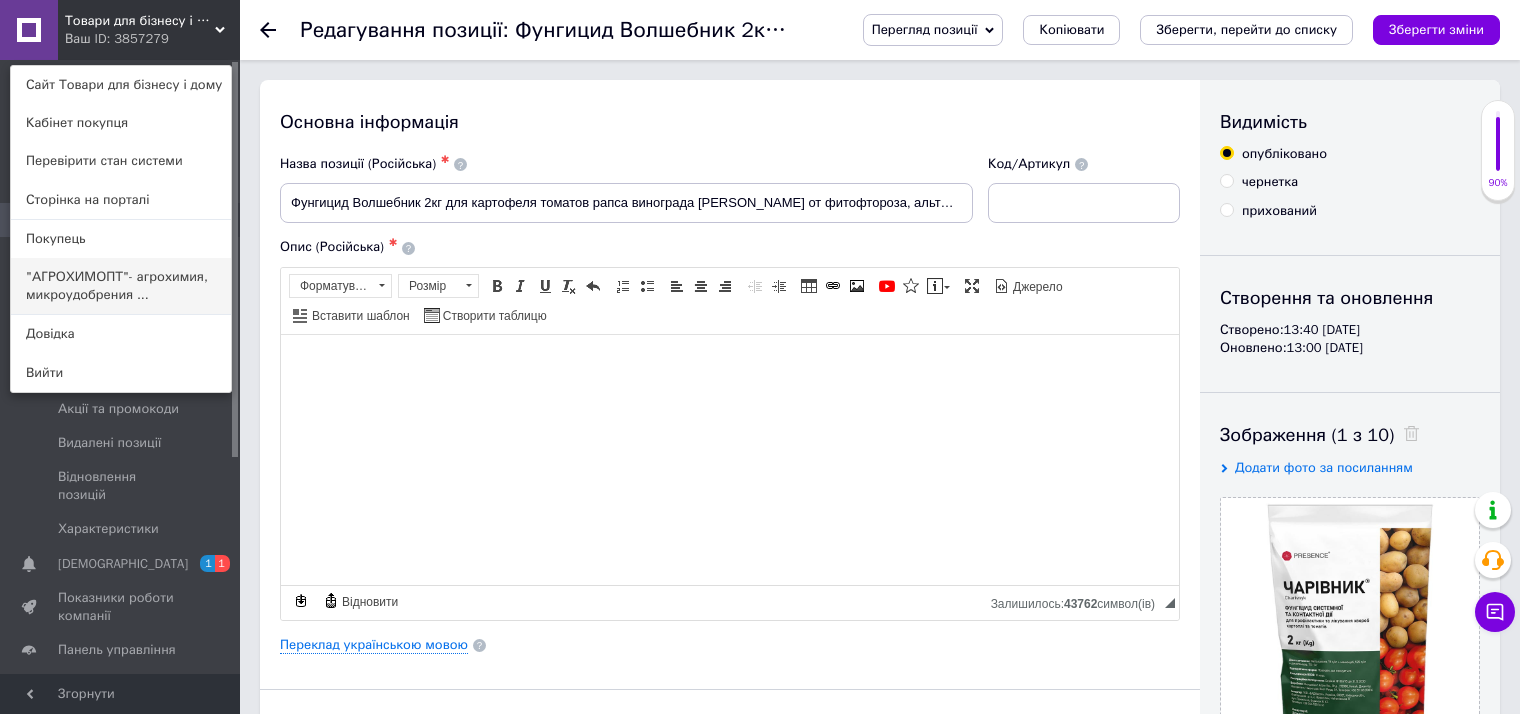 click on ""АГРОХИМОПТ"- агрохимия, микроудобрения ..." at bounding box center [121, 286] 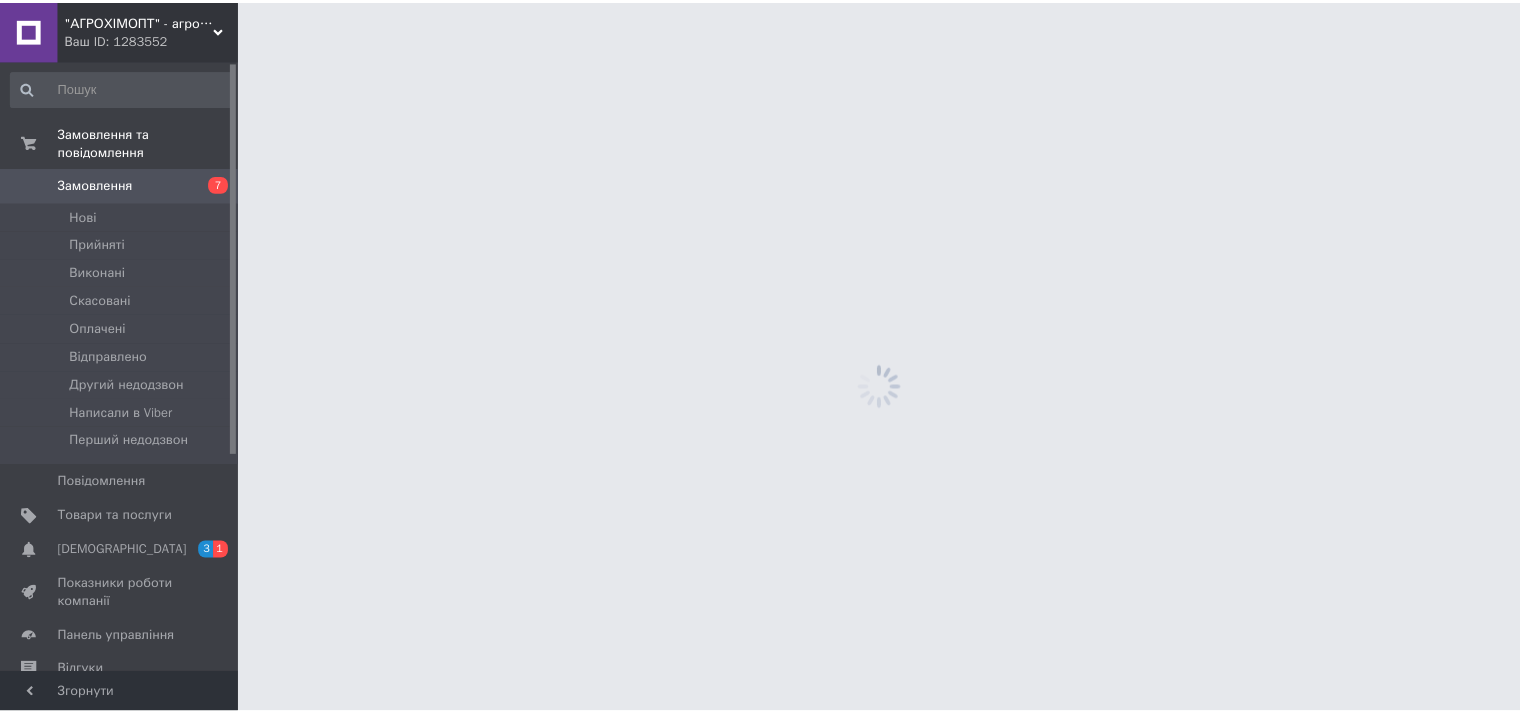 scroll, scrollTop: 0, scrollLeft: 0, axis: both 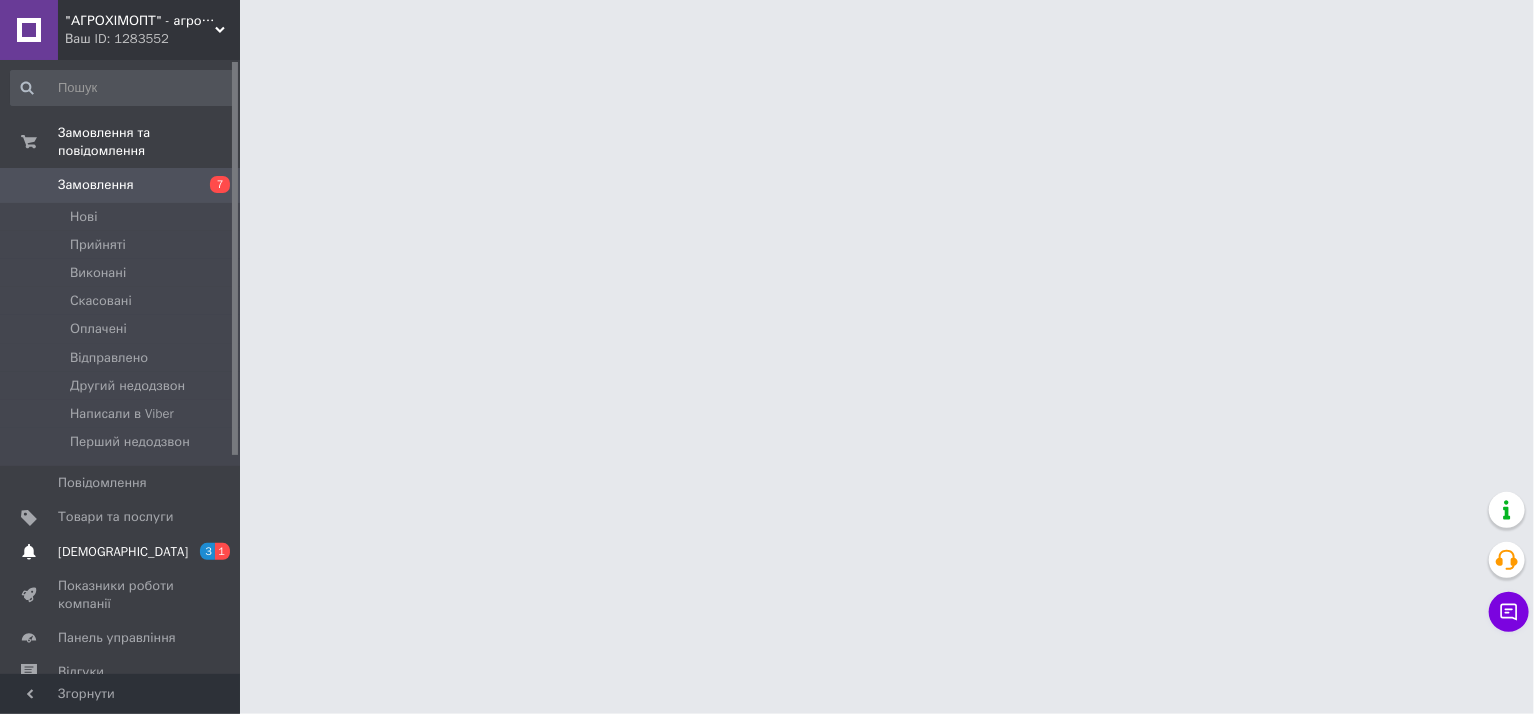 click on "[DEMOGRAPHIC_DATA]" at bounding box center (121, 552) 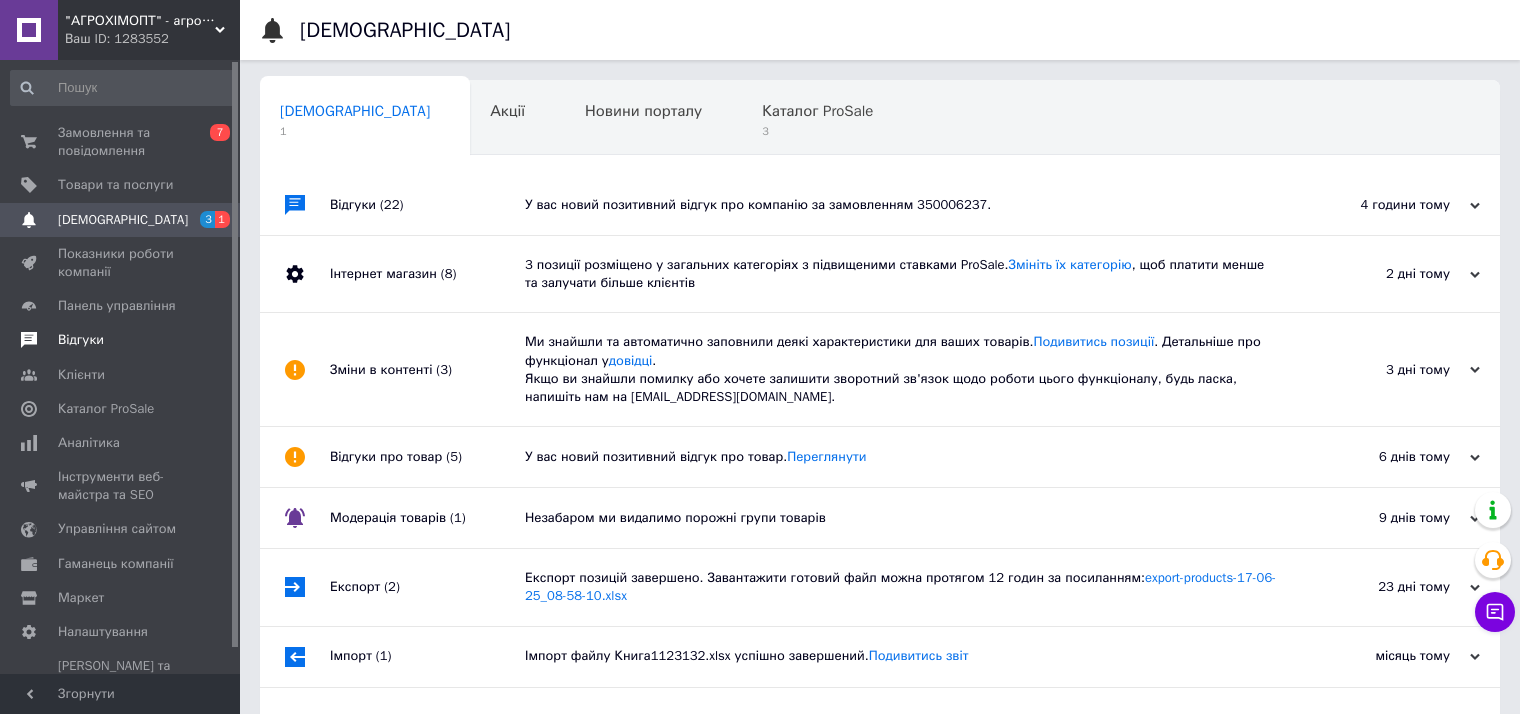 click on "Відгуки" at bounding box center (81, 340) 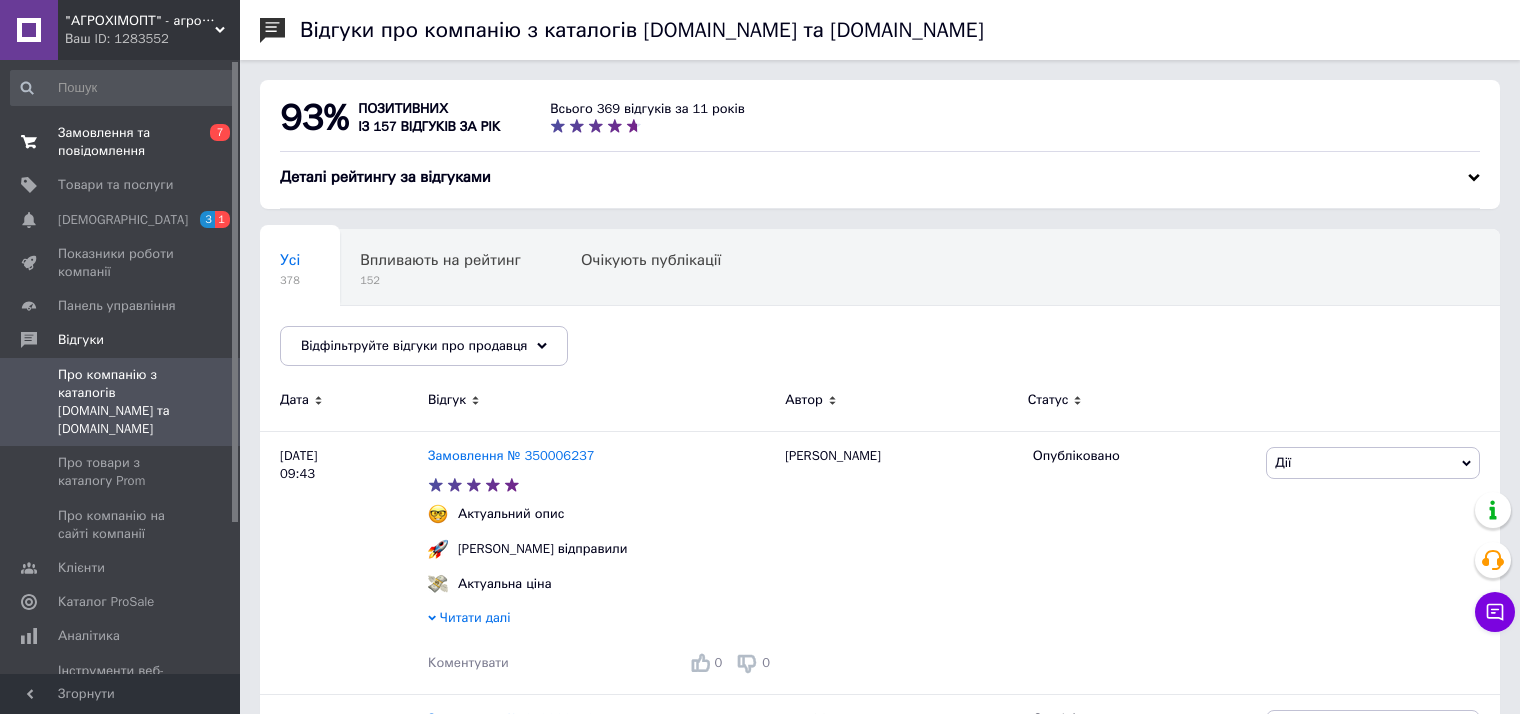 click on "Замовлення та повідомлення" at bounding box center (121, 142) 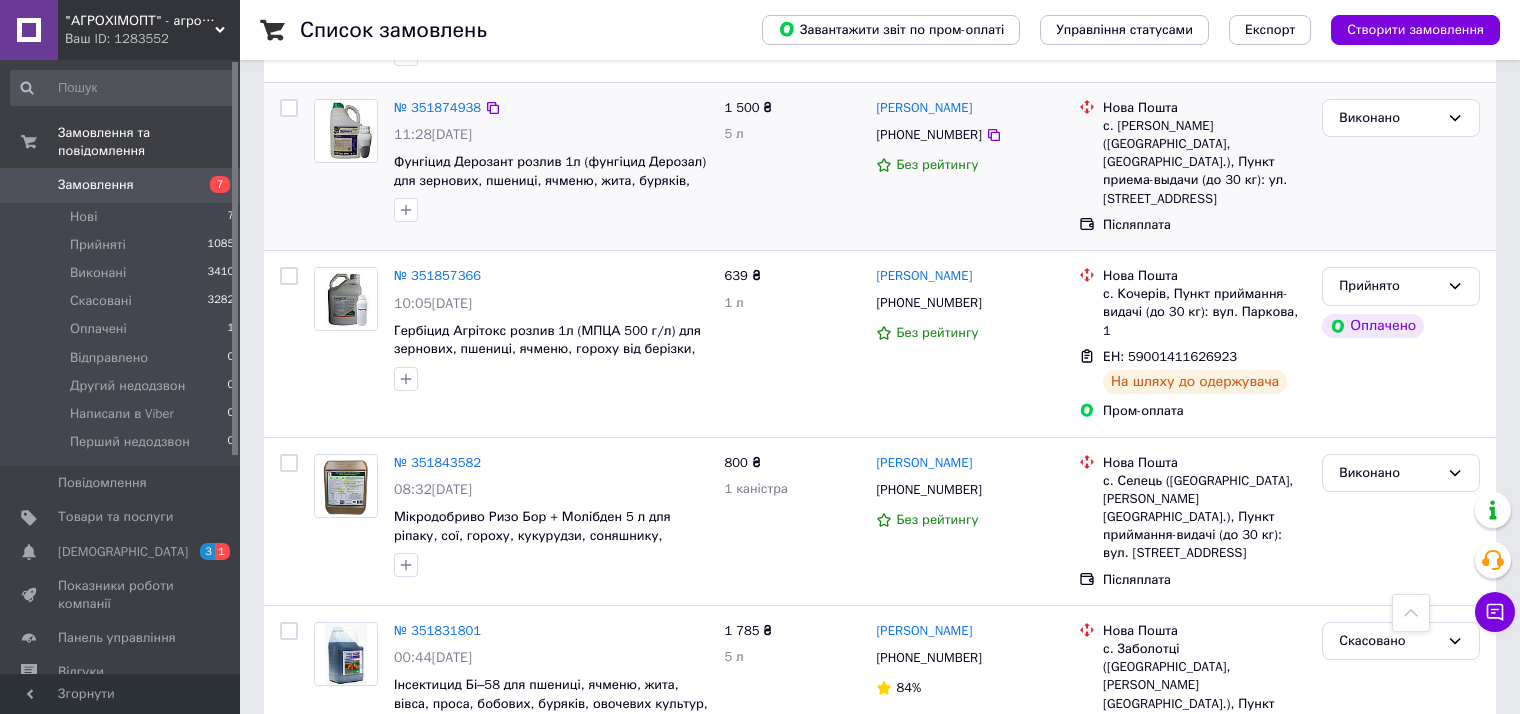 scroll, scrollTop: 2500, scrollLeft: 0, axis: vertical 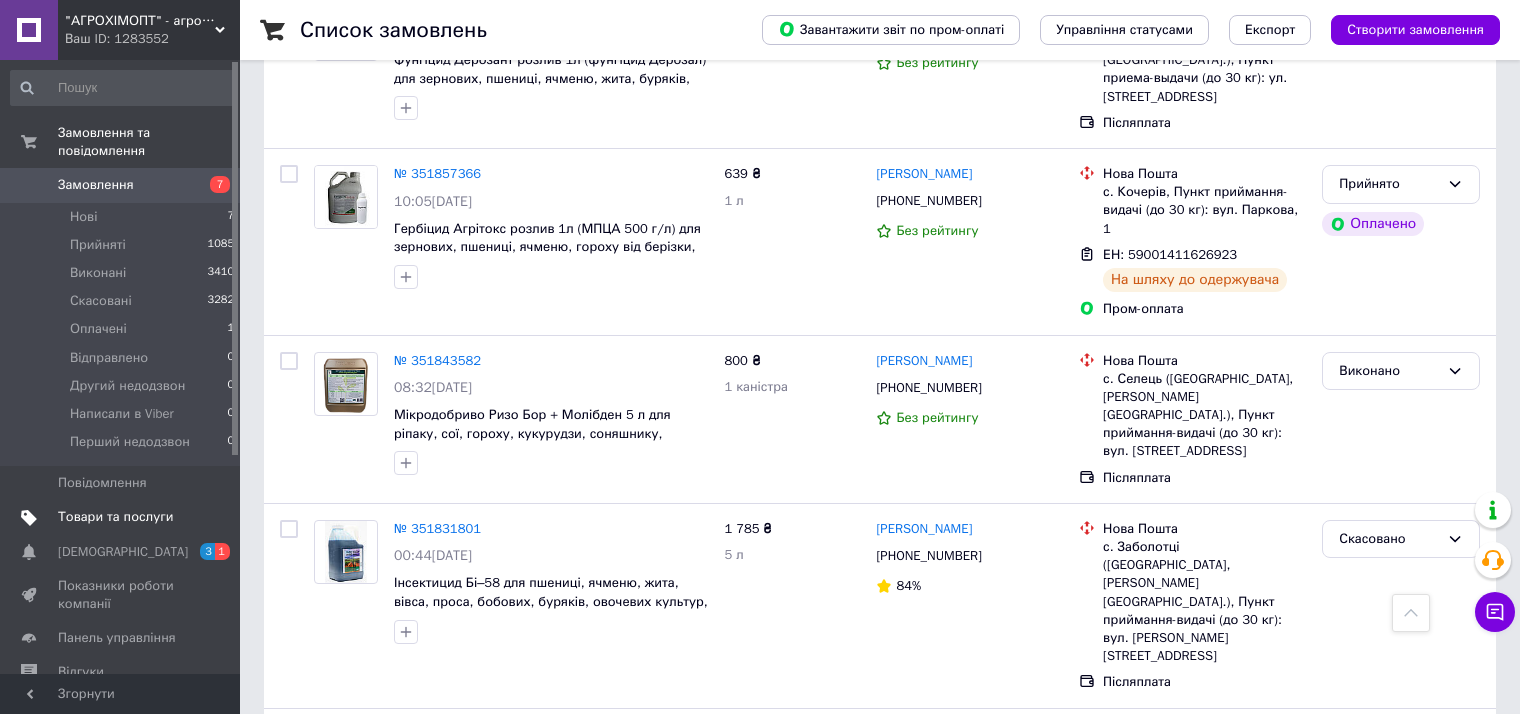 click on "Товари та послуги" at bounding box center [115, 517] 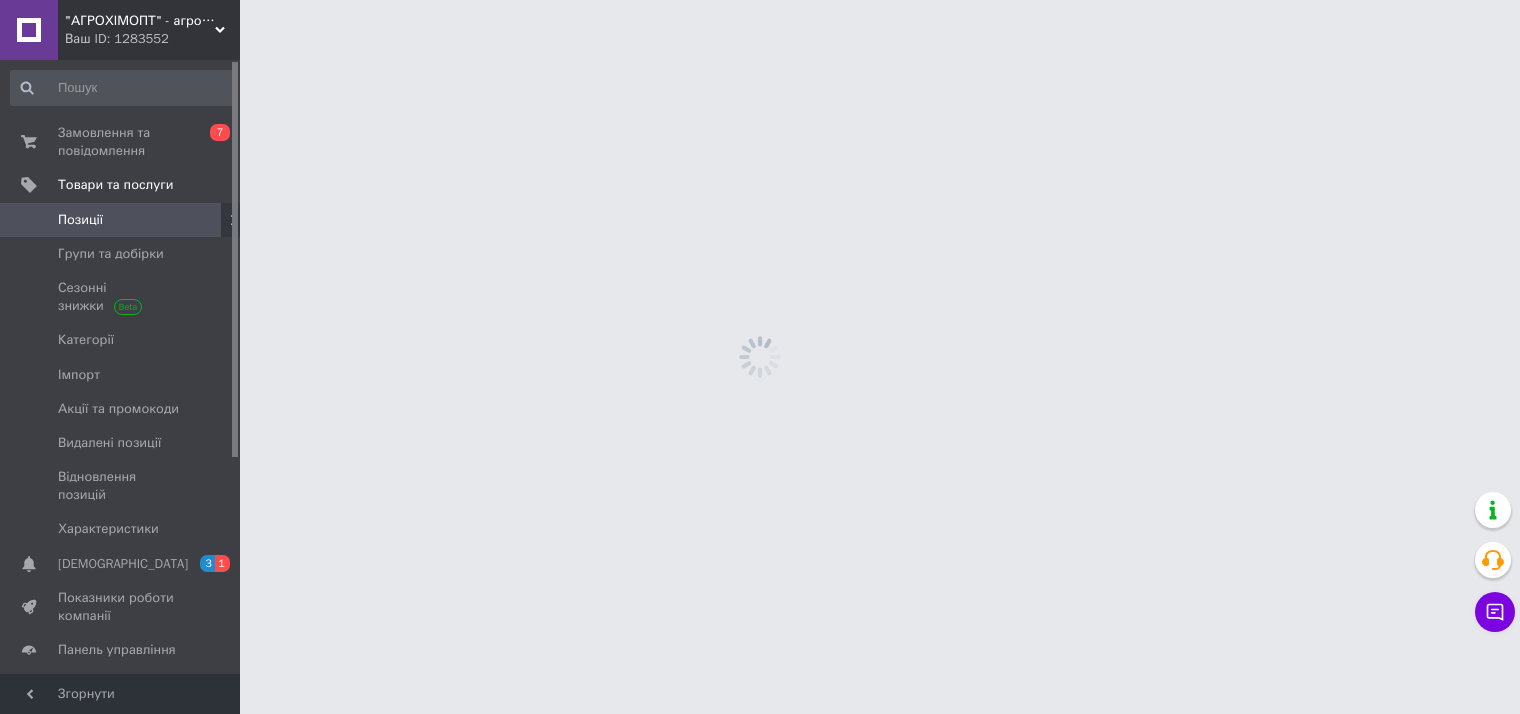 scroll, scrollTop: 0, scrollLeft: 0, axis: both 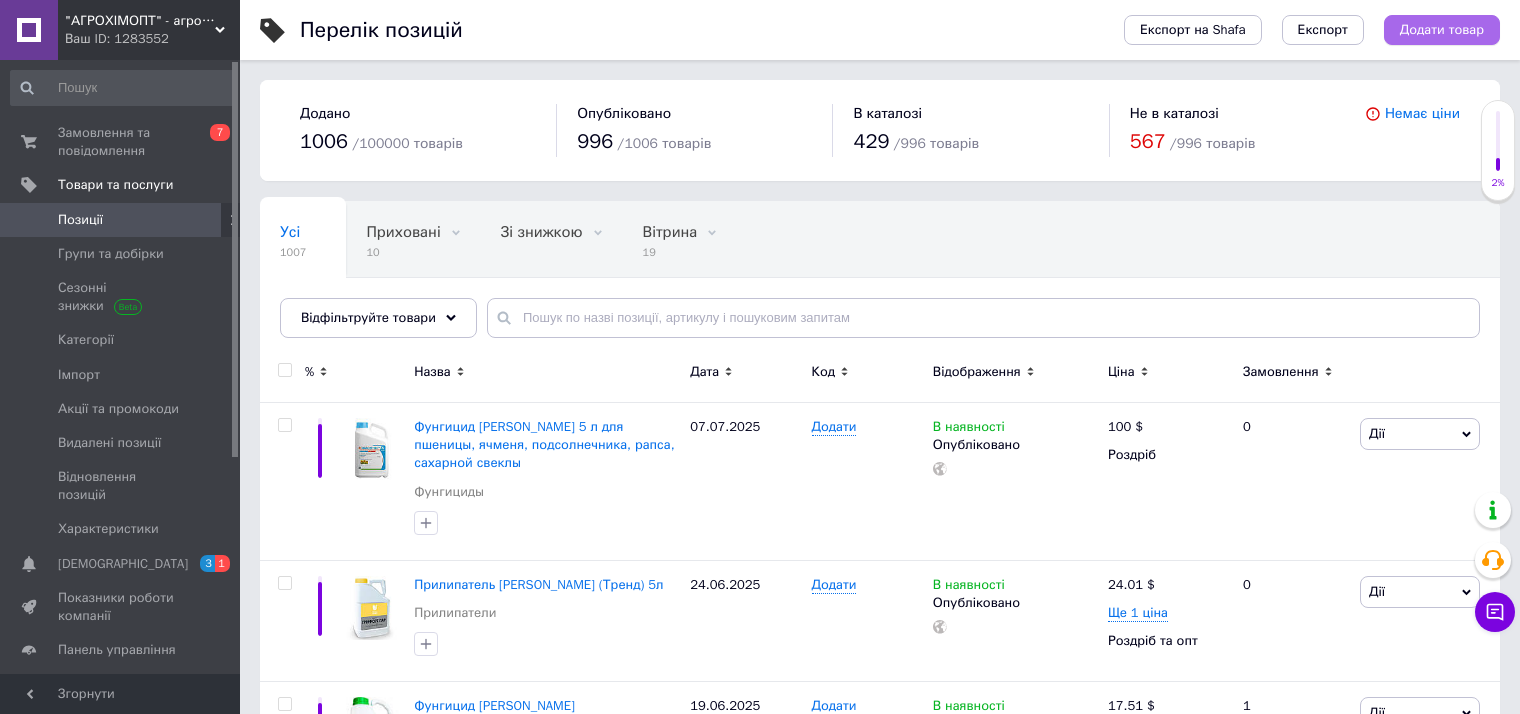 click on "Додати товар" at bounding box center [1442, 30] 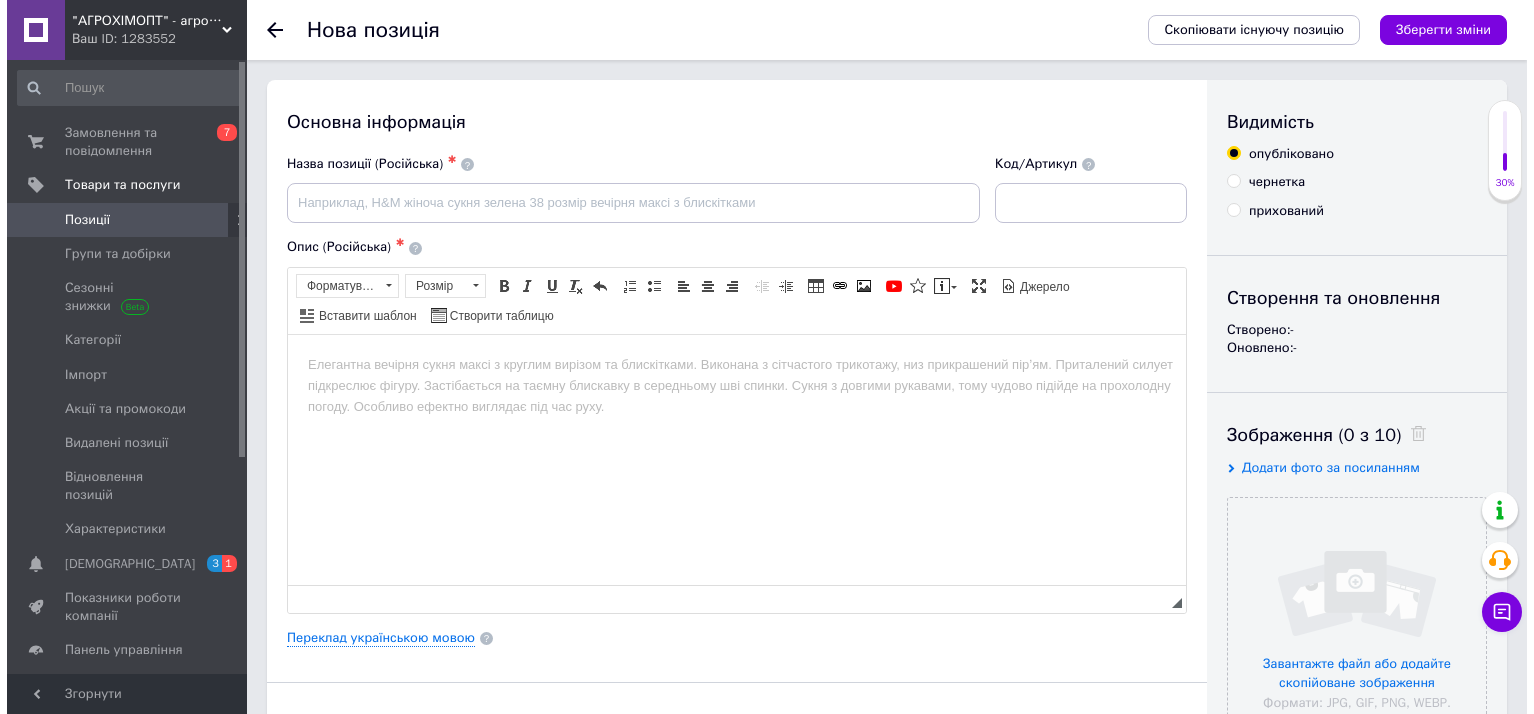 scroll, scrollTop: 0, scrollLeft: 0, axis: both 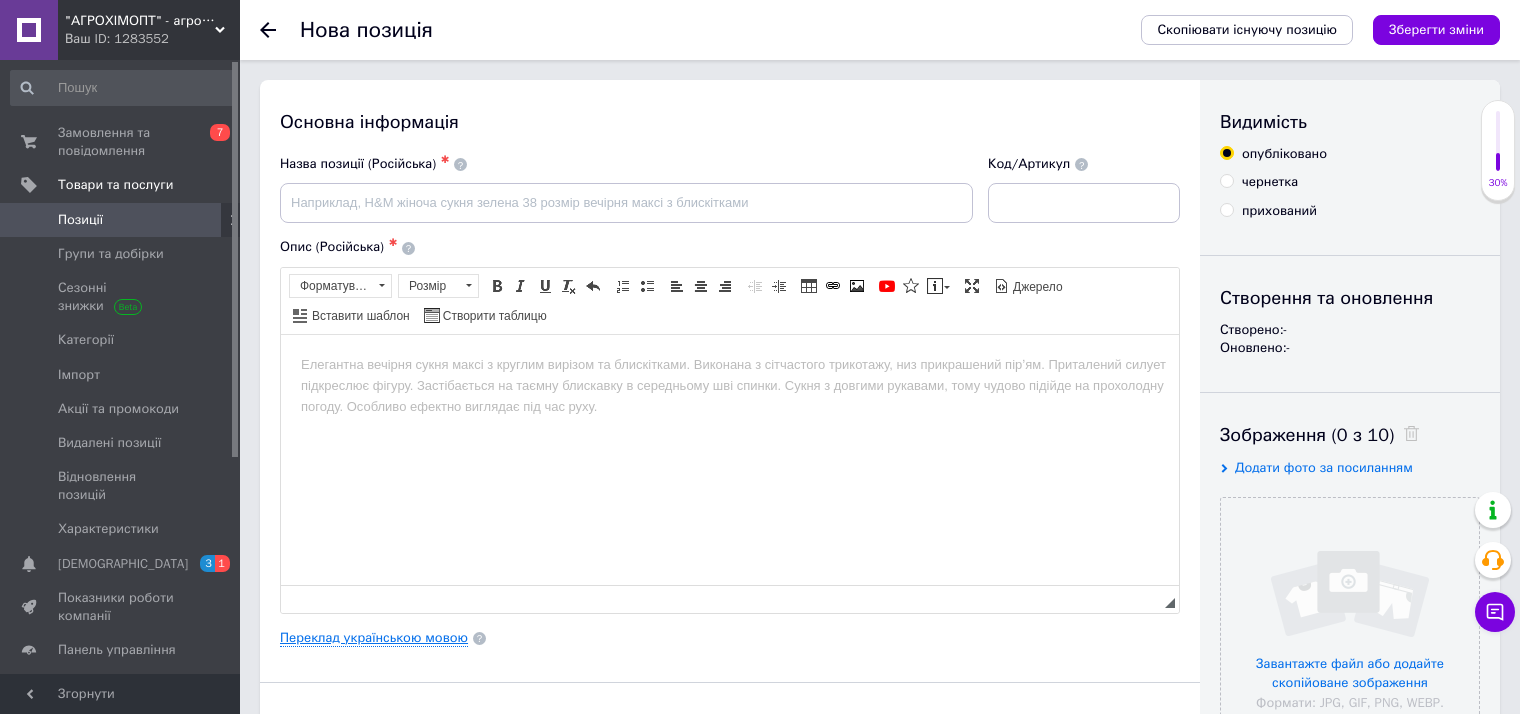 click on "Переклад українською мовою" at bounding box center (374, 638) 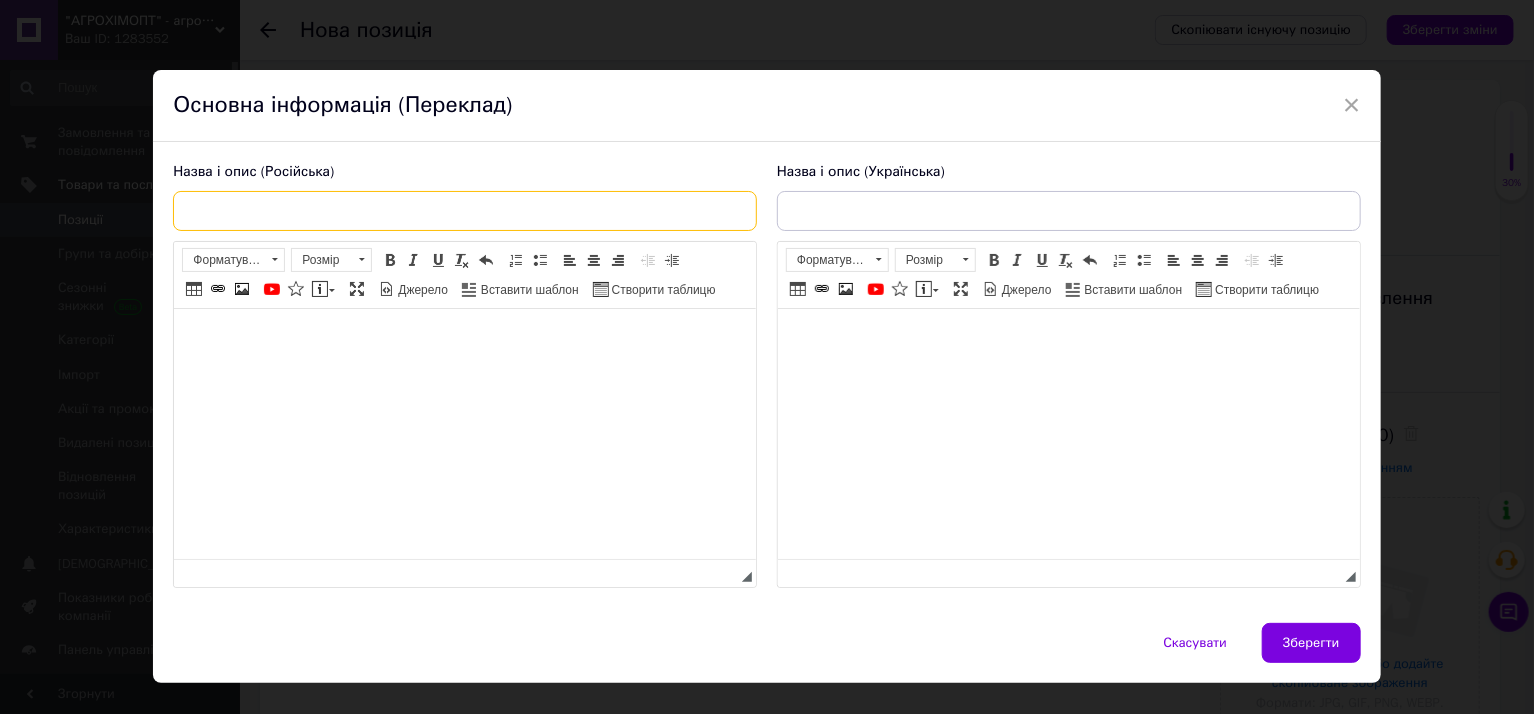 click at bounding box center [465, 211] 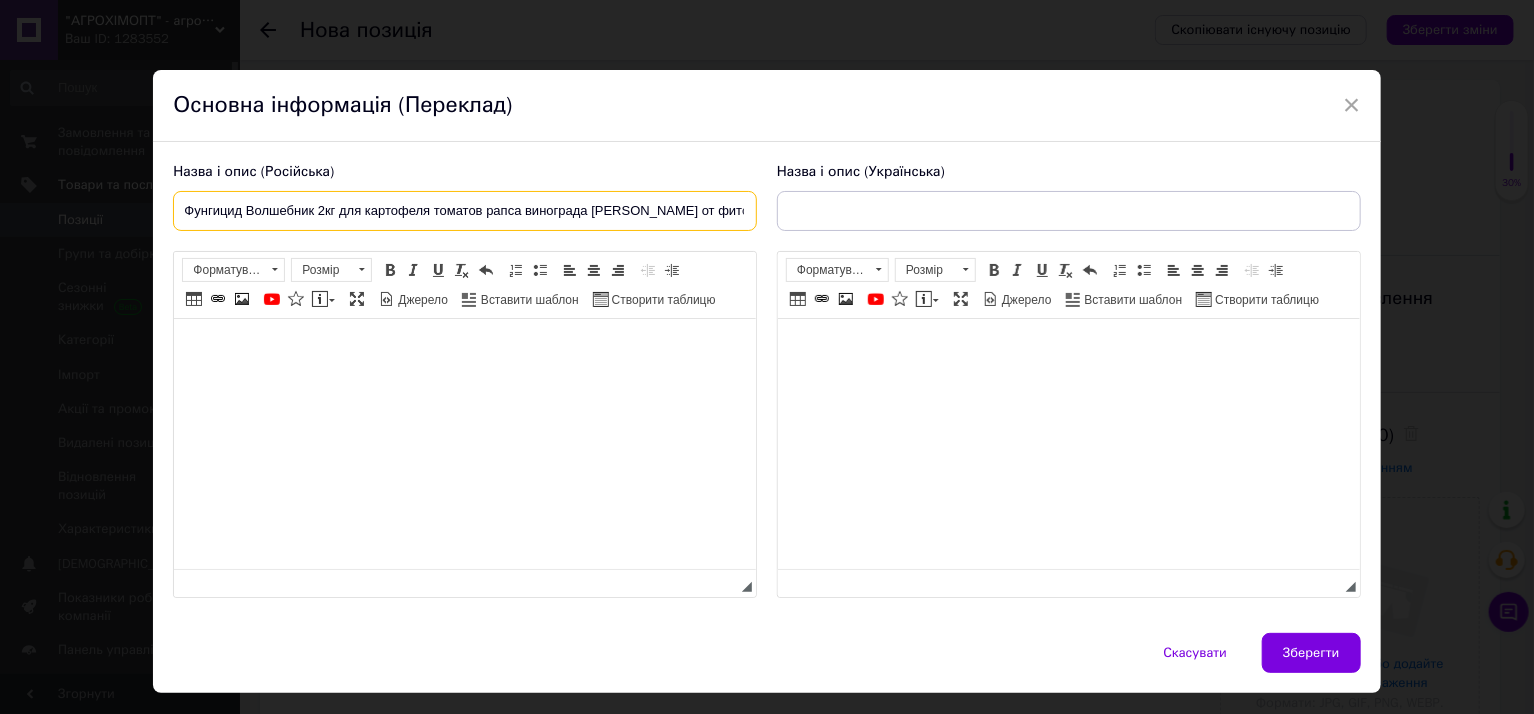 scroll, scrollTop: 0, scrollLeft: 171, axis: horizontal 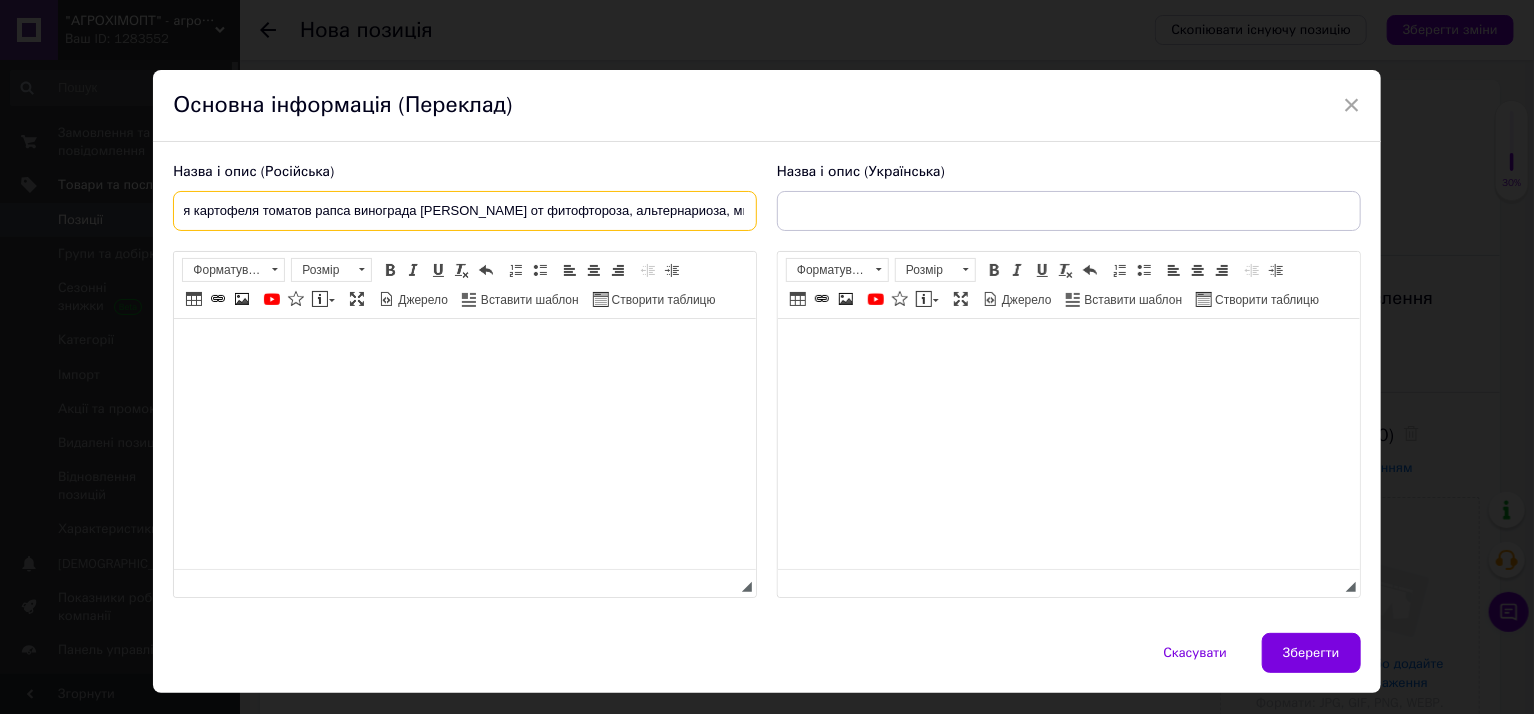 type on "Фунгицид Волшебник 2кг для картофеля томатов рапса винограда [PERSON_NAME] от фитофтороза, альтернариоза, милдь" 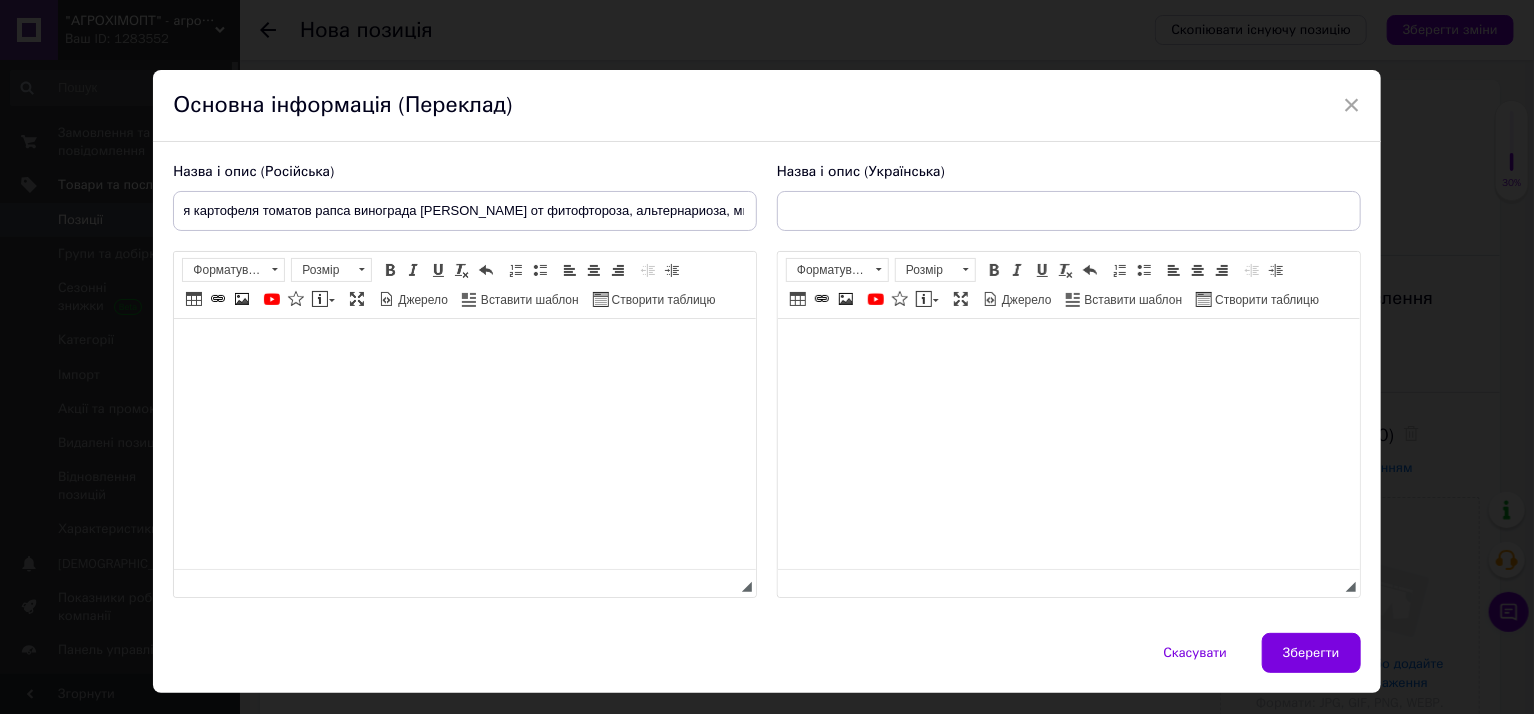 scroll, scrollTop: 0, scrollLeft: 0, axis: both 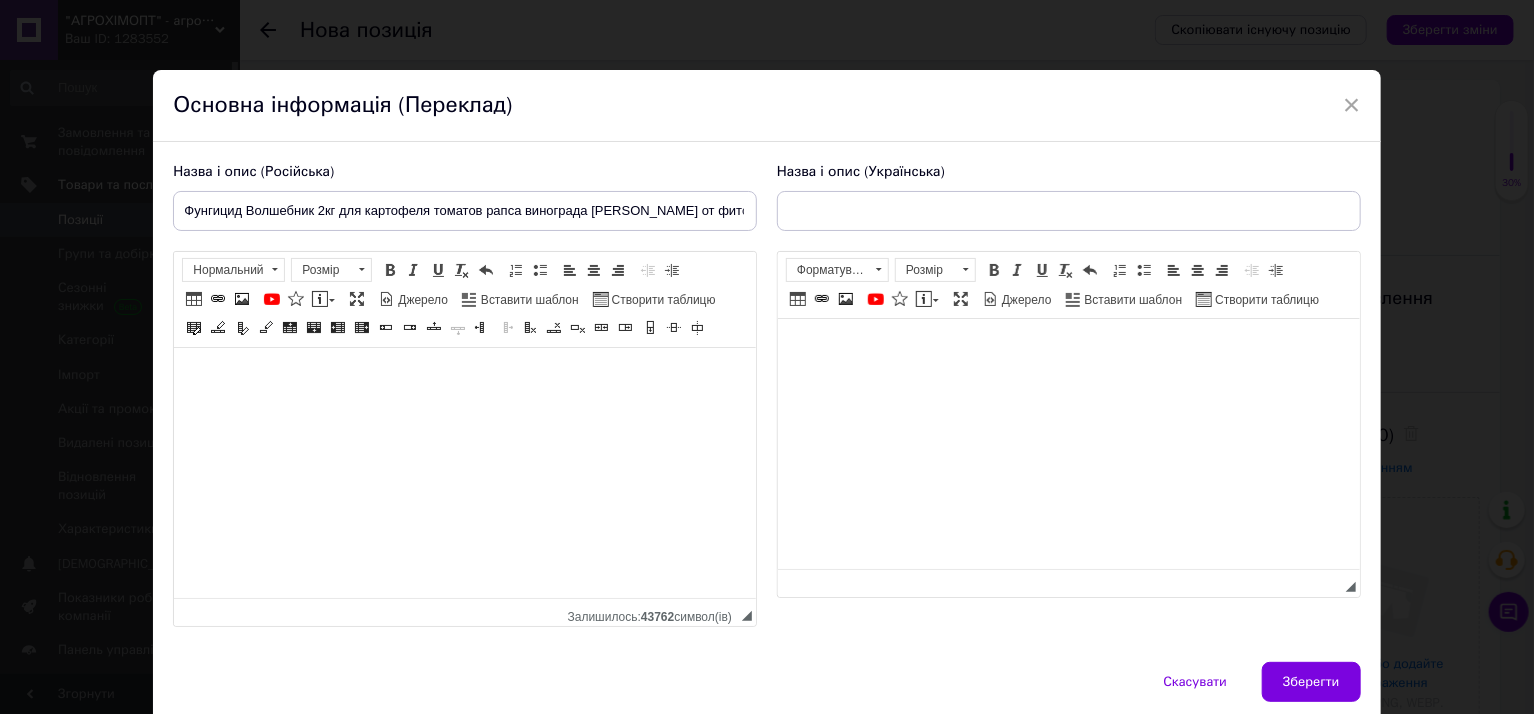 click on "Назва і опис (Українська)" at bounding box center (861, 171) 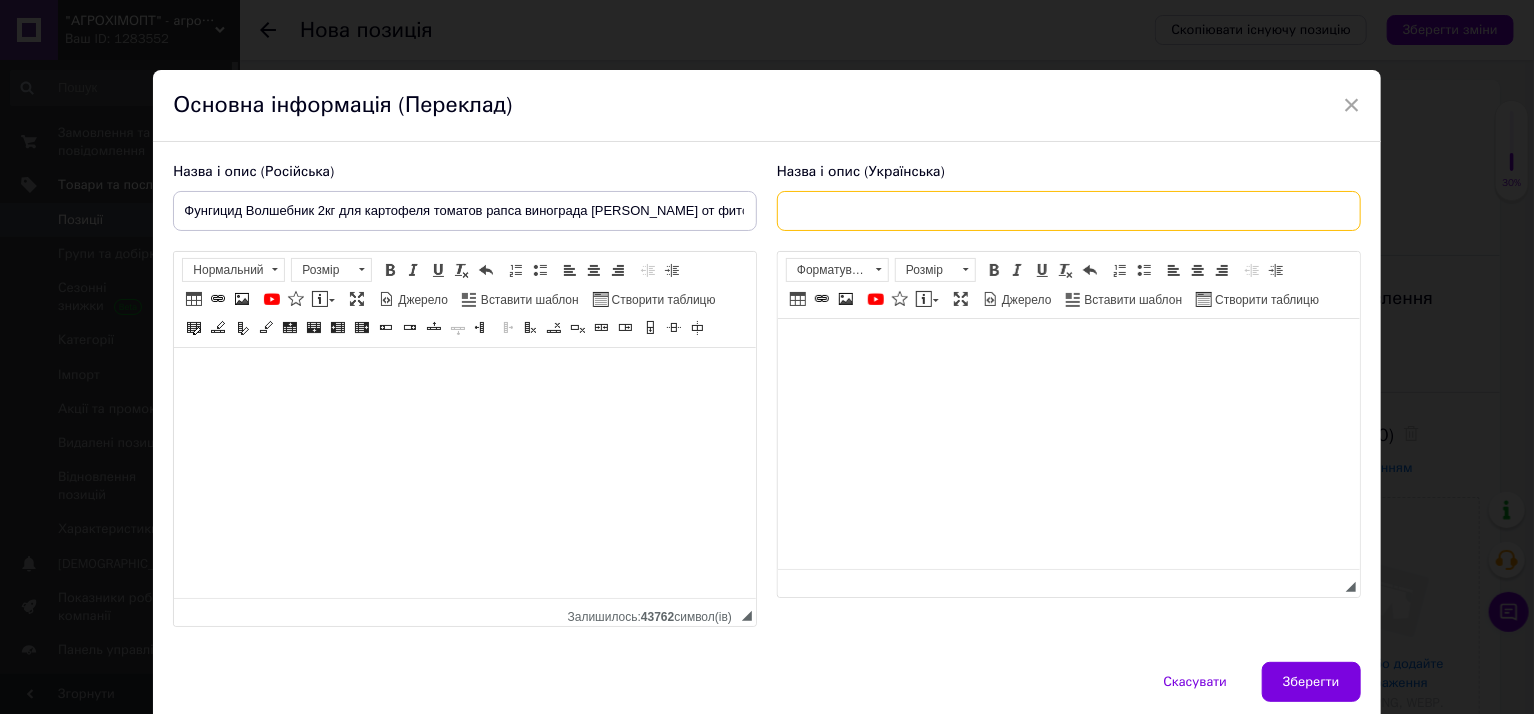 click at bounding box center [1069, 211] 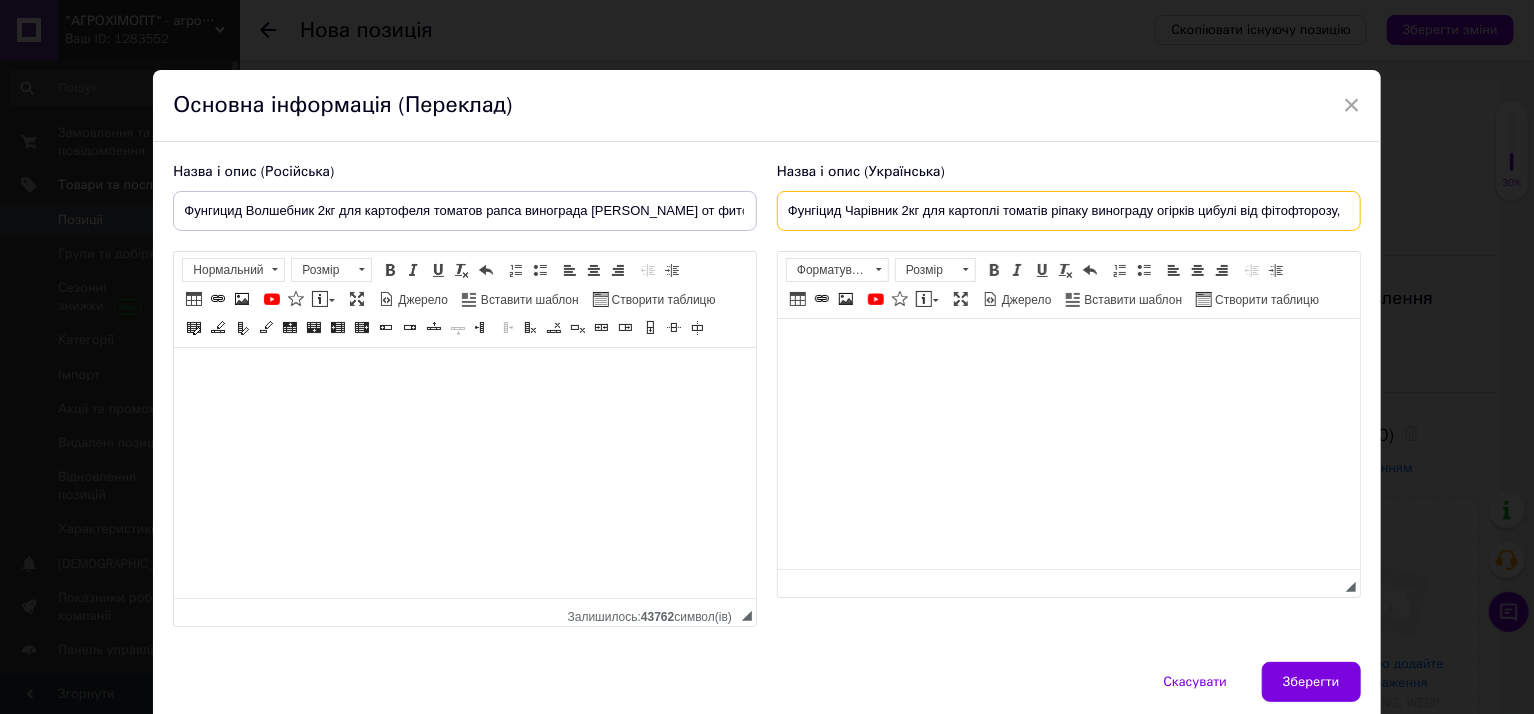 scroll, scrollTop: 0, scrollLeft: 232, axis: horizontal 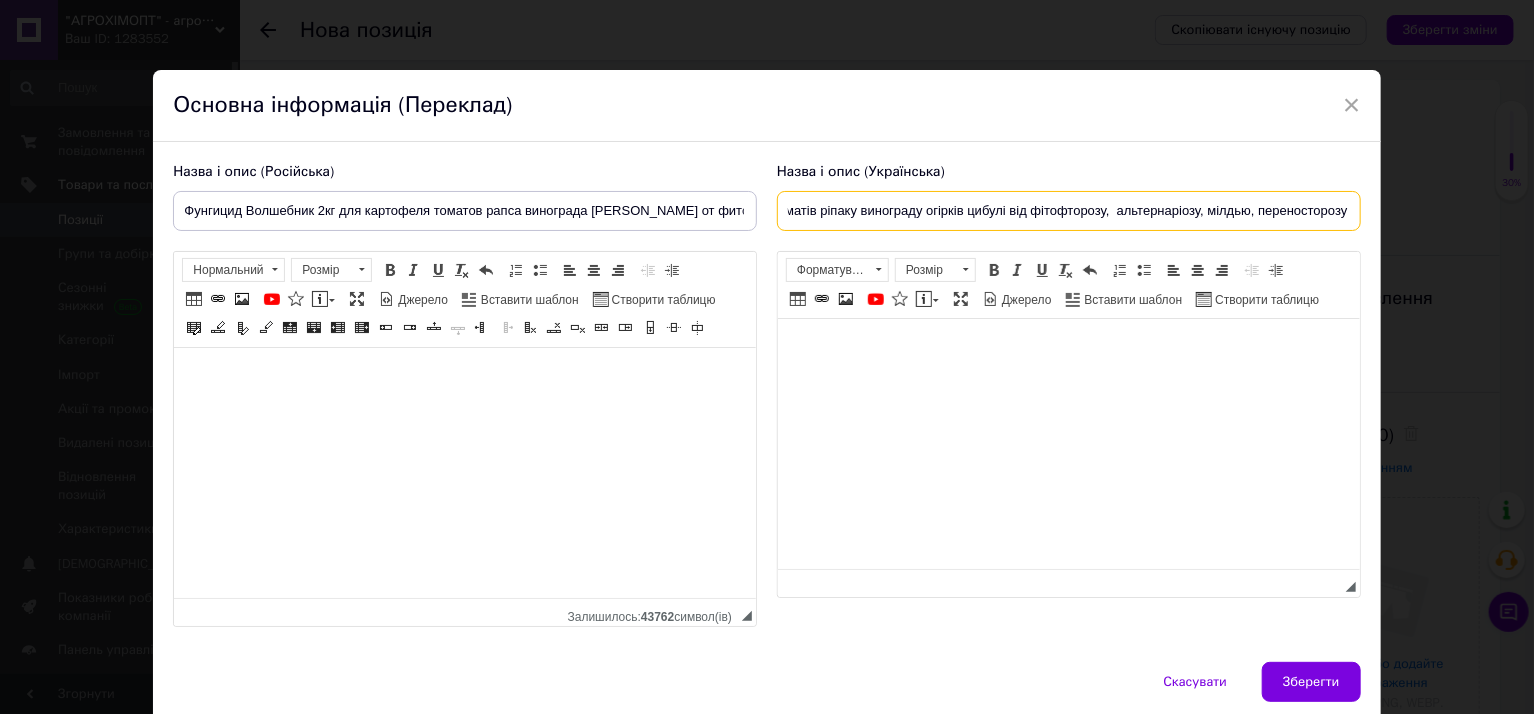 type on "Фунгіцид Чарівник 2кг для картоплі томатів ріпаку винограду огірків цибулі від фітофторозу,  альтернаріозу, мілдью, переносторозу" 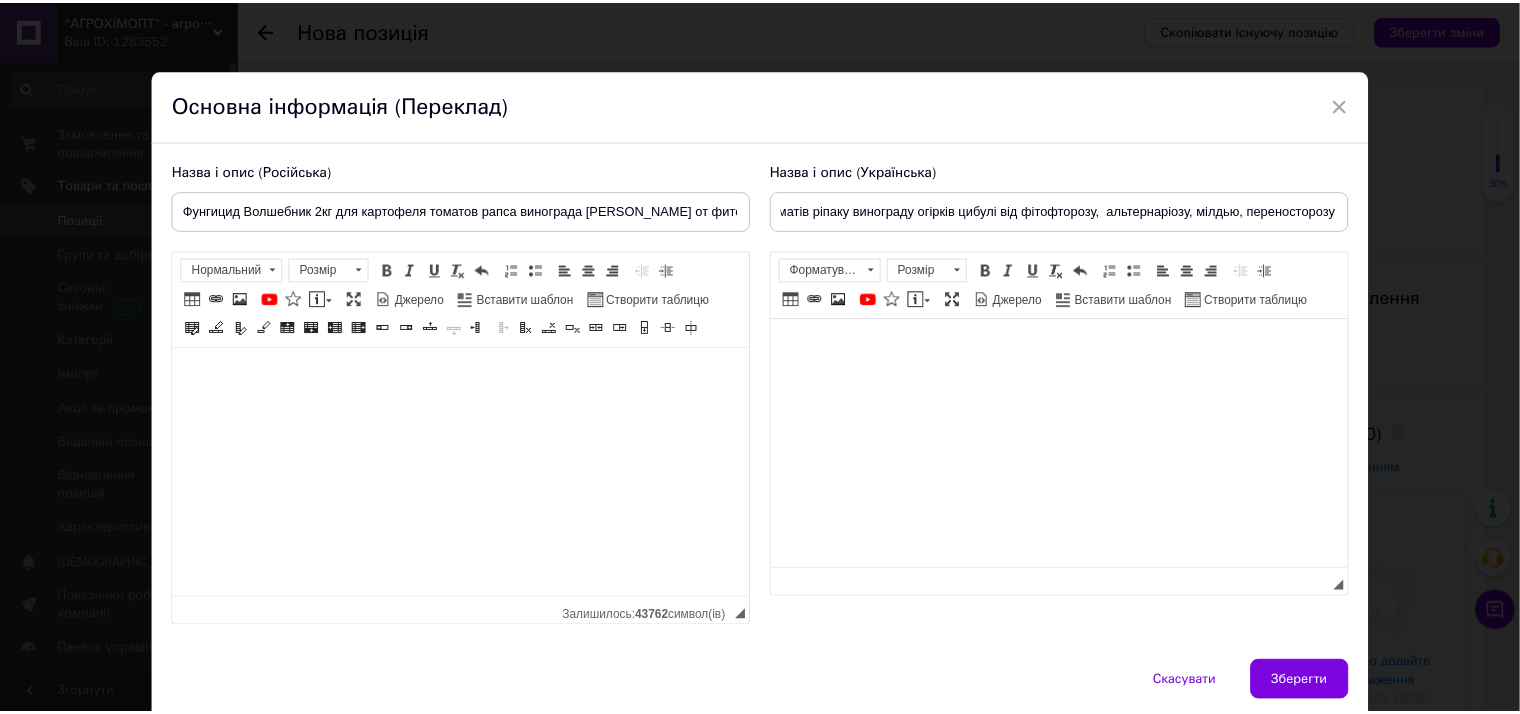 scroll, scrollTop: 0, scrollLeft: 0, axis: both 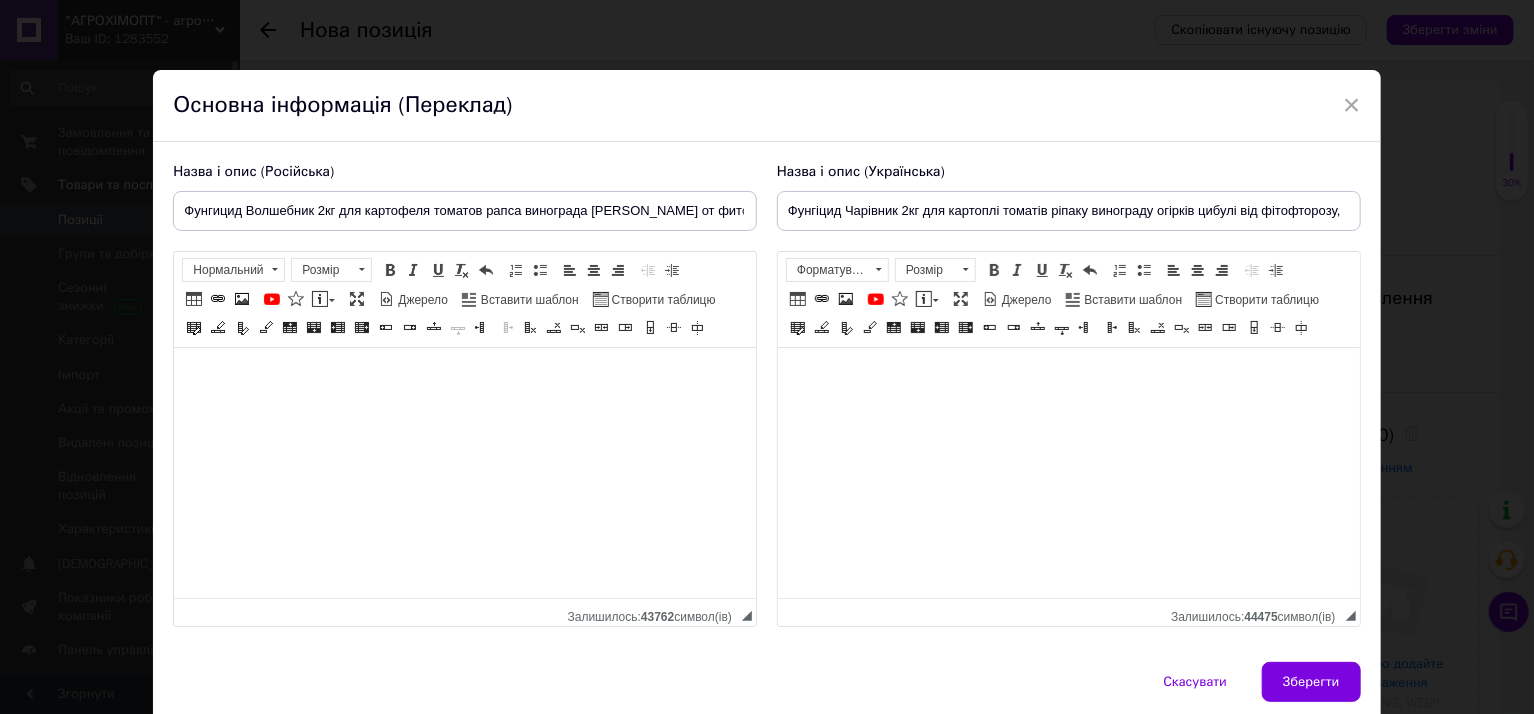drag, startPoint x: 1298, startPoint y: 669, endPoint x: 1254, endPoint y: 331, distance: 340.85187 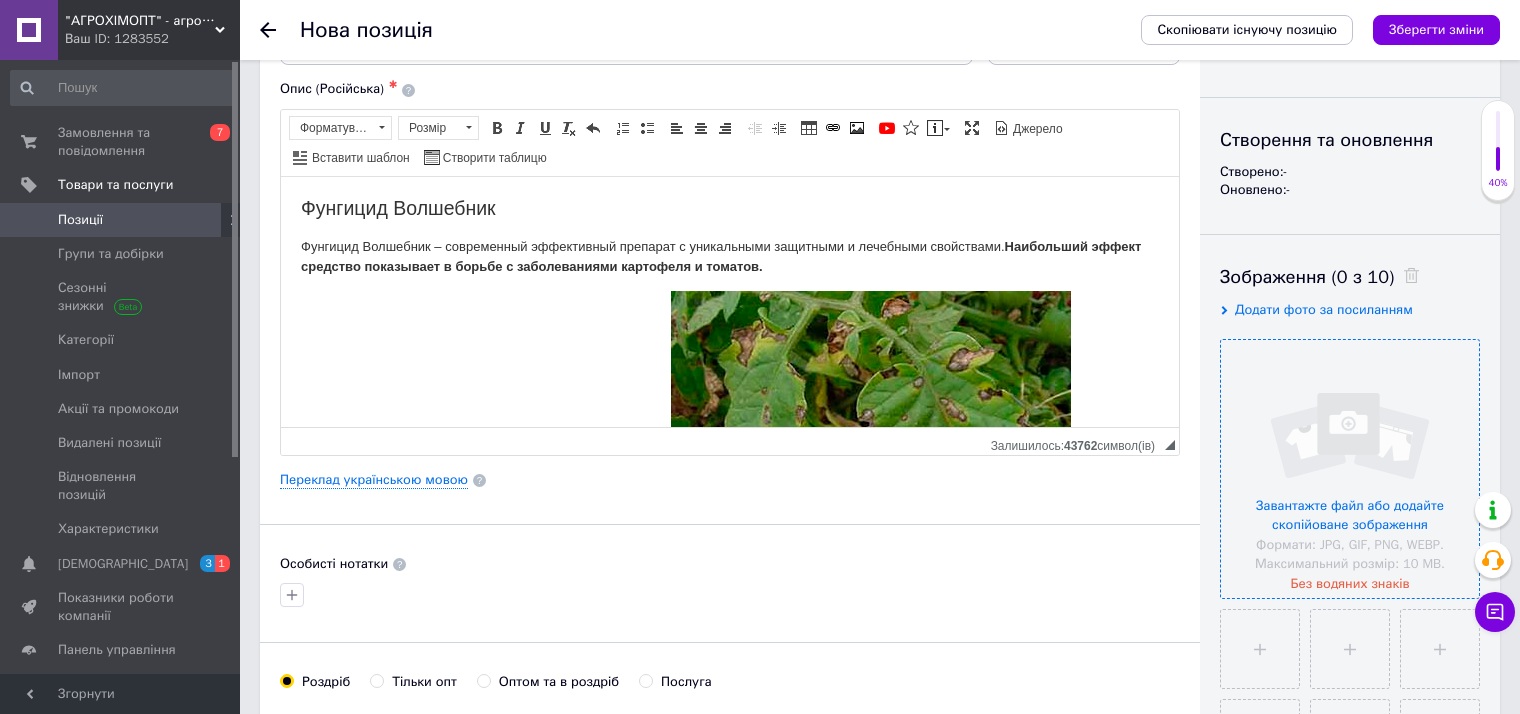 scroll, scrollTop: 200, scrollLeft: 0, axis: vertical 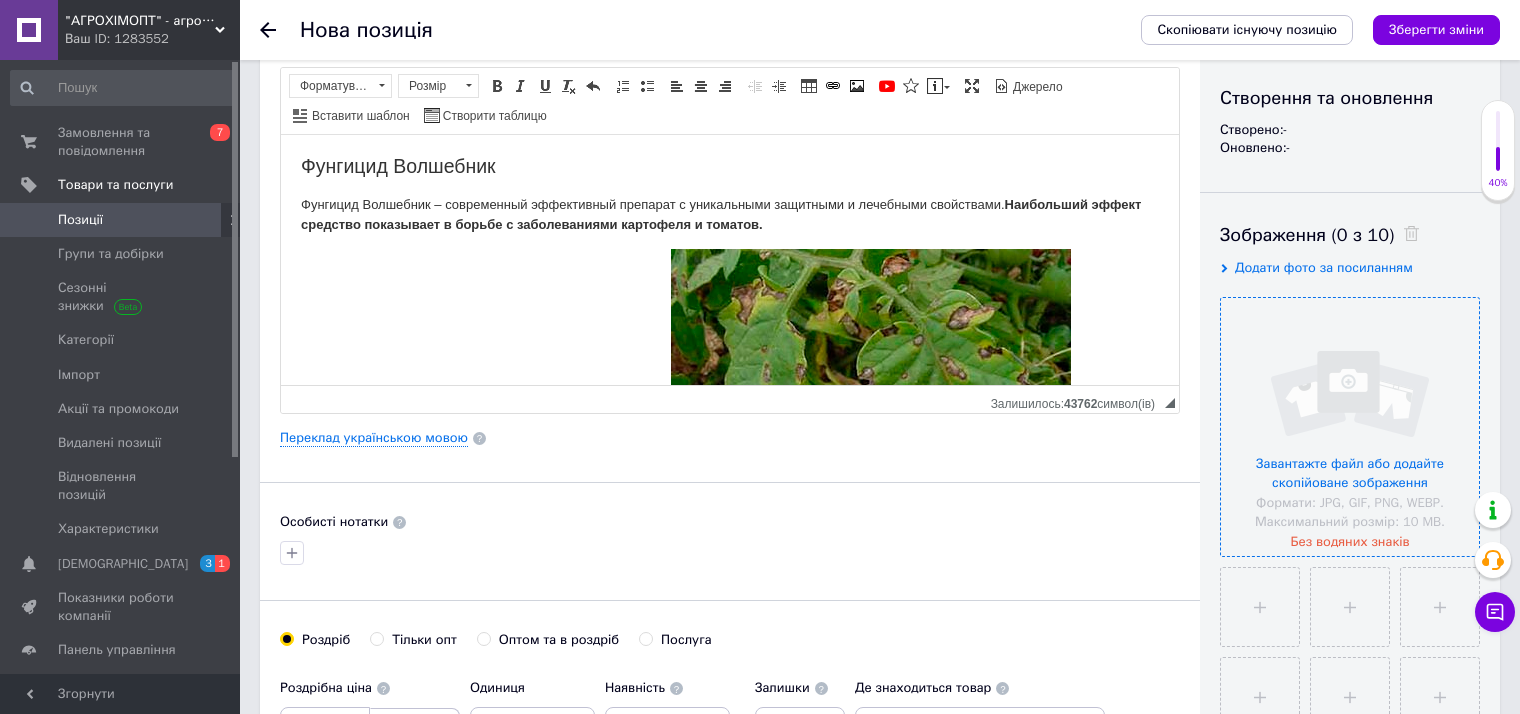 click at bounding box center [1350, 427] 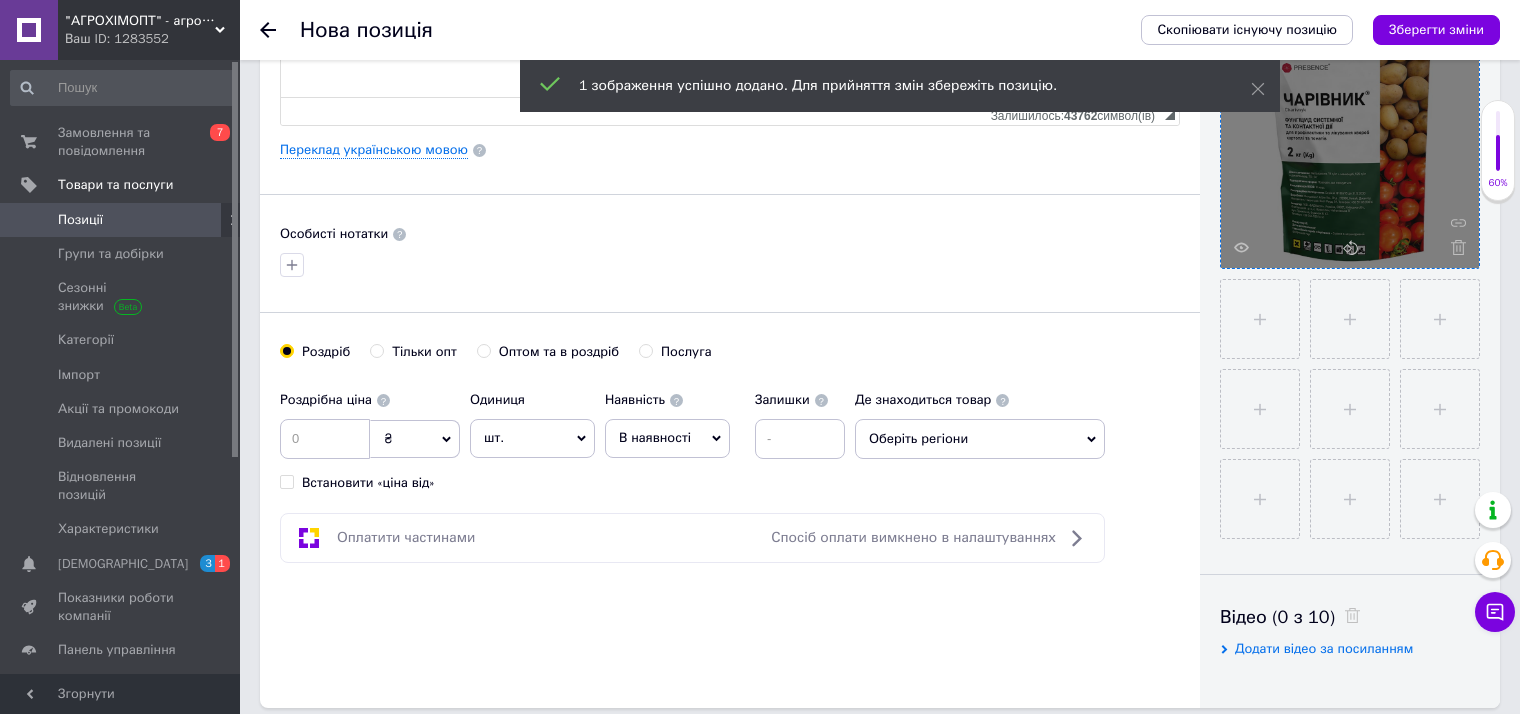 scroll, scrollTop: 500, scrollLeft: 0, axis: vertical 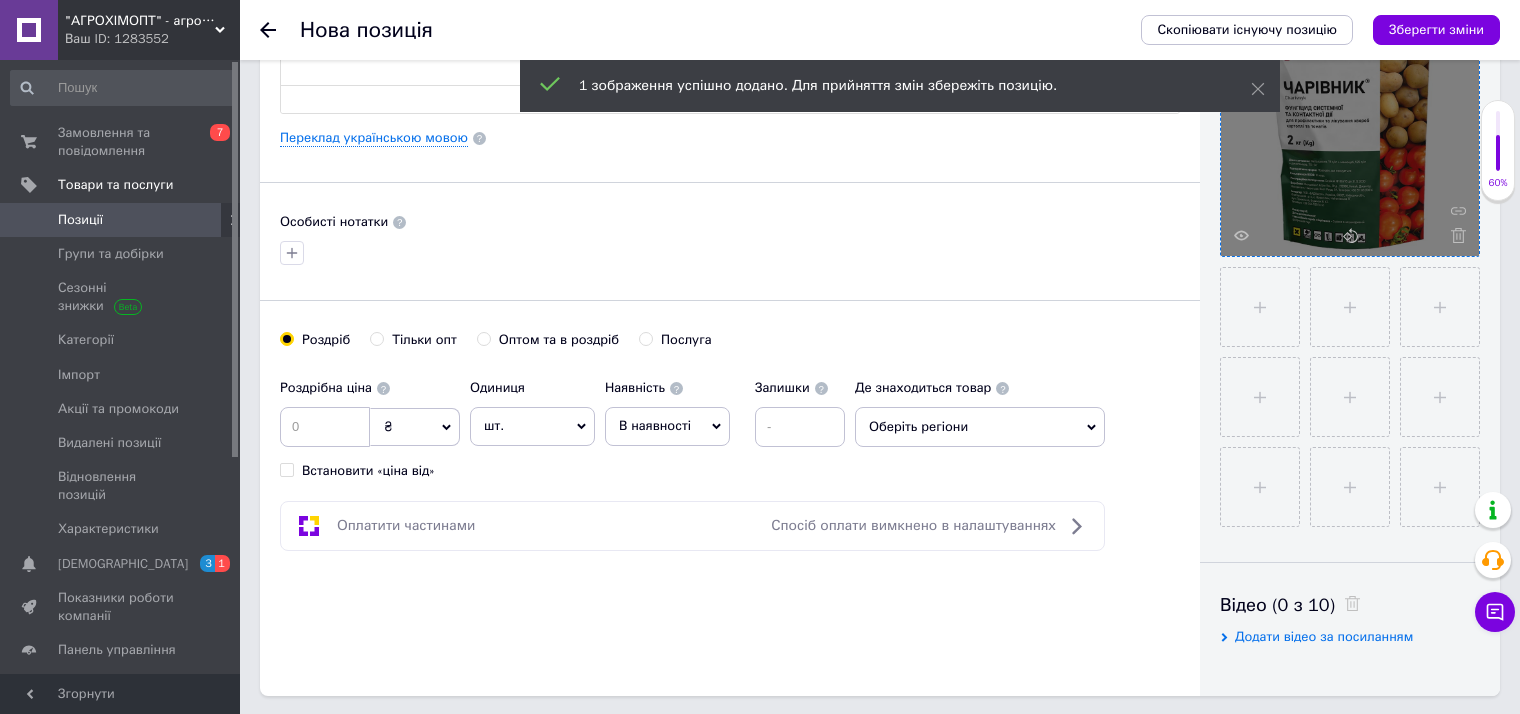 click on "Оптом та в роздріб" at bounding box center [483, 338] 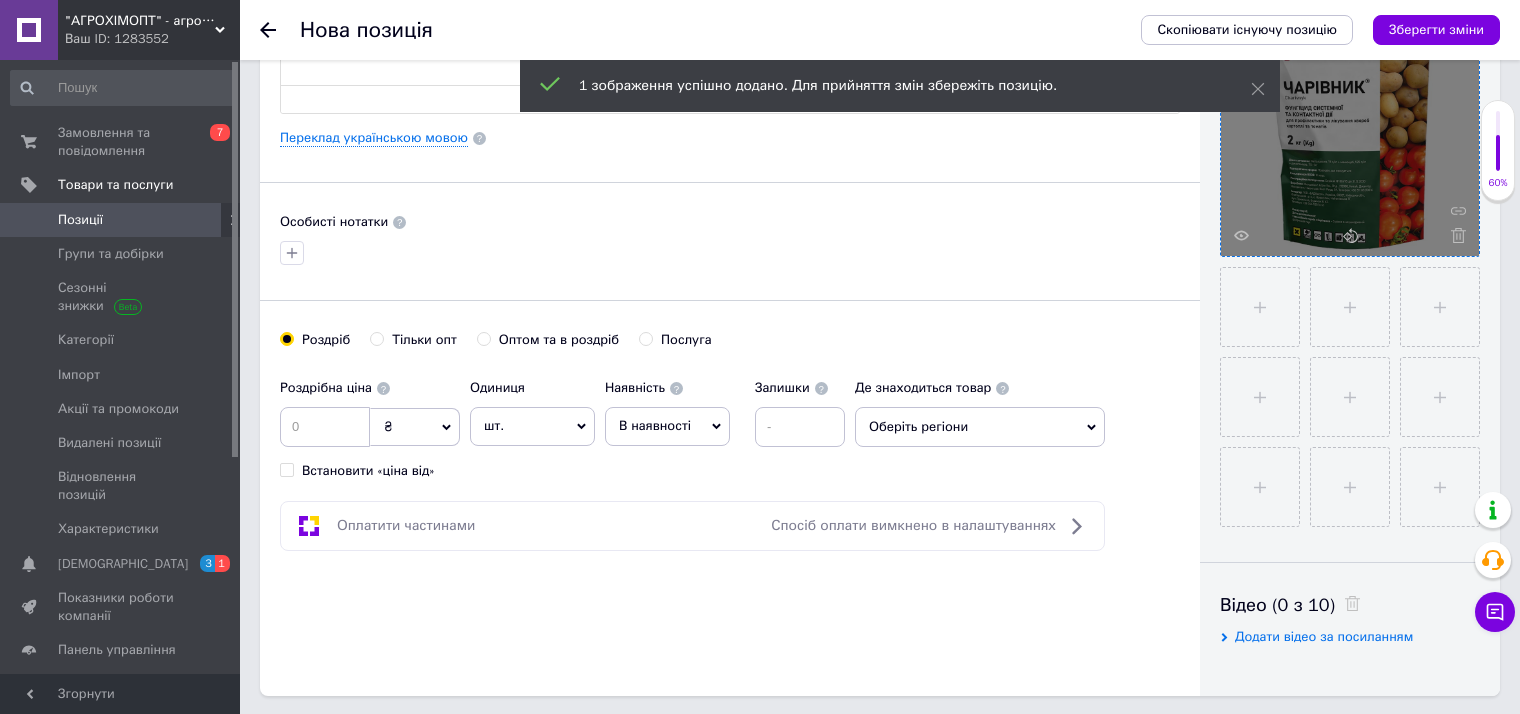 radio on "true" 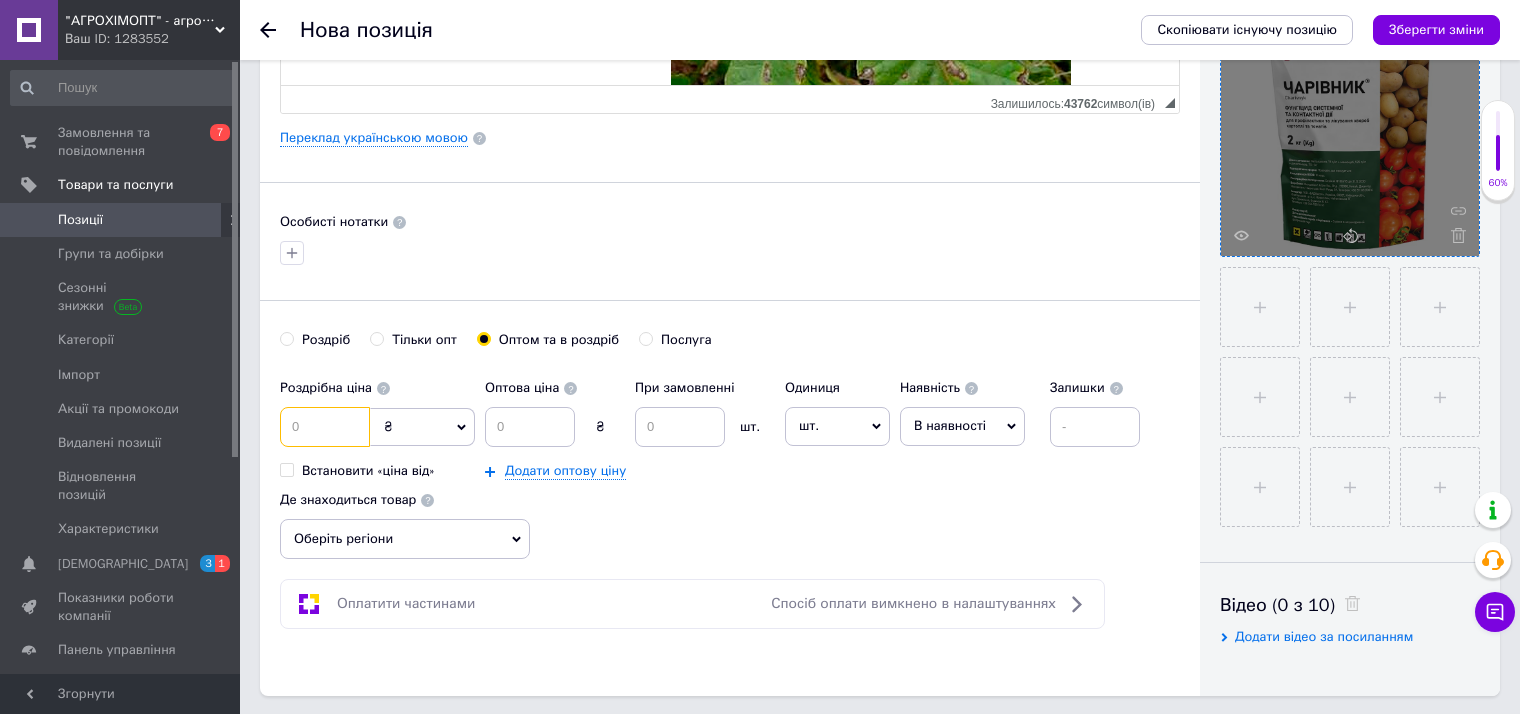 click at bounding box center [325, 427] 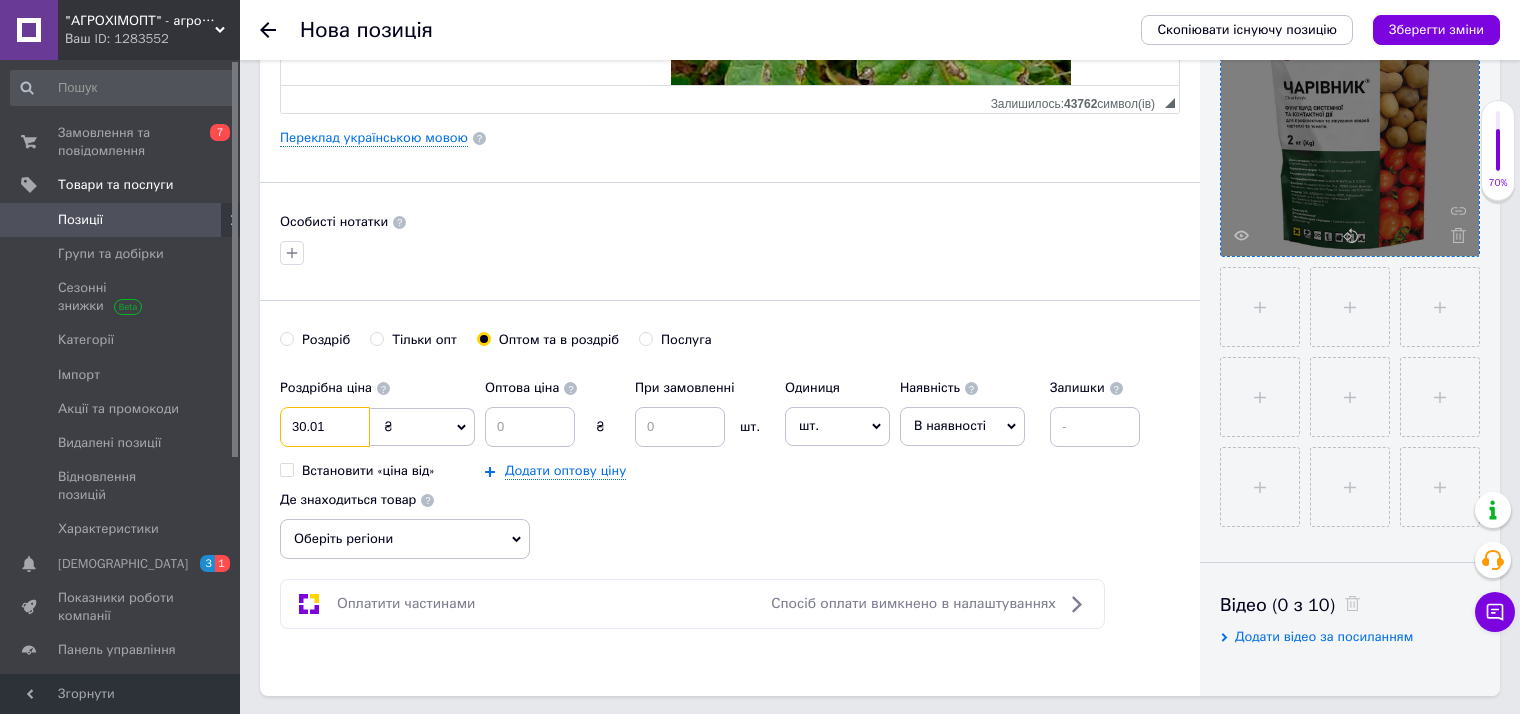 type on "30.01" 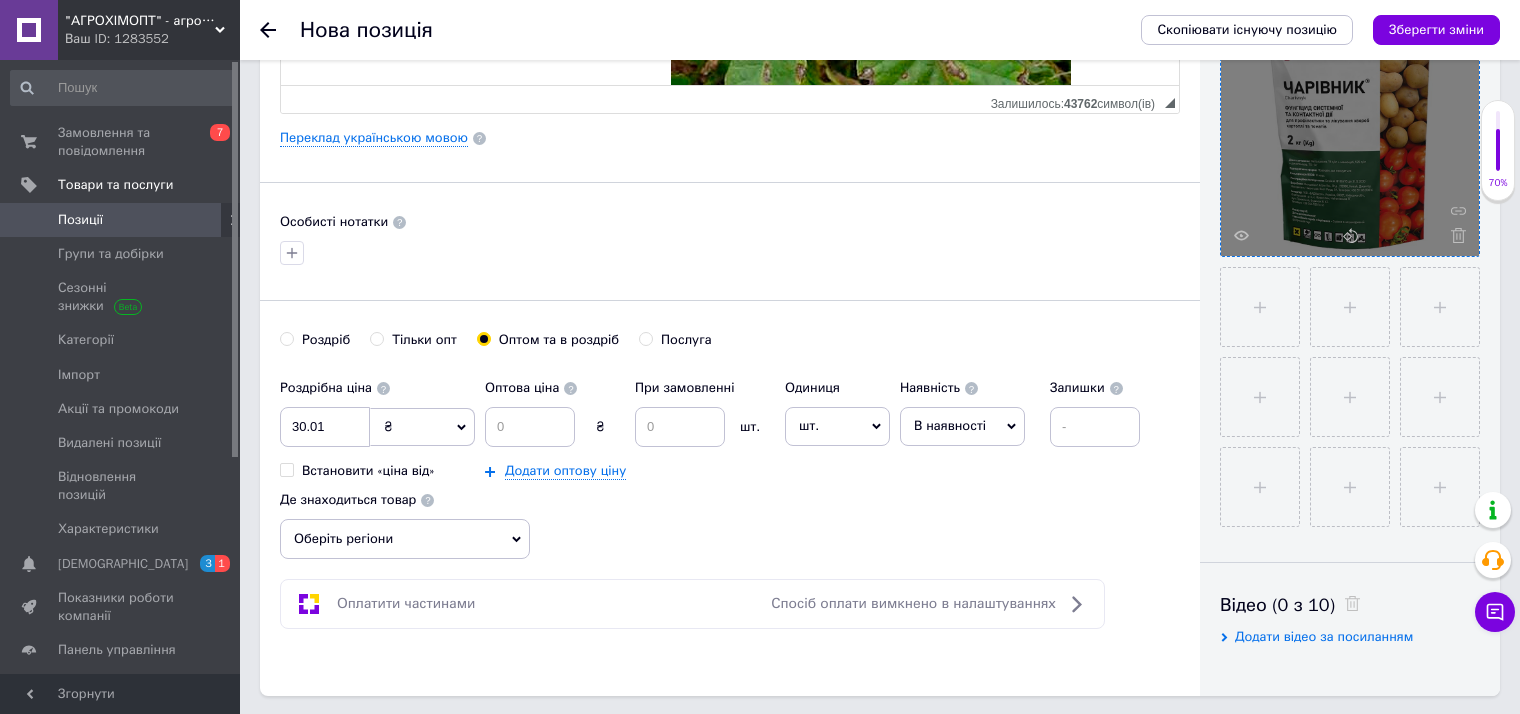click on "₴" at bounding box center (422, 427) 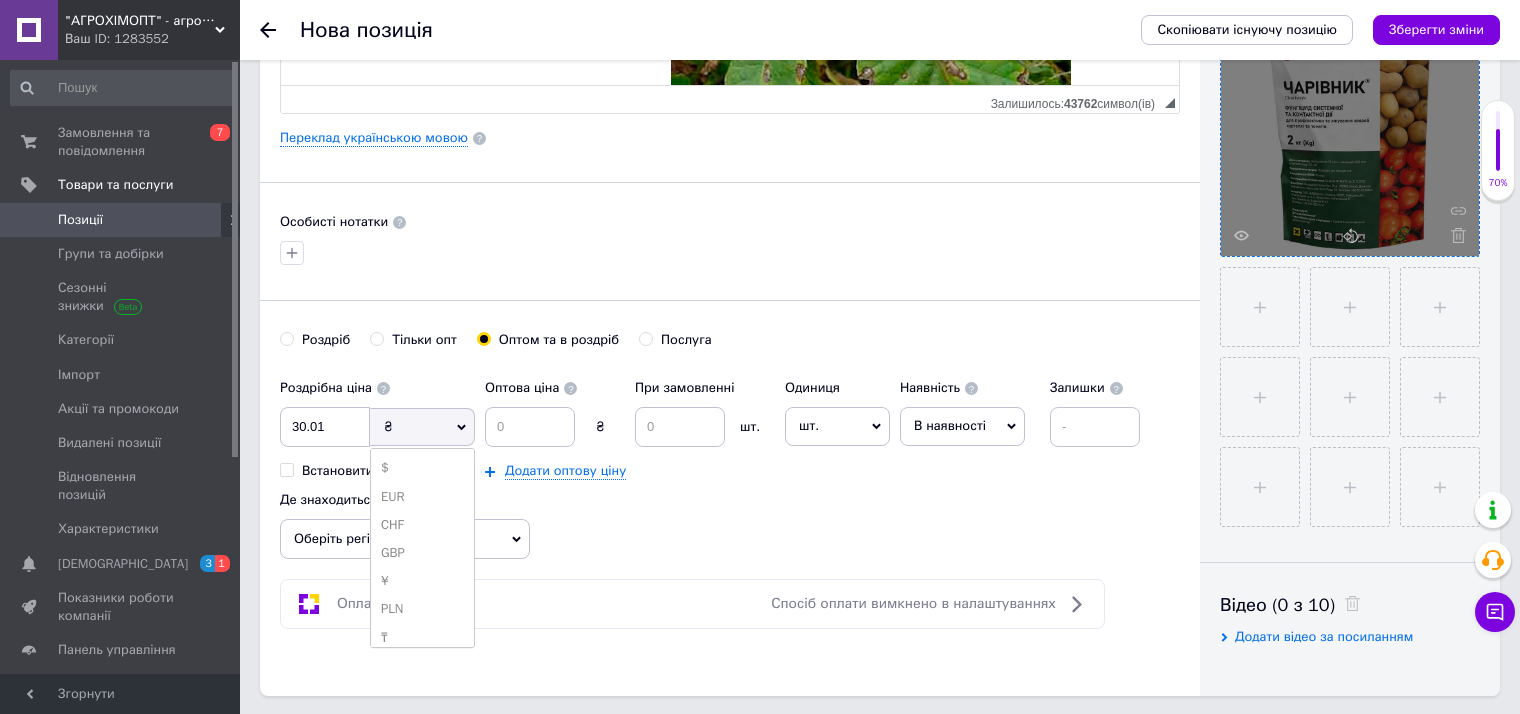 click on "$" at bounding box center (422, 468) 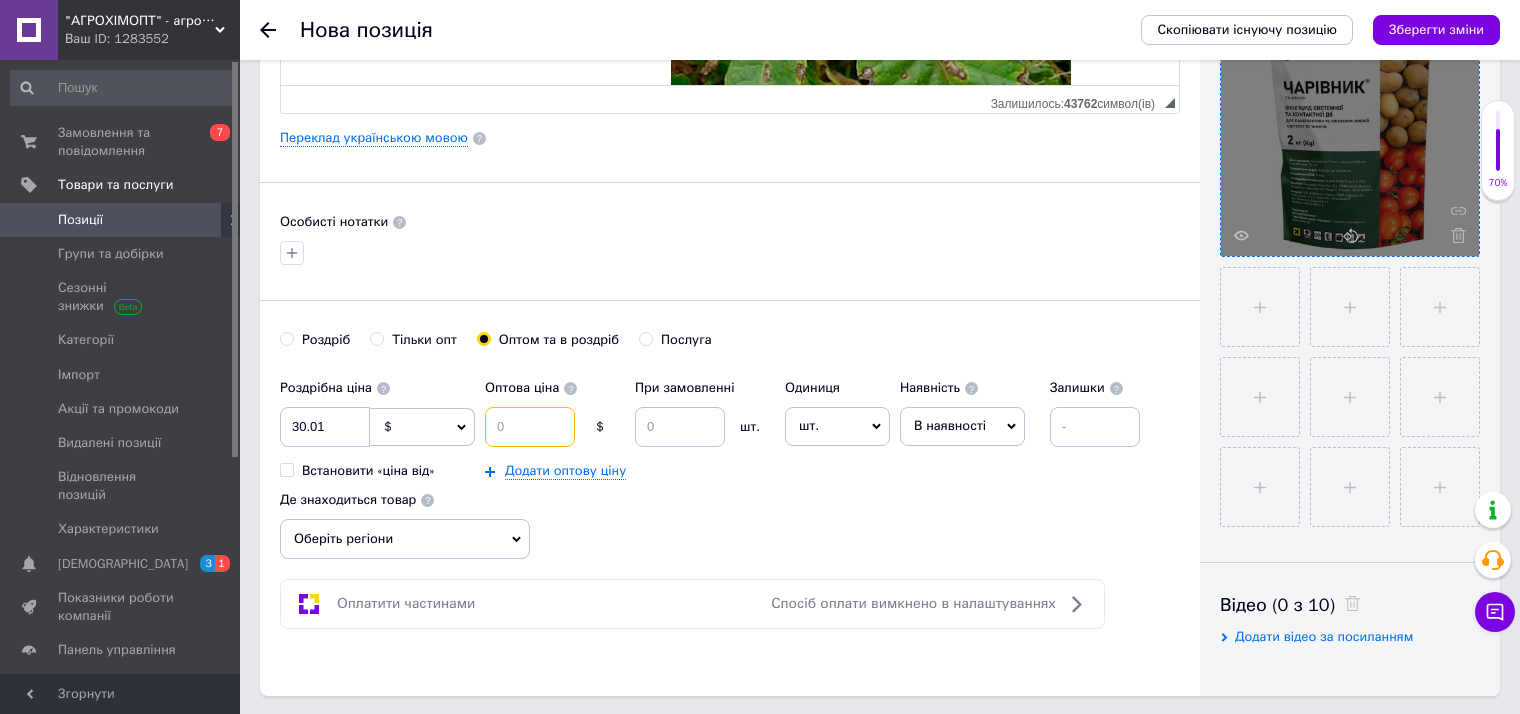 click at bounding box center [530, 427] 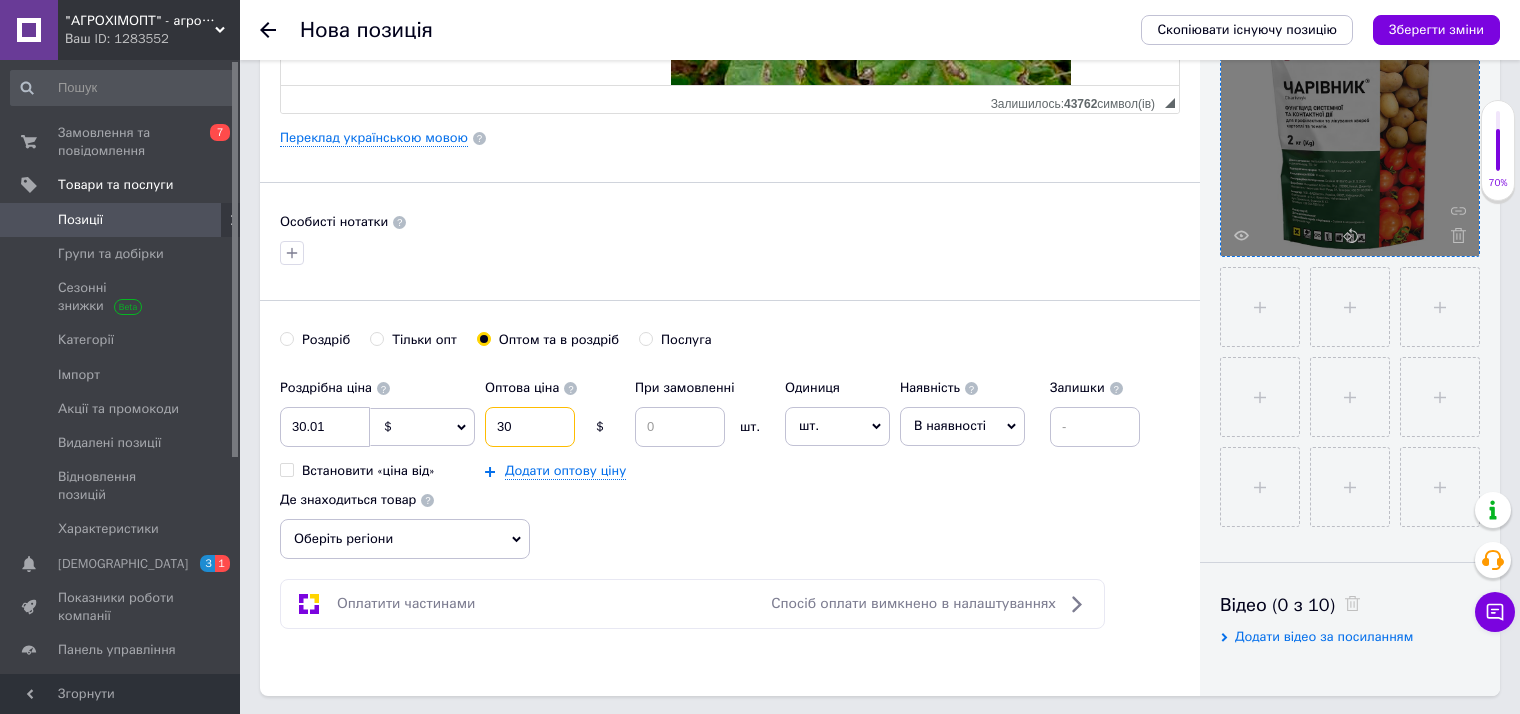 type on "30" 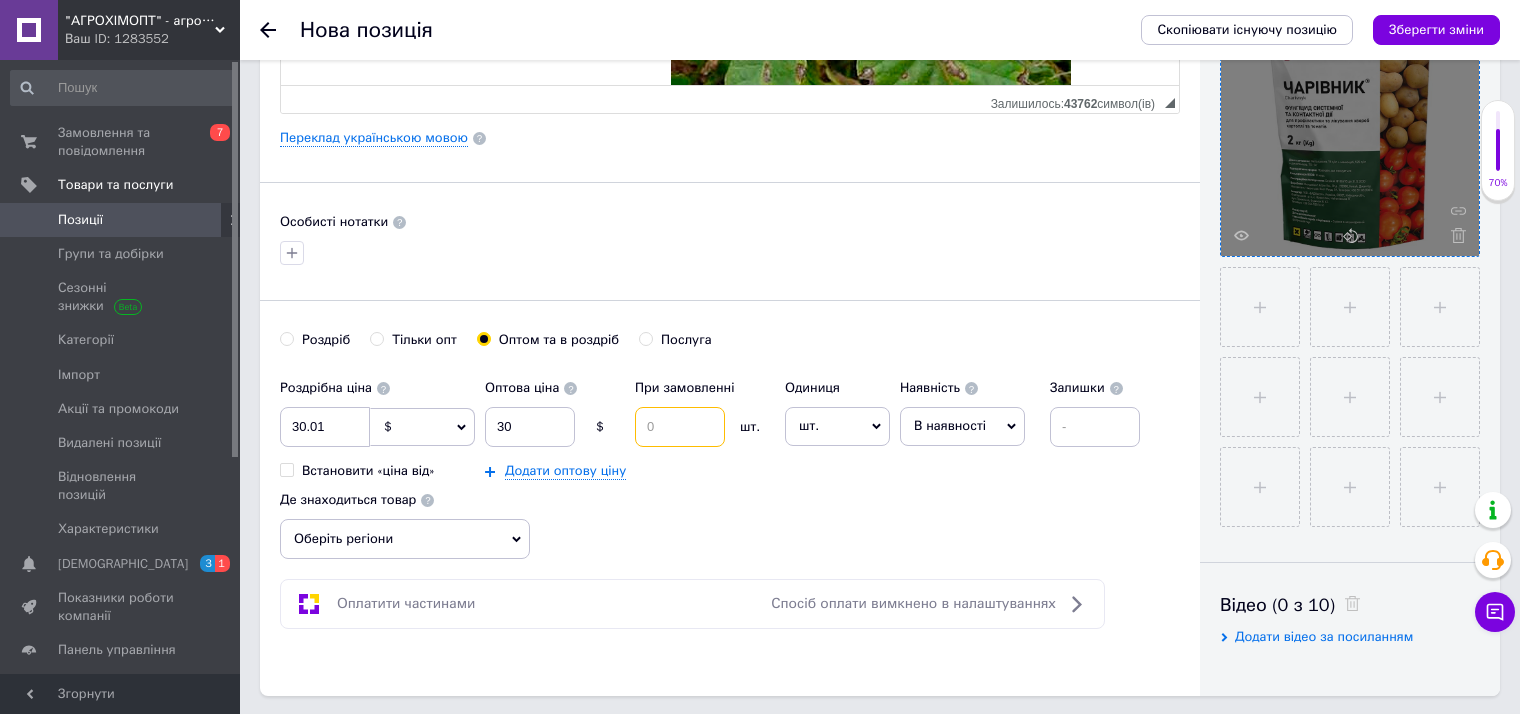click at bounding box center [680, 427] 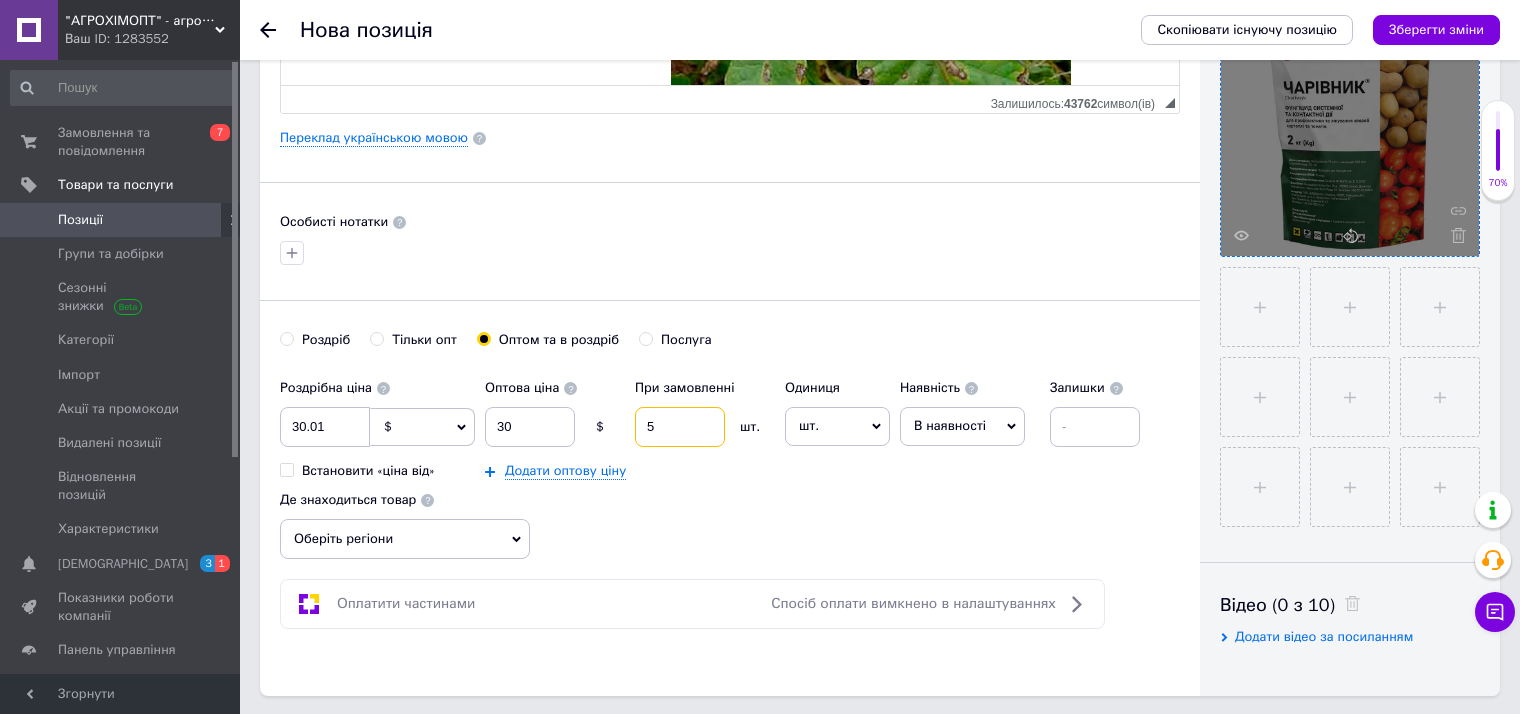 type on "5" 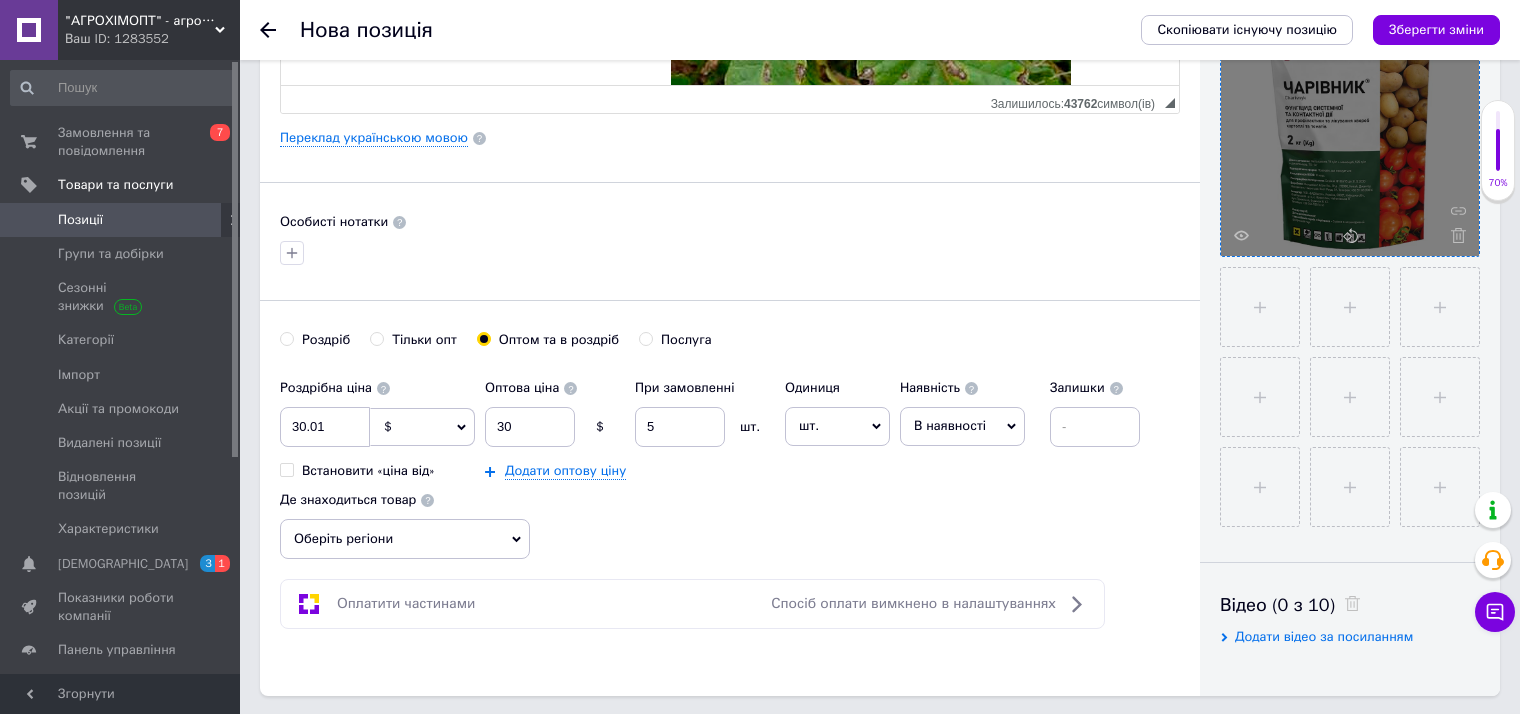 click on "шт." at bounding box center [837, 426] 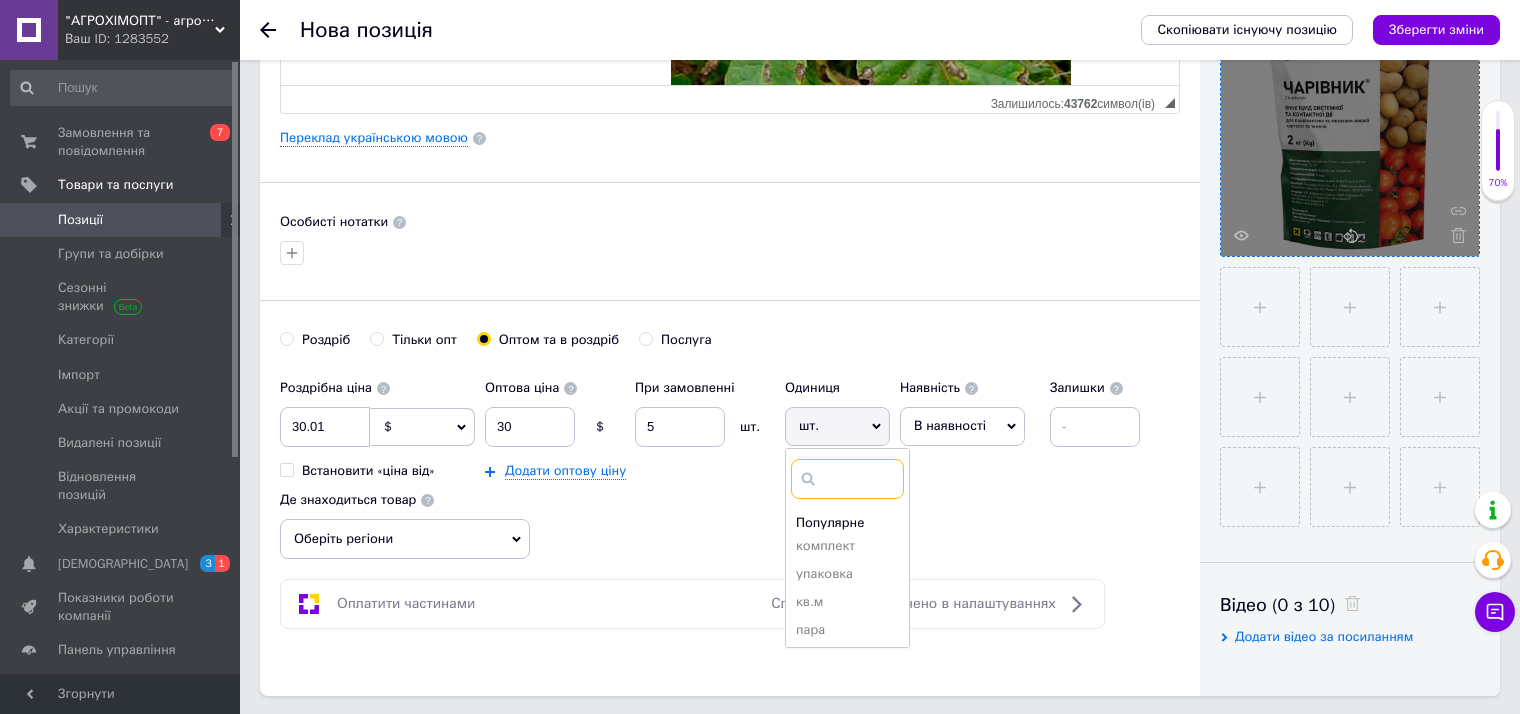 click at bounding box center (847, 479) 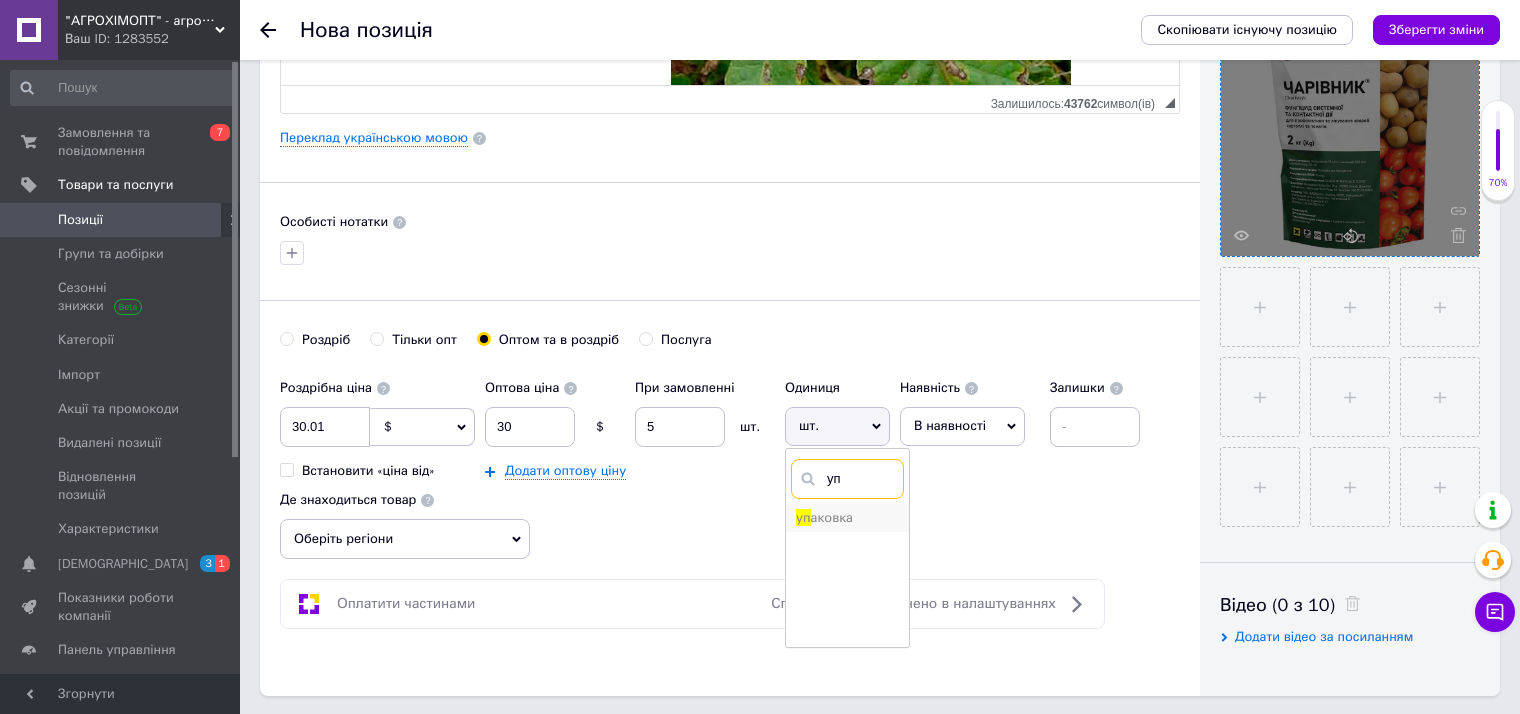 type on "уп" 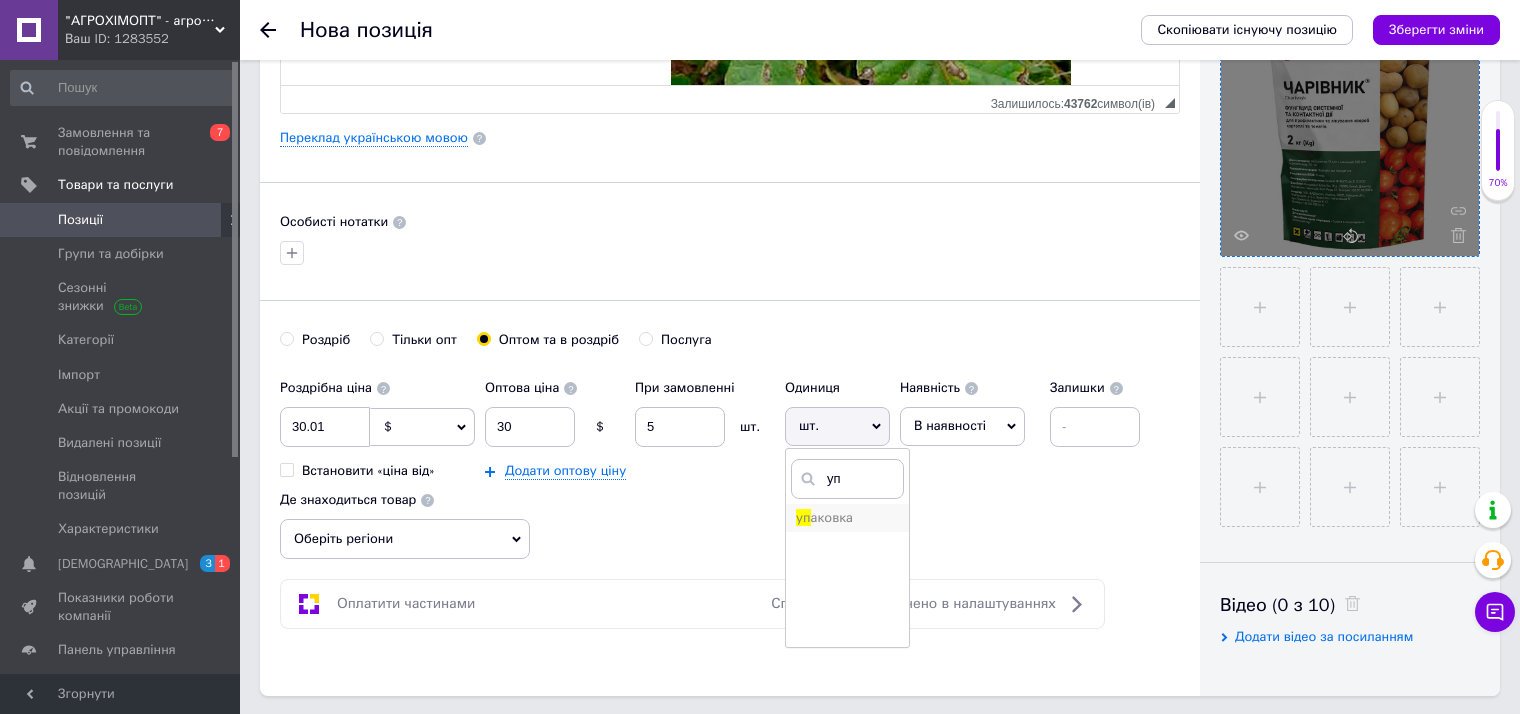 click on "аковка" at bounding box center (832, 517) 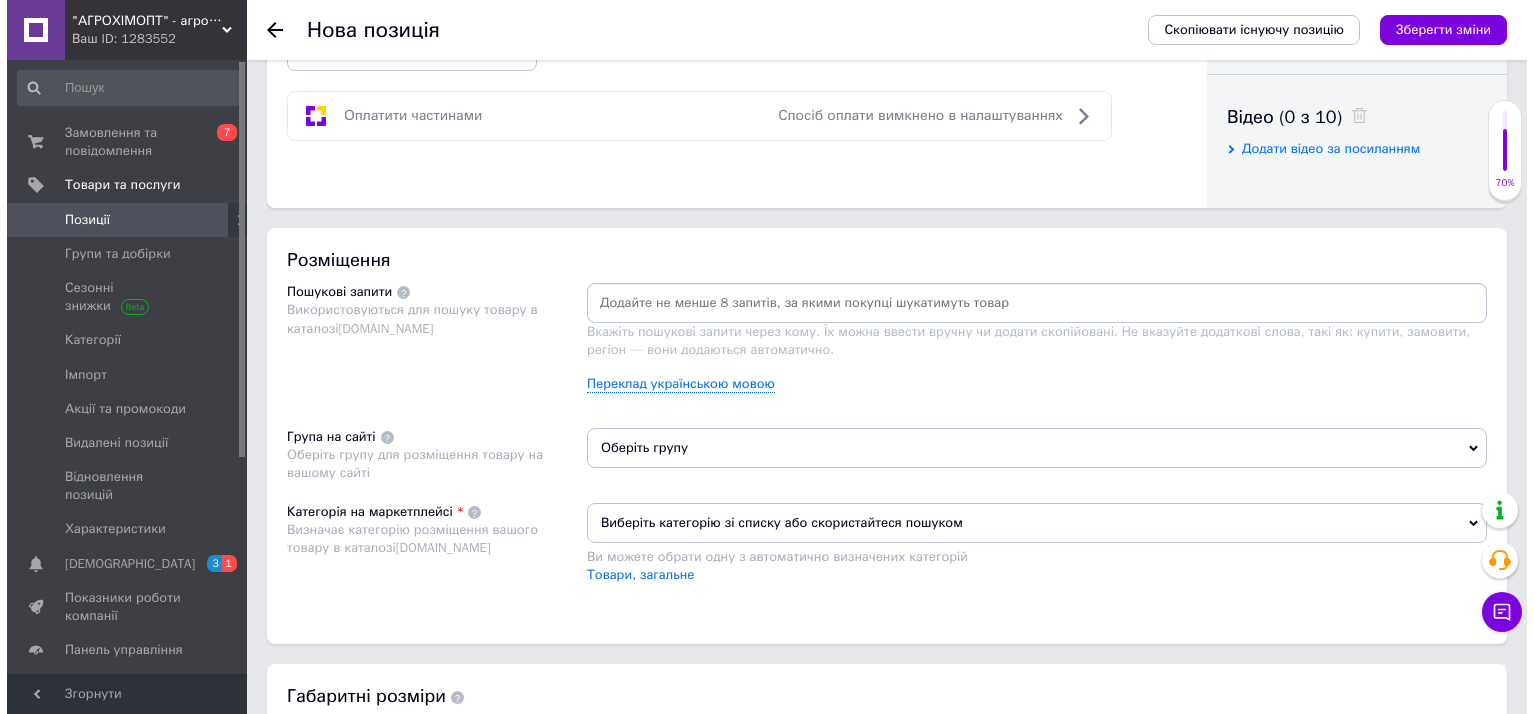 scroll, scrollTop: 1000, scrollLeft: 0, axis: vertical 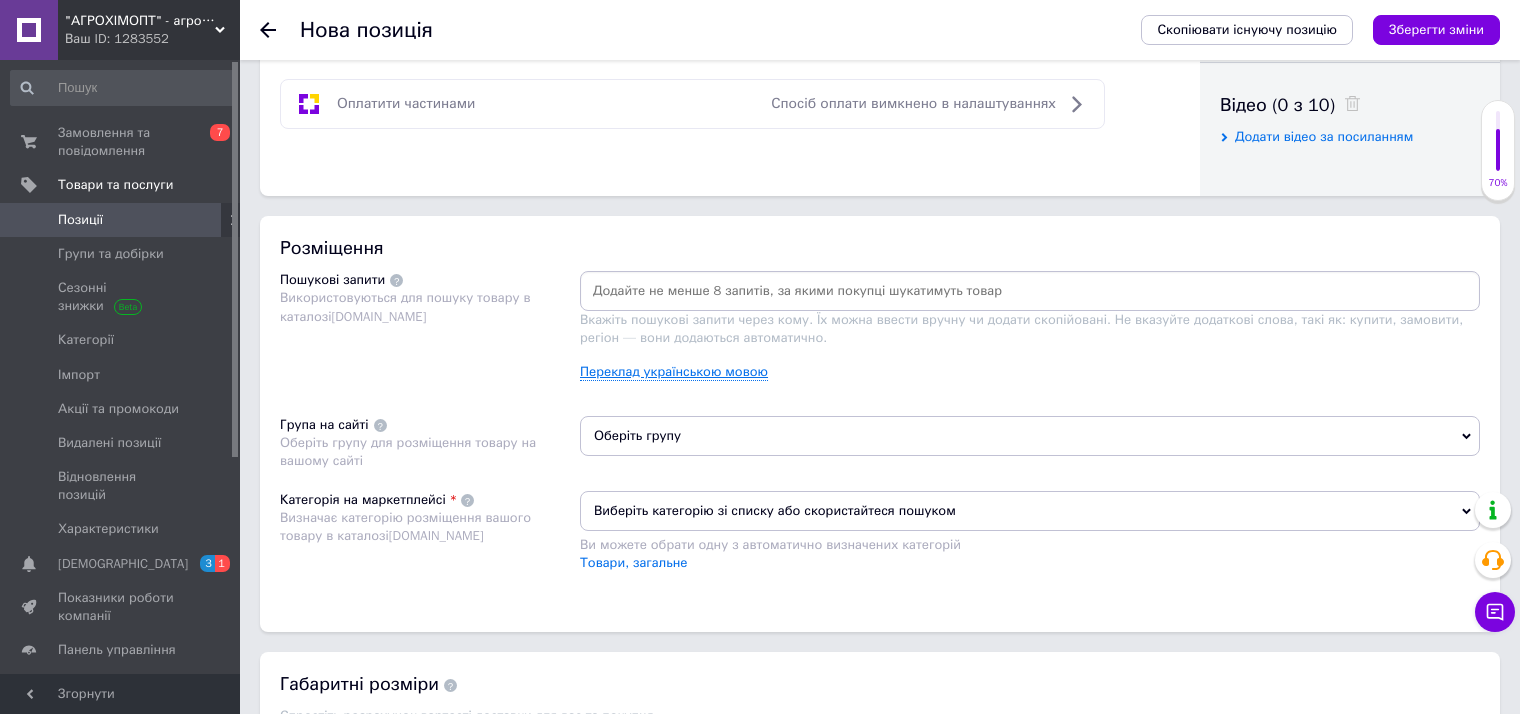 click on "Переклад українською мовою" at bounding box center (674, 372) 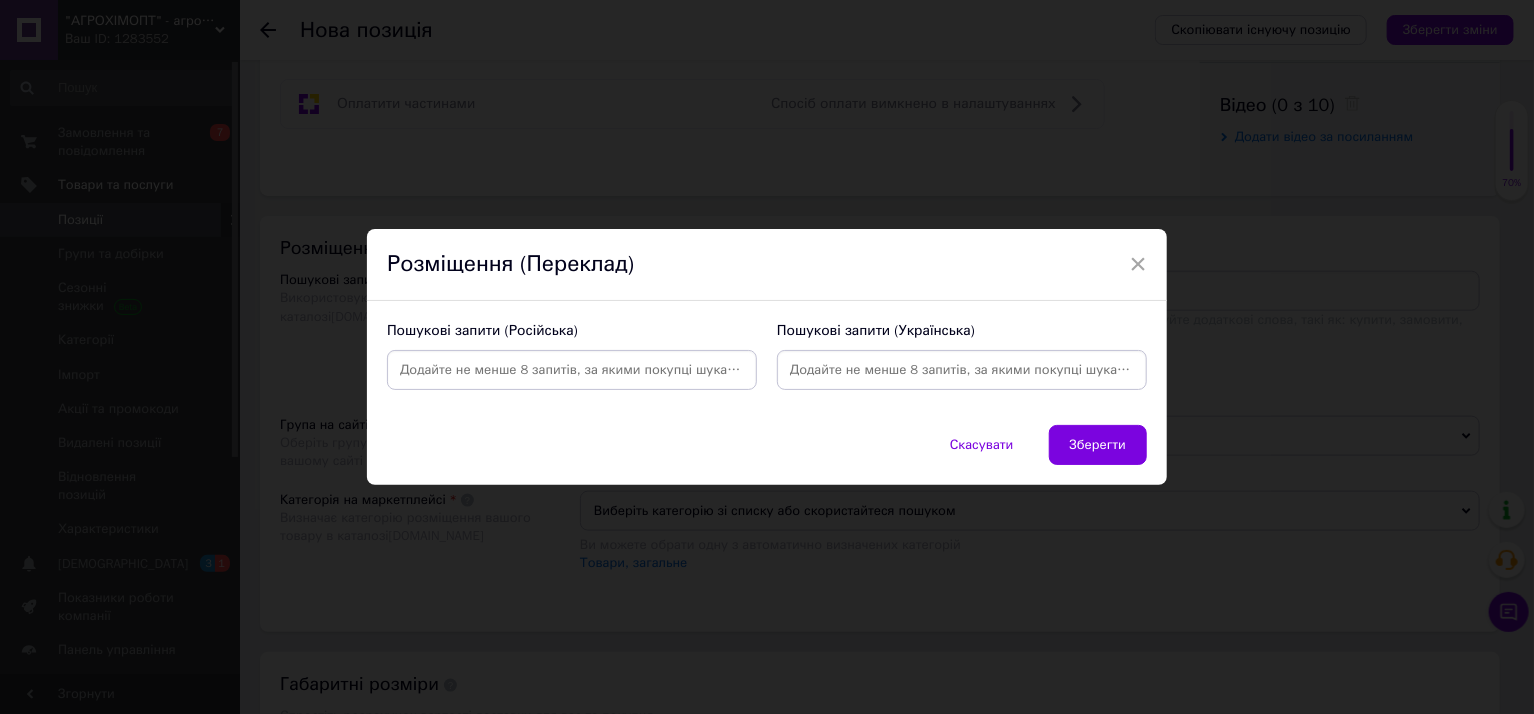 click at bounding box center (572, 370) 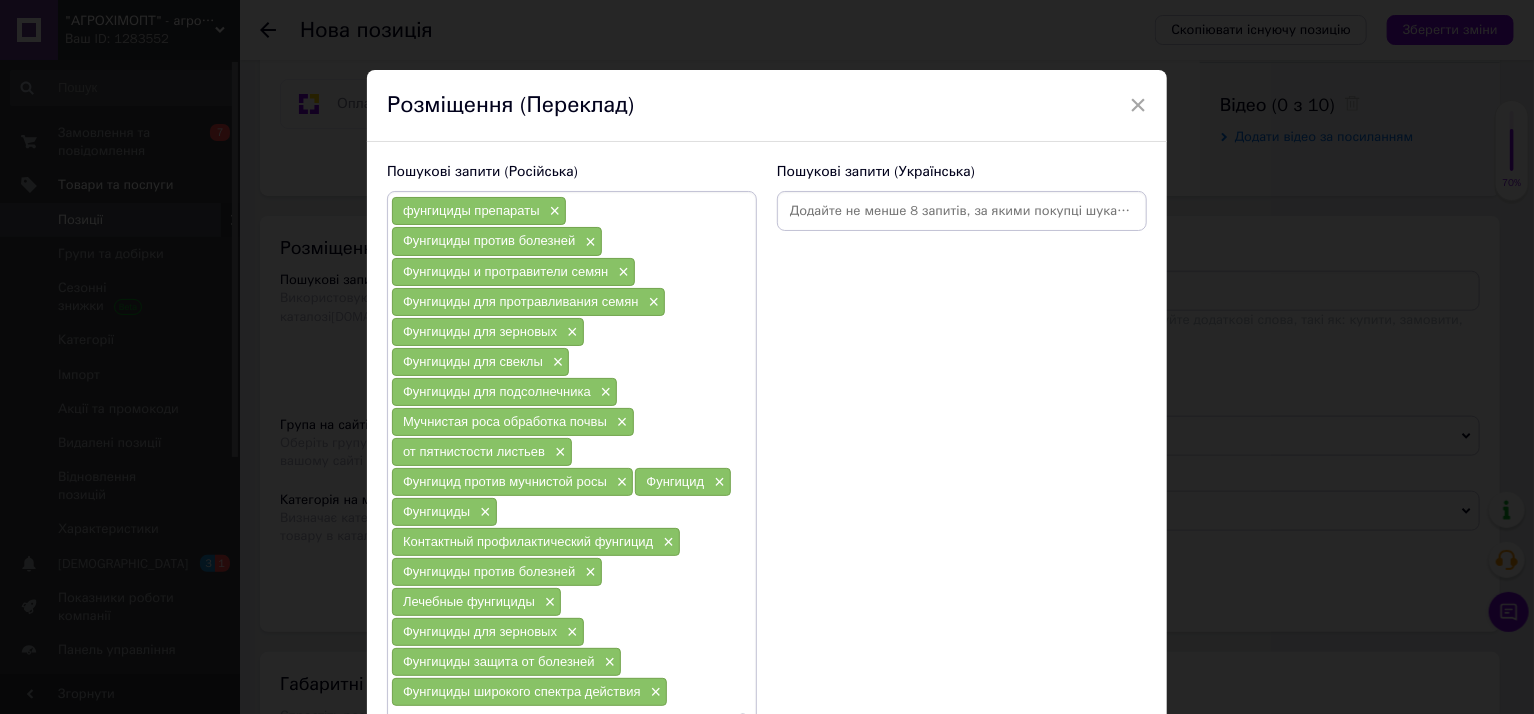 click at bounding box center (962, 211) 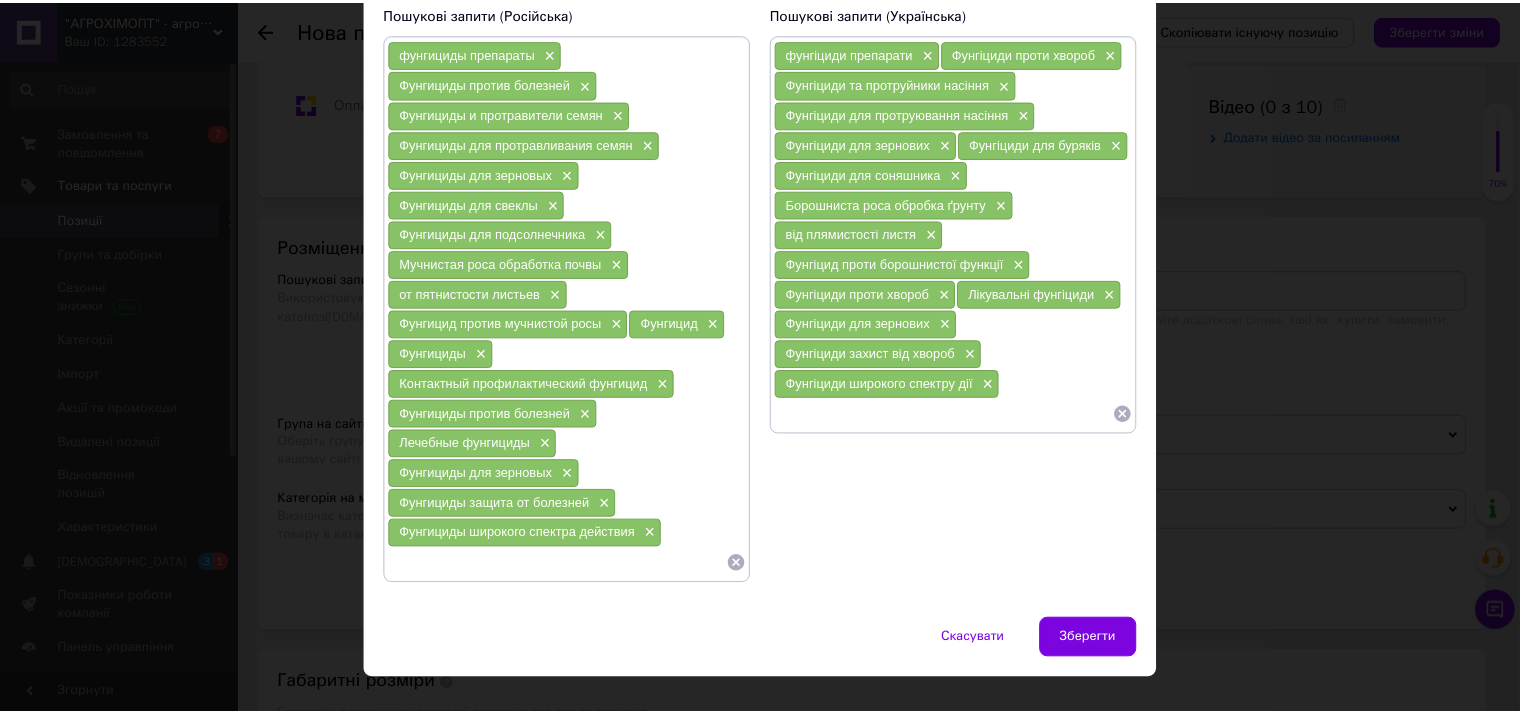 scroll, scrollTop: 183, scrollLeft: 0, axis: vertical 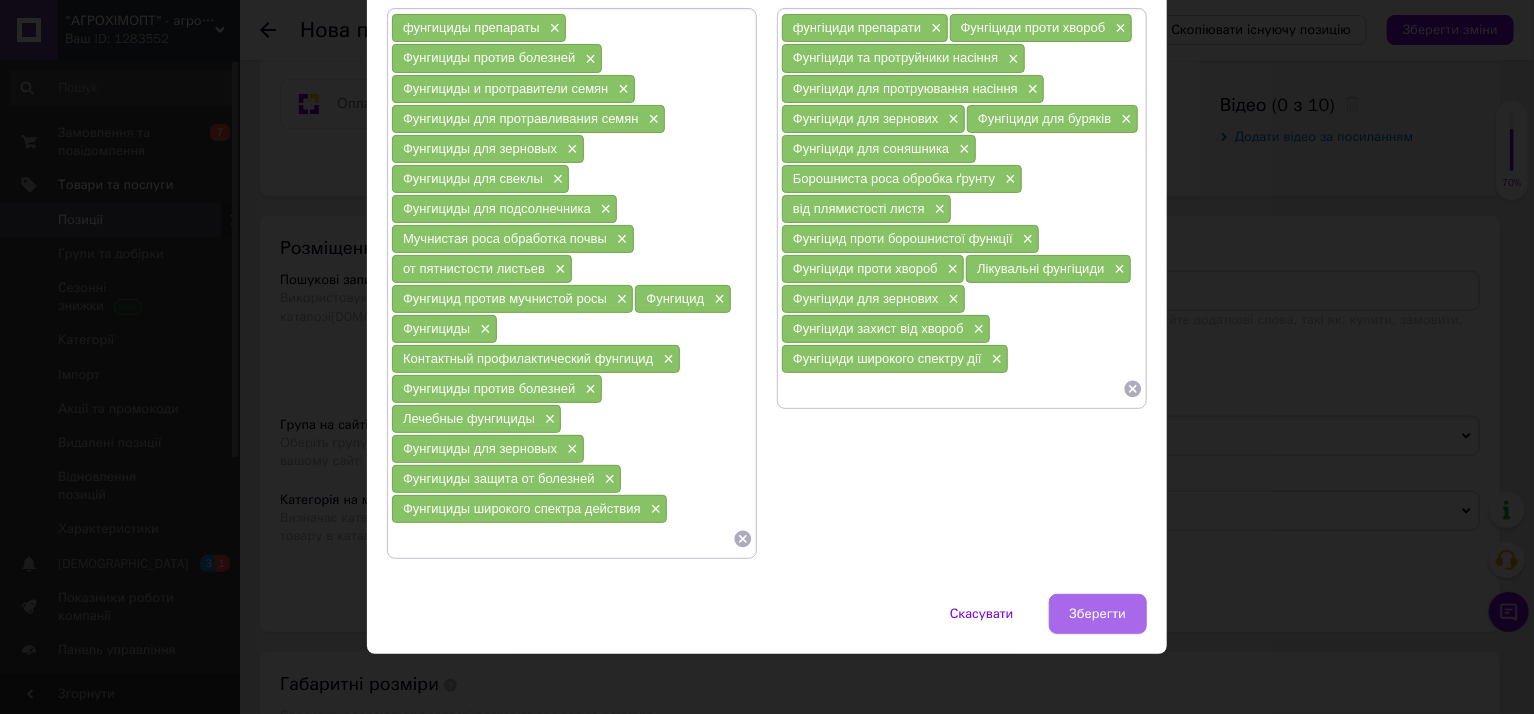 click on "Зберегти" at bounding box center (1098, 614) 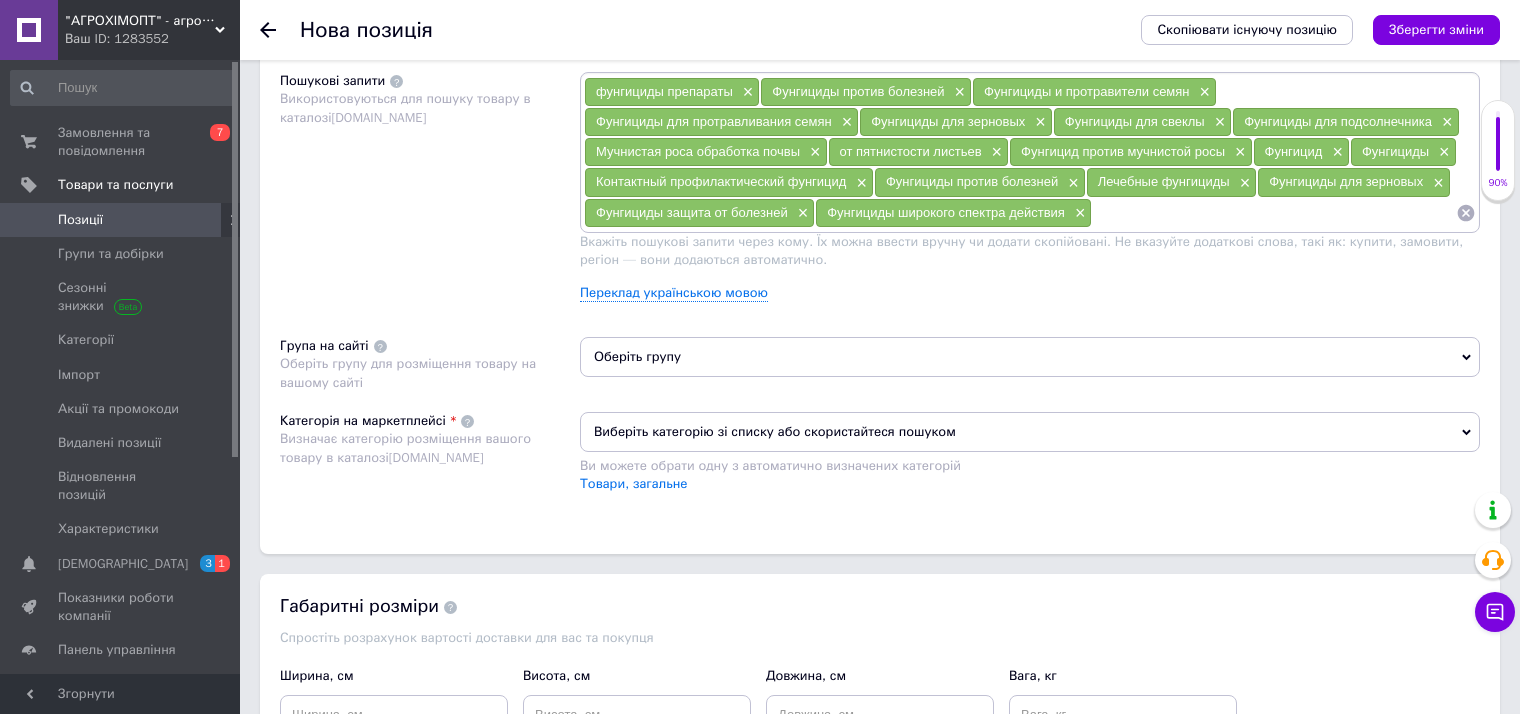 scroll, scrollTop: 1200, scrollLeft: 0, axis: vertical 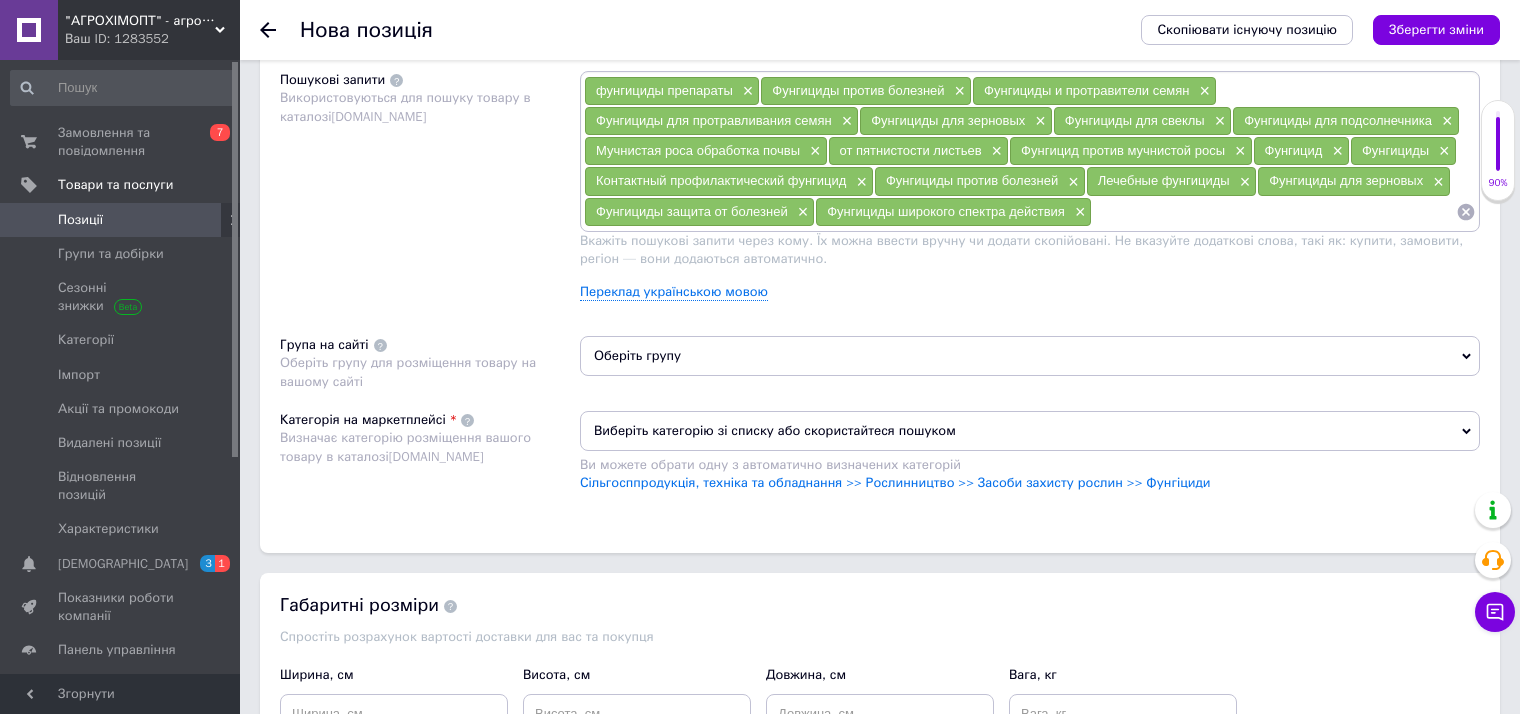 click on "Оберіть групу" at bounding box center (1030, 356) 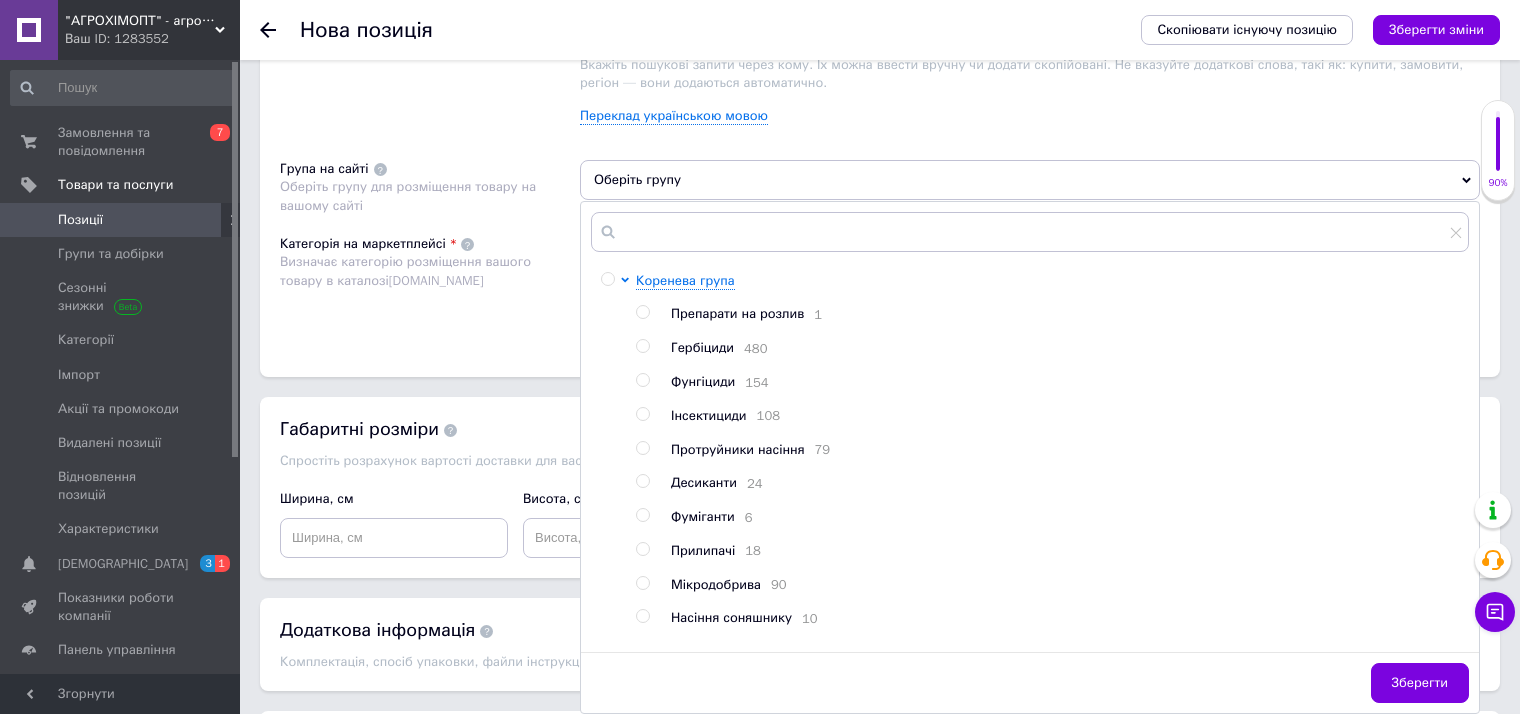 scroll, scrollTop: 1400, scrollLeft: 0, axis: vertical 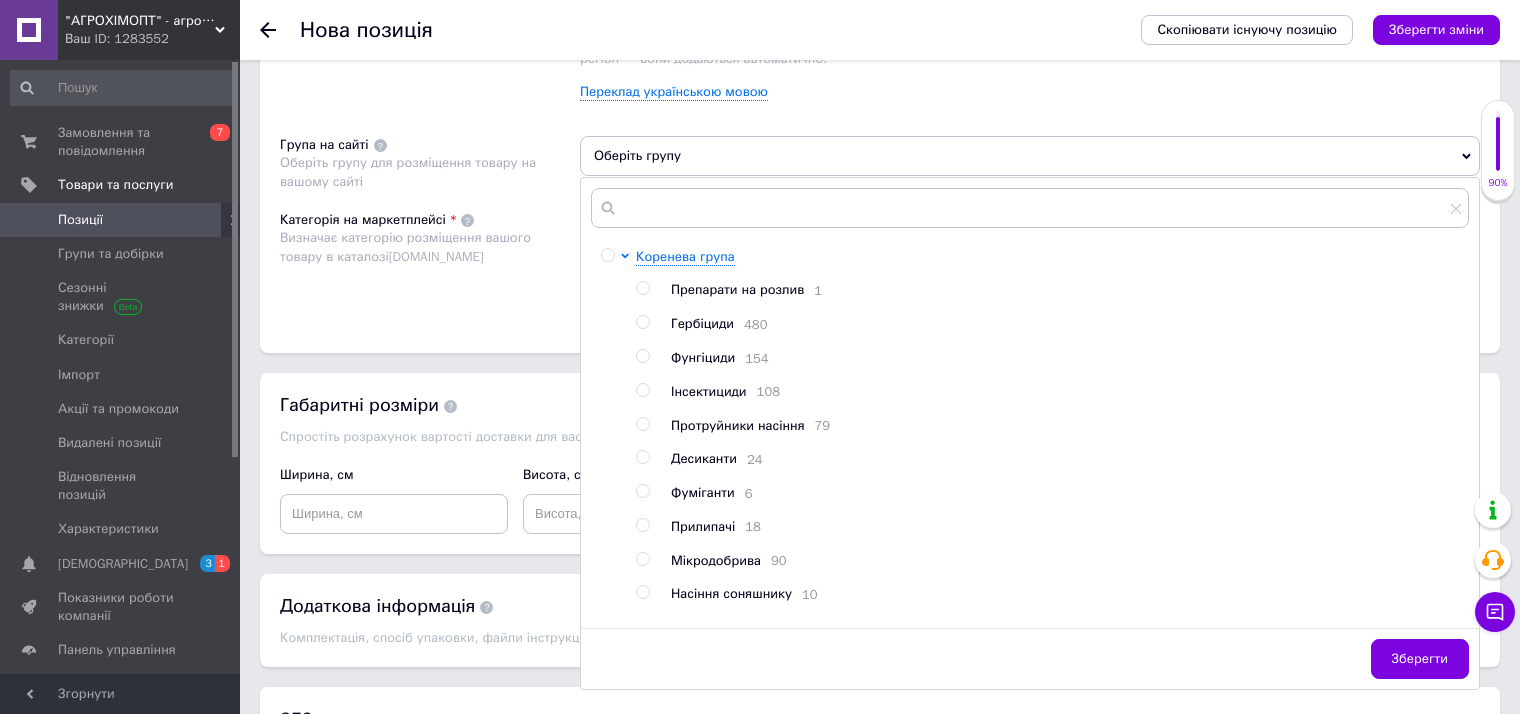 click at bounding box center [642, 356] 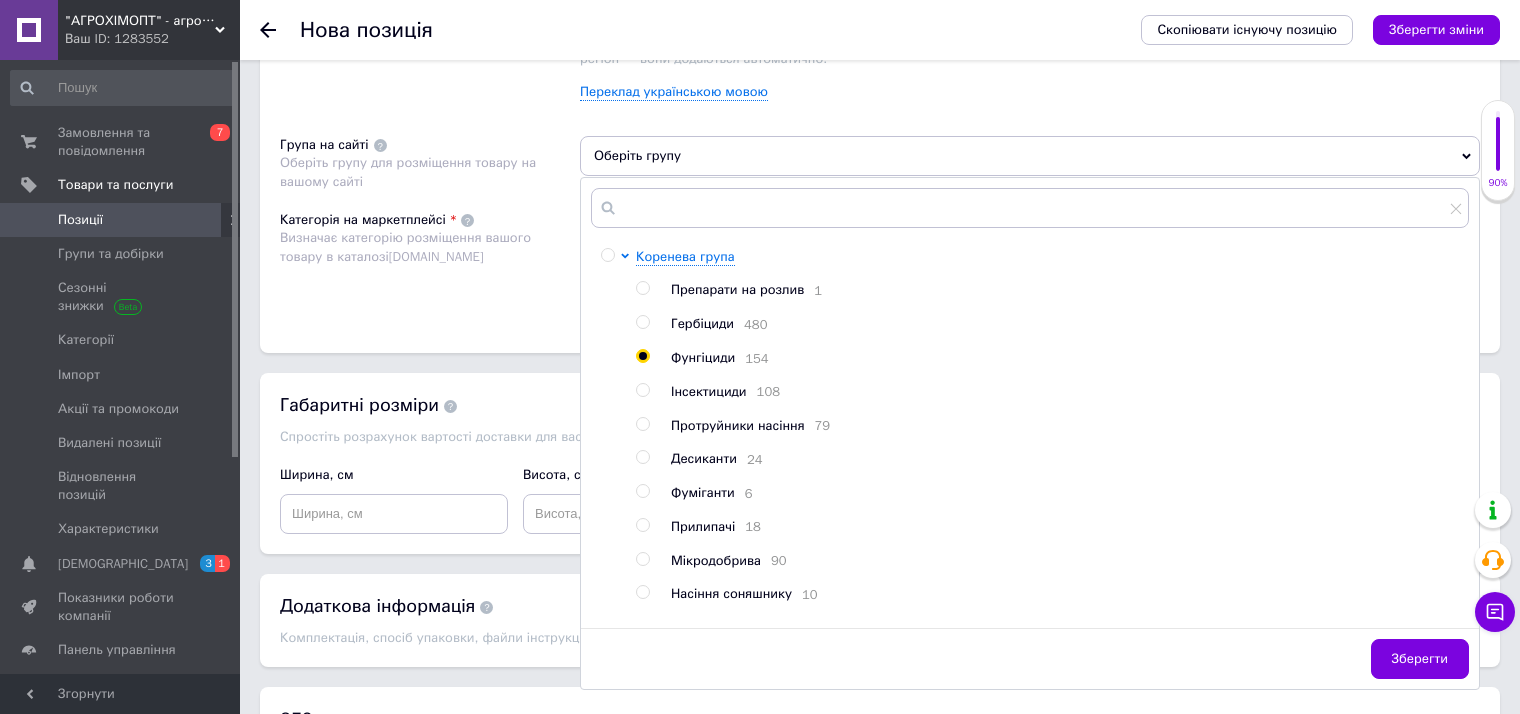 radio on "true" 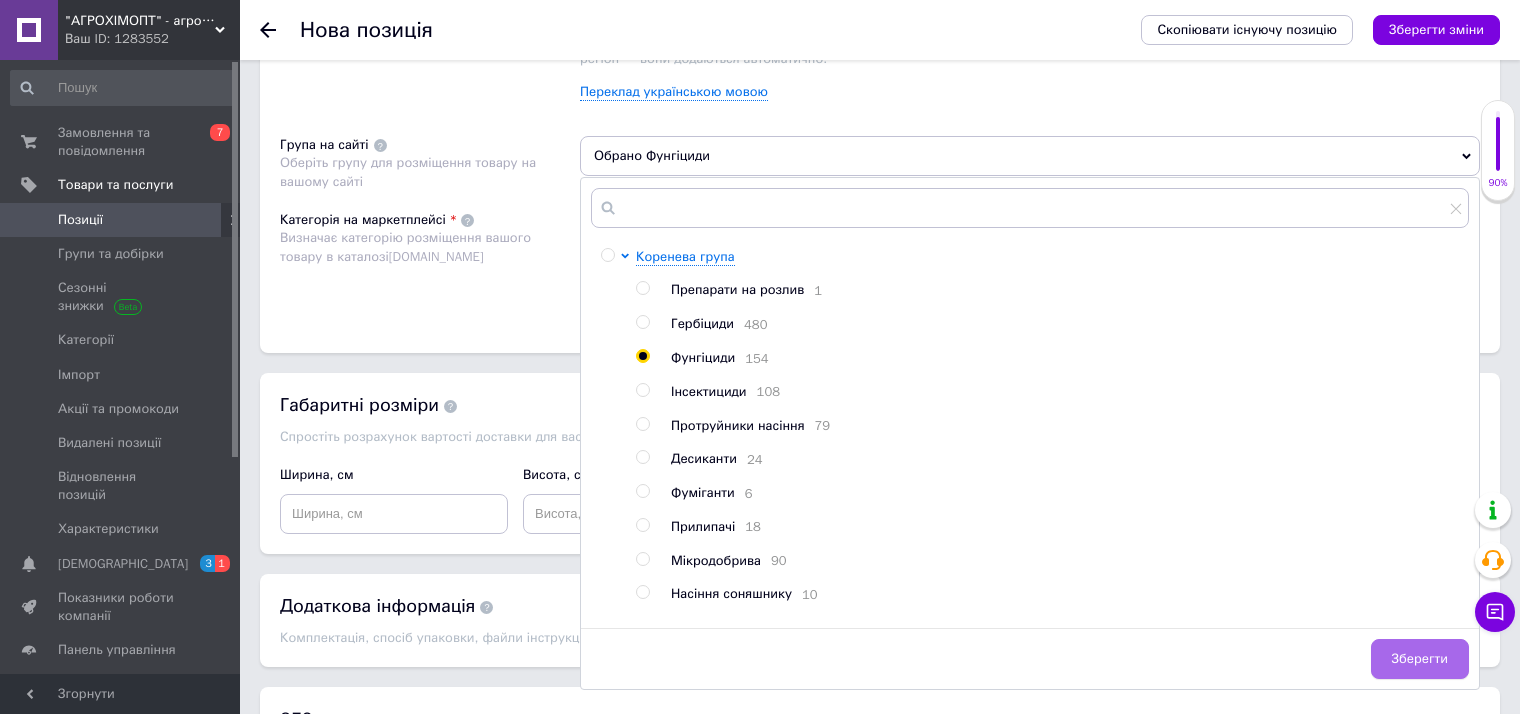 click on "Зберегти" at bounding box center [1420, 659] 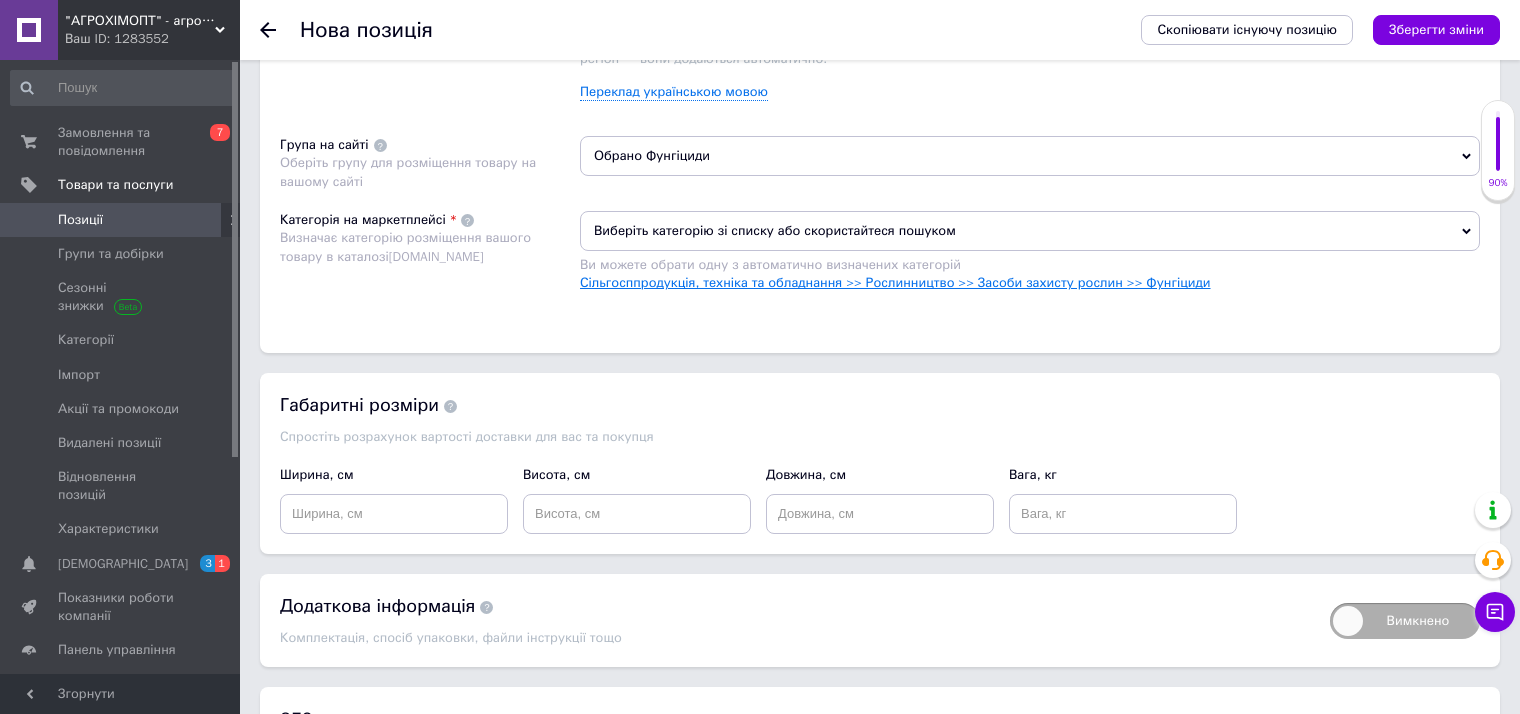 click on "Сільгосппродукція, техніка та обладнання >> Рослинництво >> Засоби захисту рослин >> Фунгіциди" at bounding box center (895, 282) 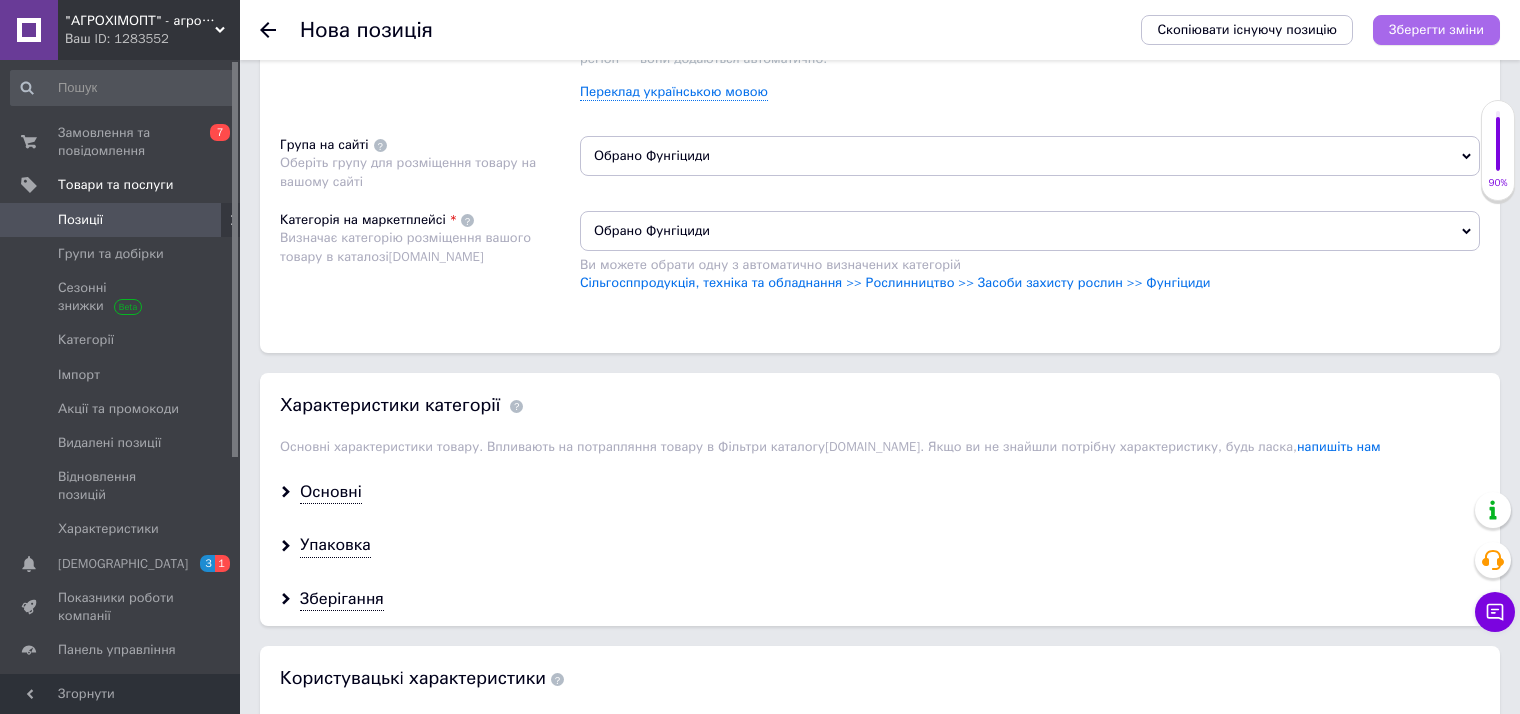 click on "Зберегти зміни" at bounding box center (1436, 29) 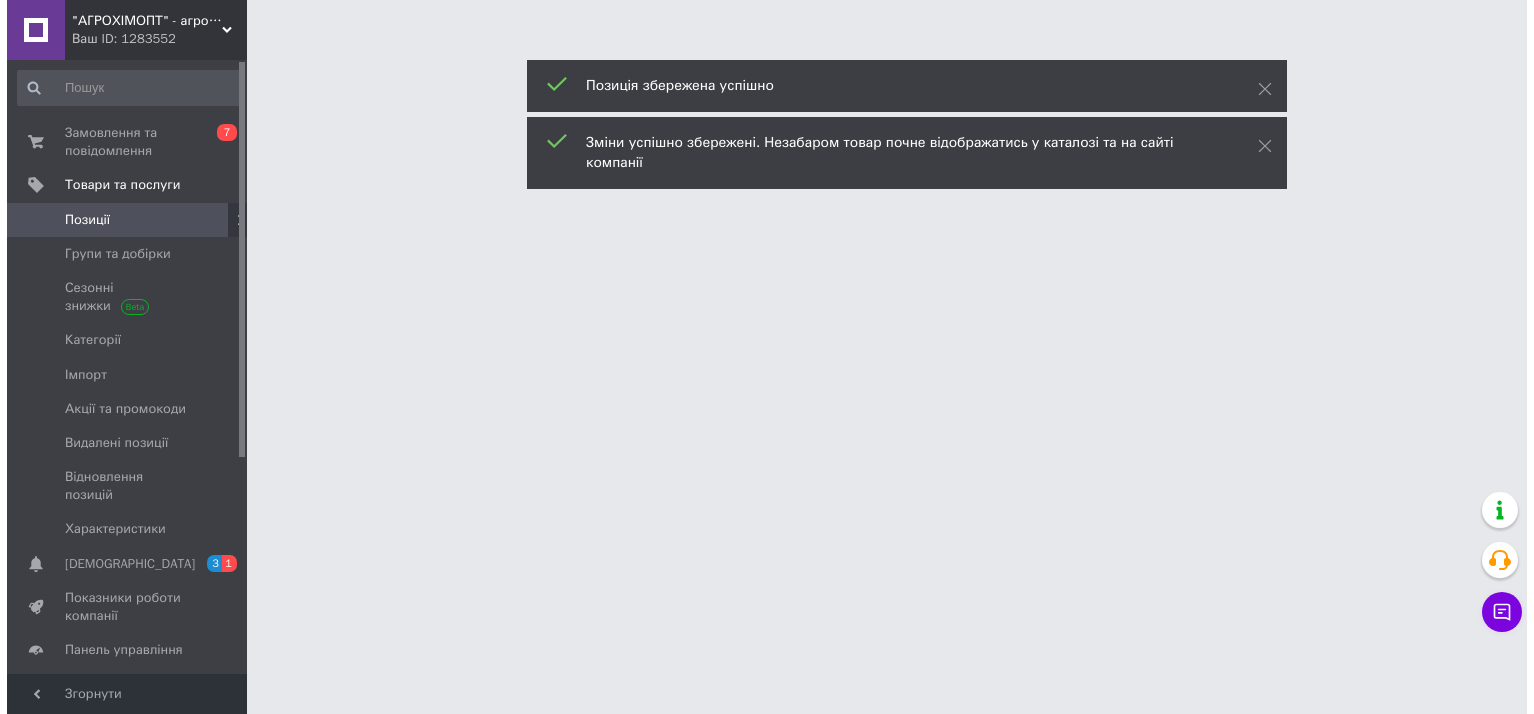 scroll, scrollTop: 0, scrollLeft: 0, axis: both 